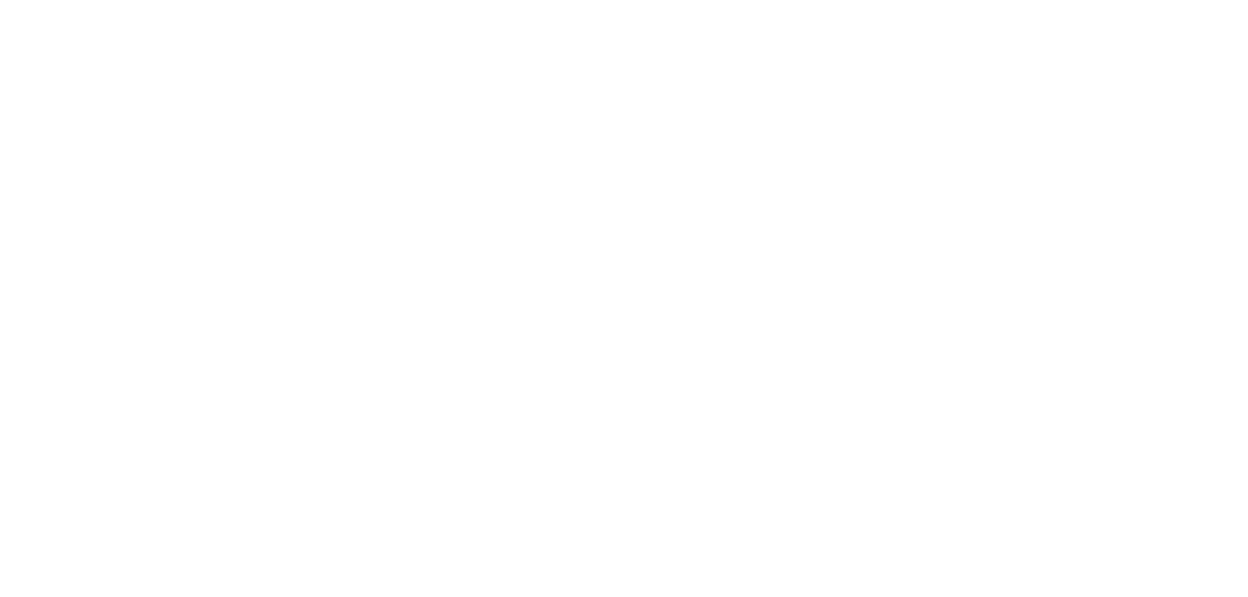 scroll, scrollTop: 0, scrollLeft: 0, axis: both 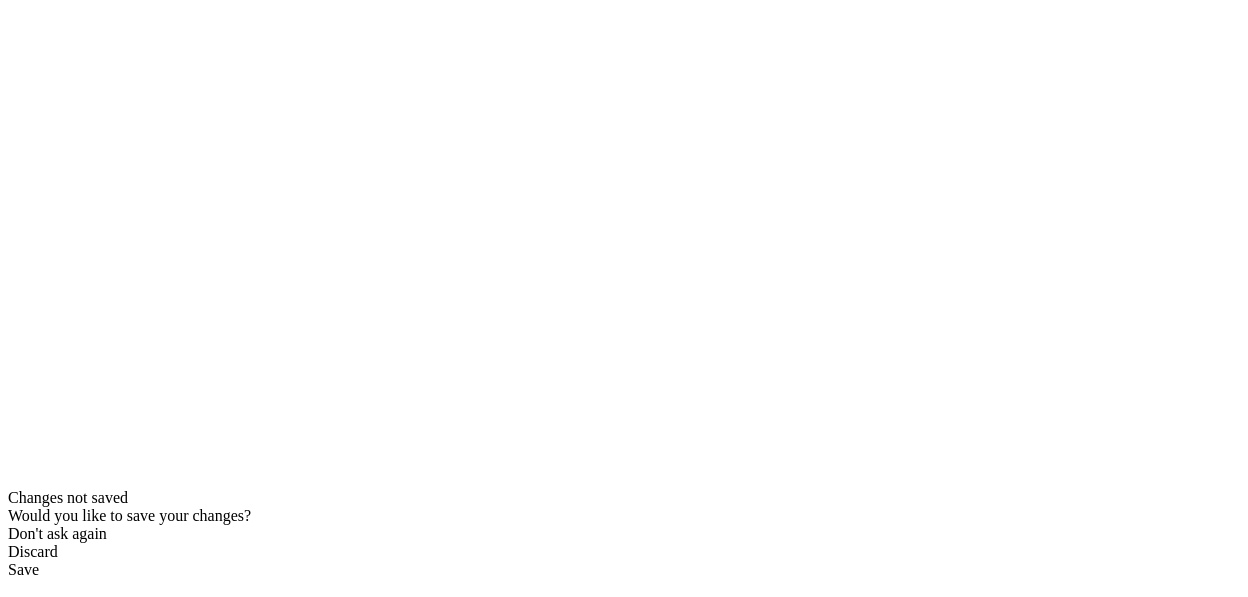 click on "Login" at bounding box center (629, 1162) 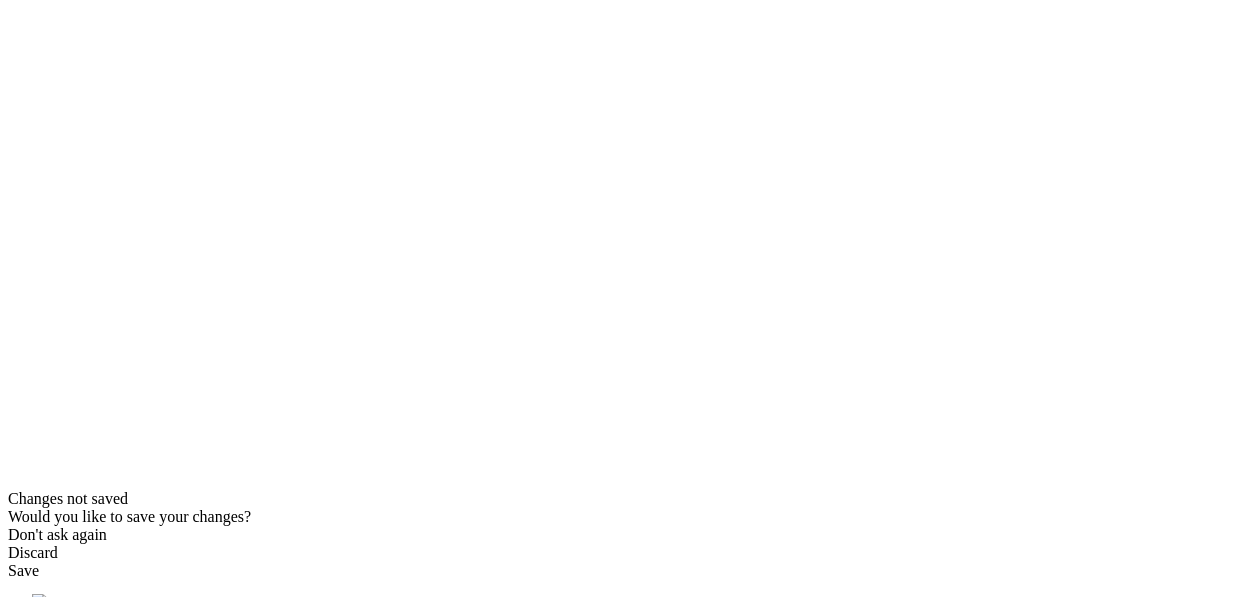 click on "Create Appointment" at bounding box center (1095, 722) 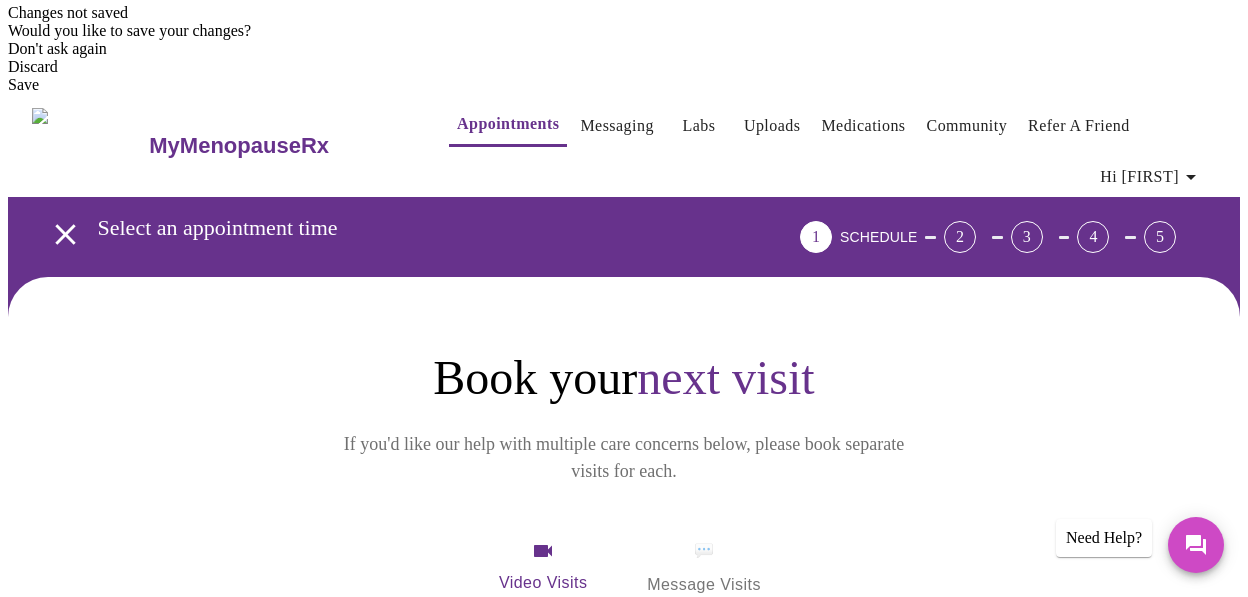 scroll, scrollTop: 561, scrollLeft: 0, axis: vertical 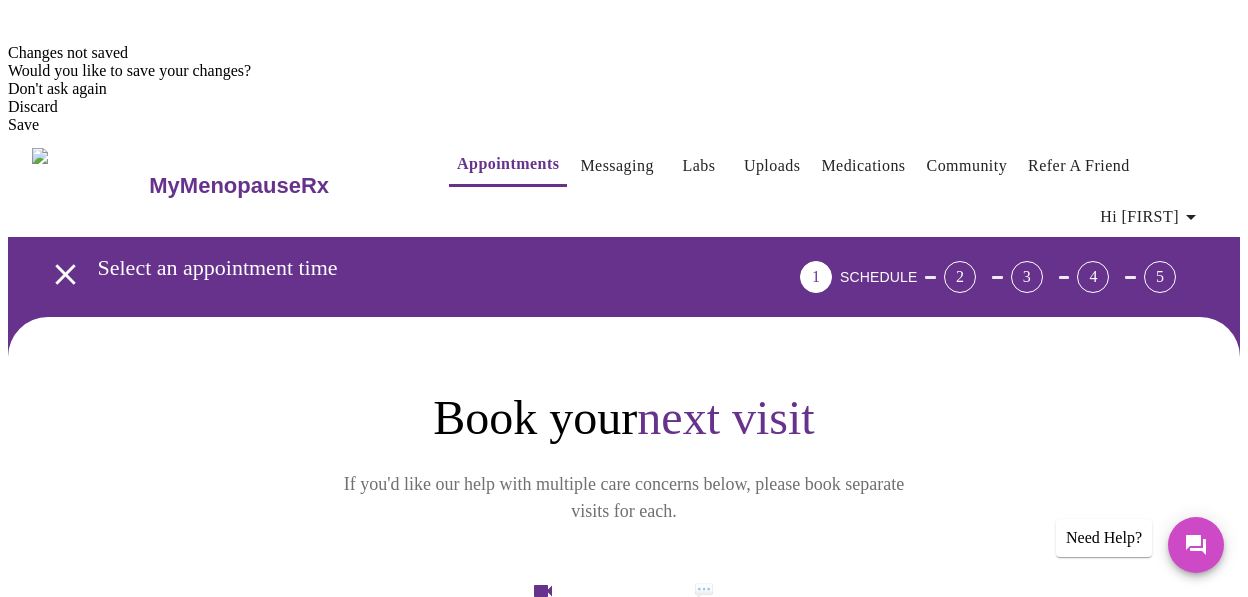 click on "Weight (New & Follow-ups) Choose this option if you want prescription weight management (Wegovy, Zepbound, Contrave, Metoformin) and personalized lifestyle coaching." at bounding box center [628, 1013] 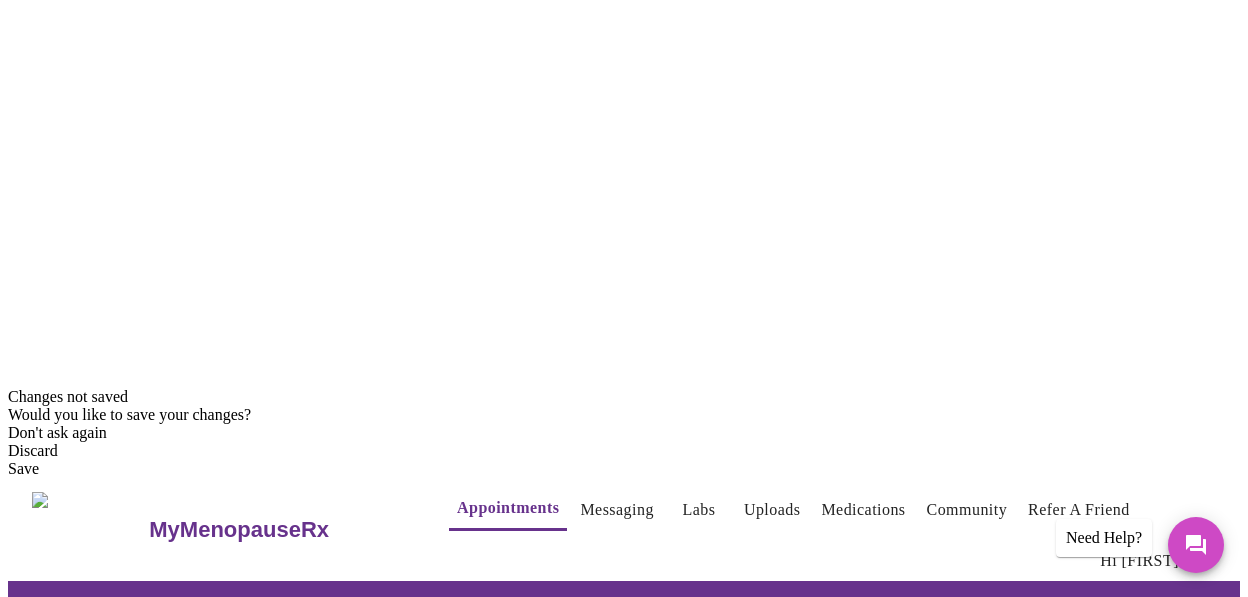click on "06" at bounding box center (350, 958) 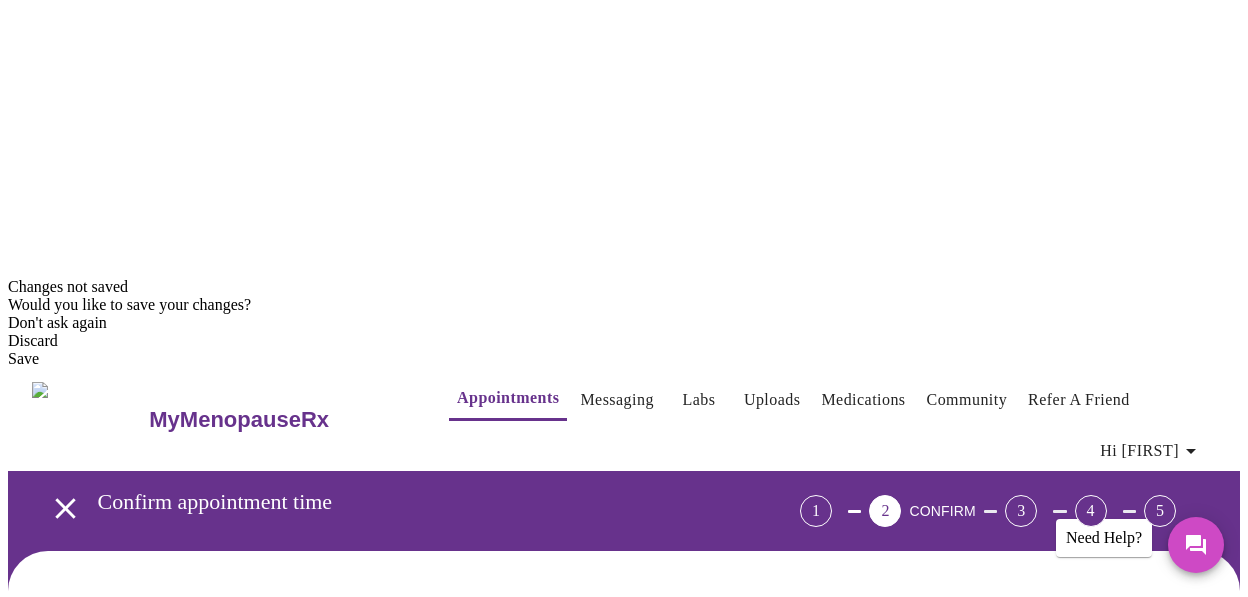 scroll, scrollTop: 329, scrollLeft: 0, axis: vertical 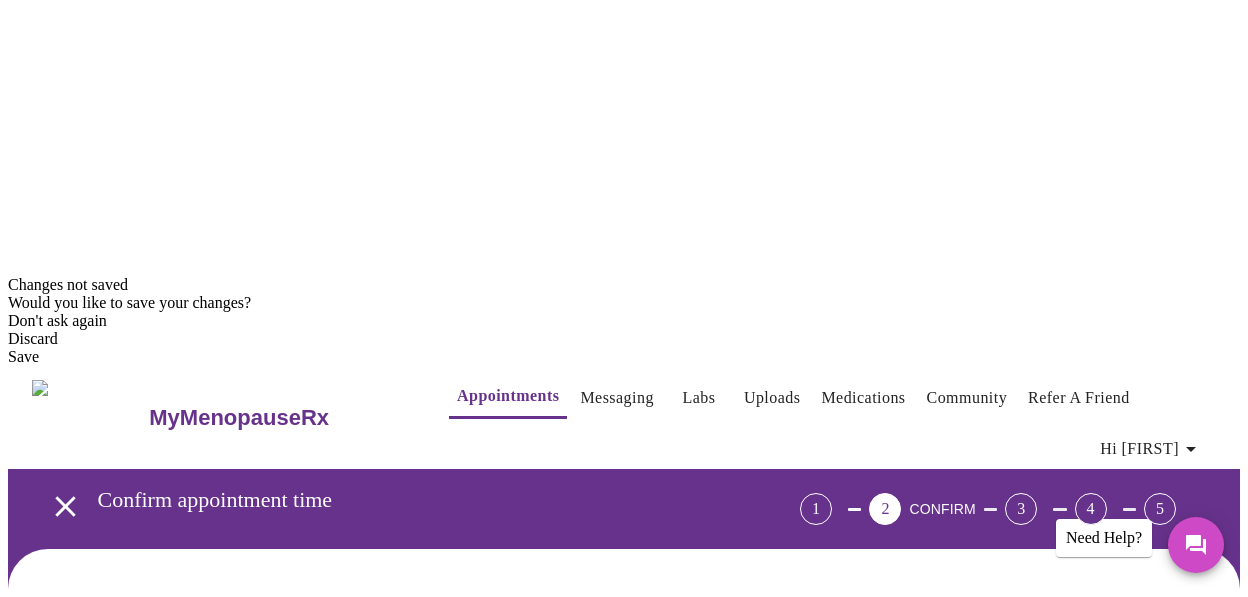 click on "09:40 AM" at bounding box center (213, 1127) 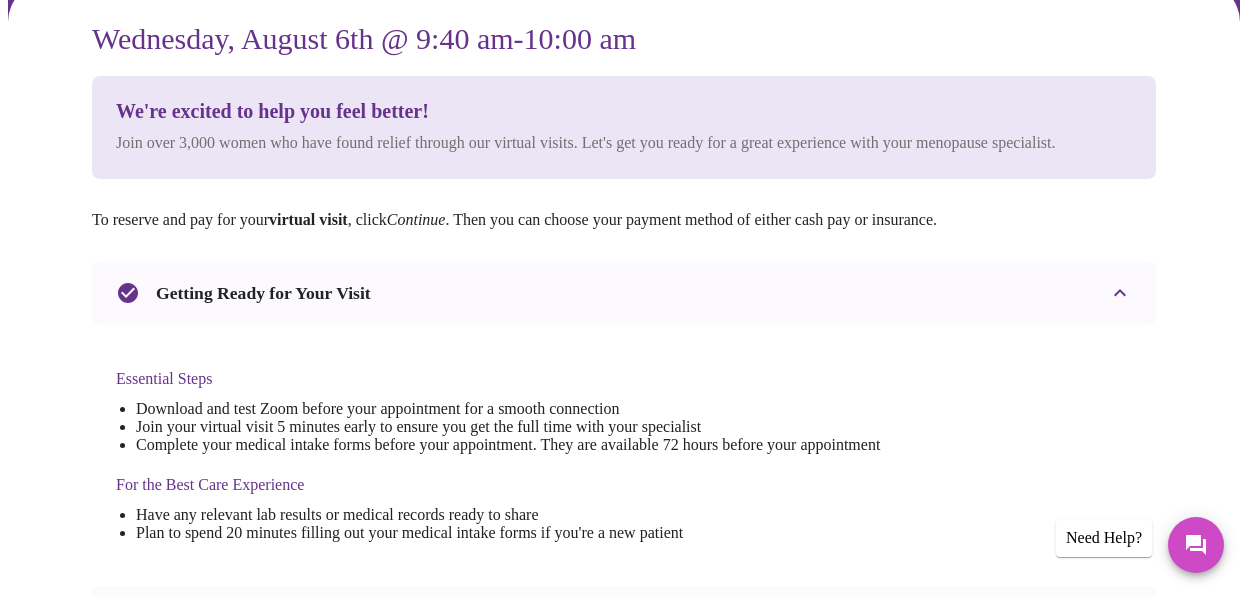 scroll, scrollTop: 898, scrollLeft: 0, axis: vertical 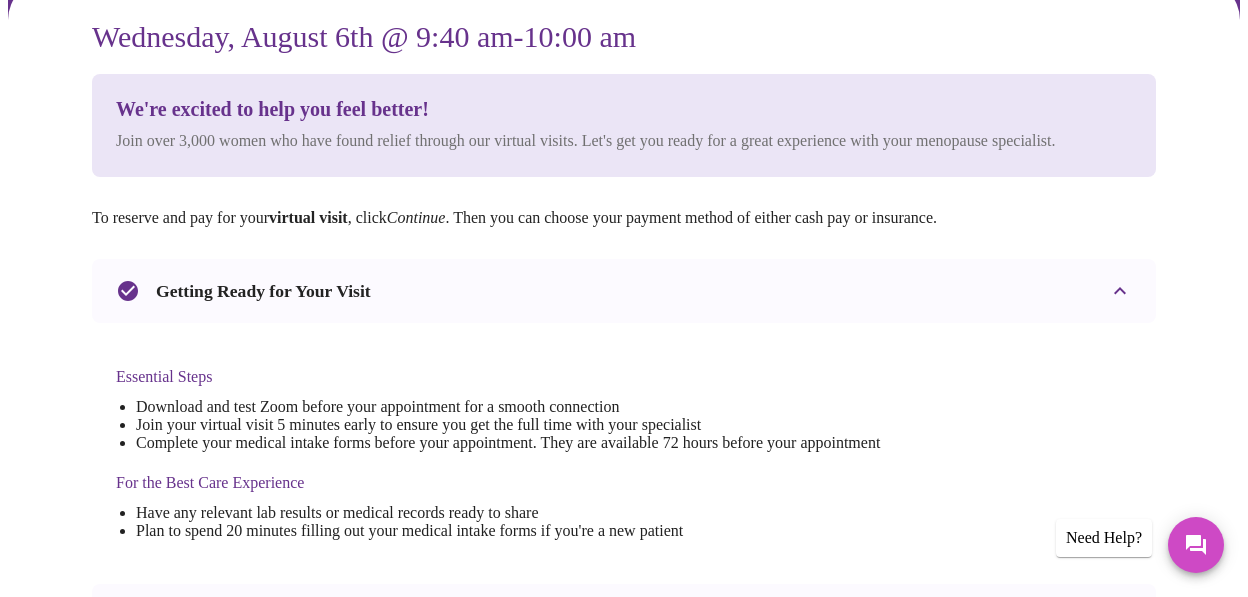 click on "I agree to the telehealth consent terms" at bounding box center [126, 993] 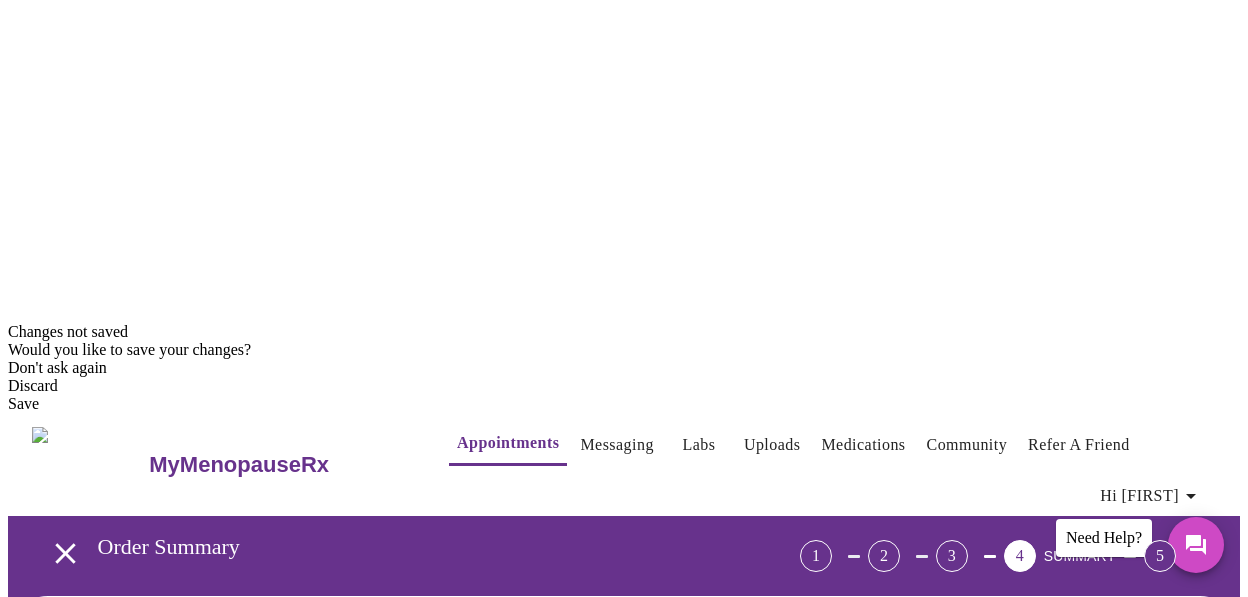 click on "Use Insurance" at bounding box center (895, 1068) 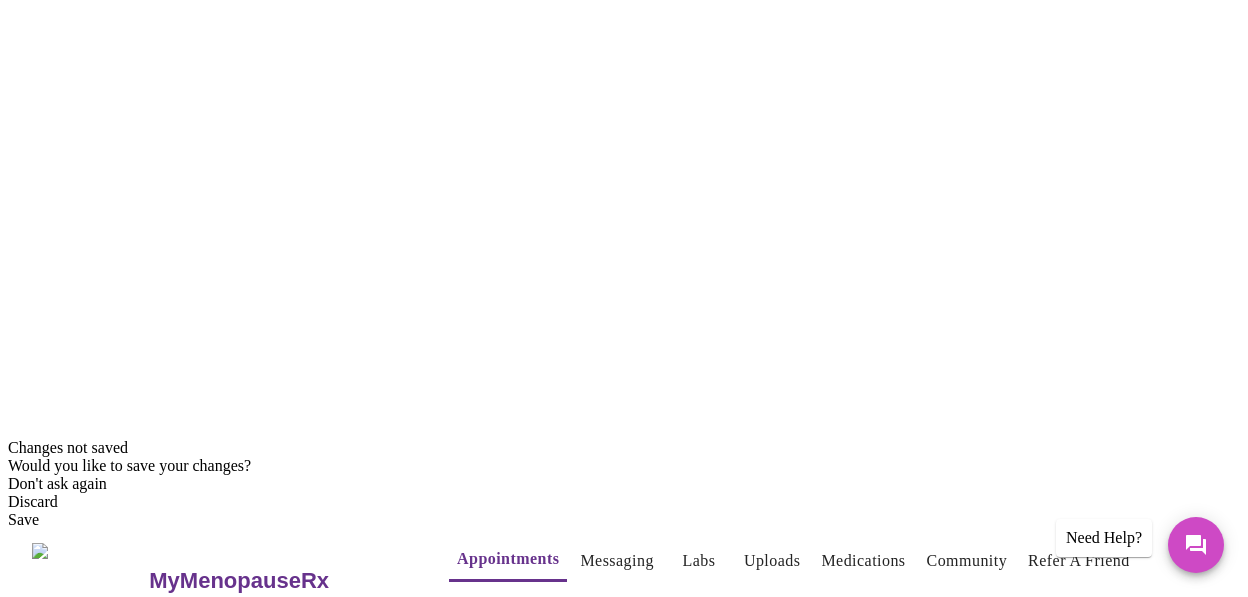 scroll, scrollTop: 168, scrollLeft: 0, axis: vertical 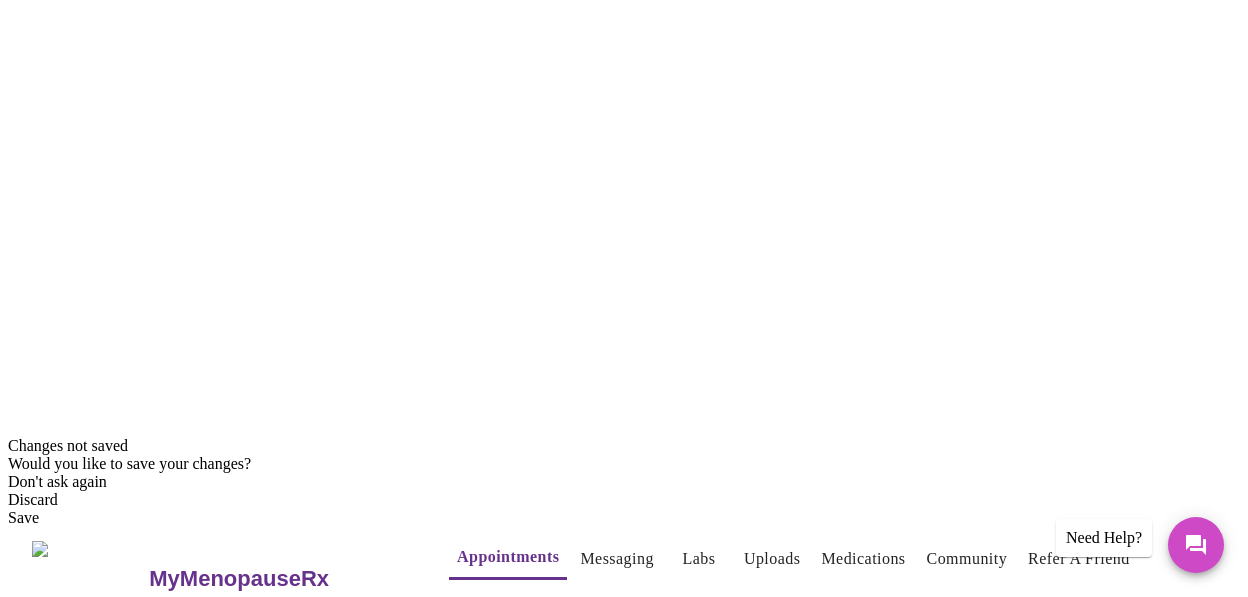 click on "Add New Card" at bounding box center [1086, 874] 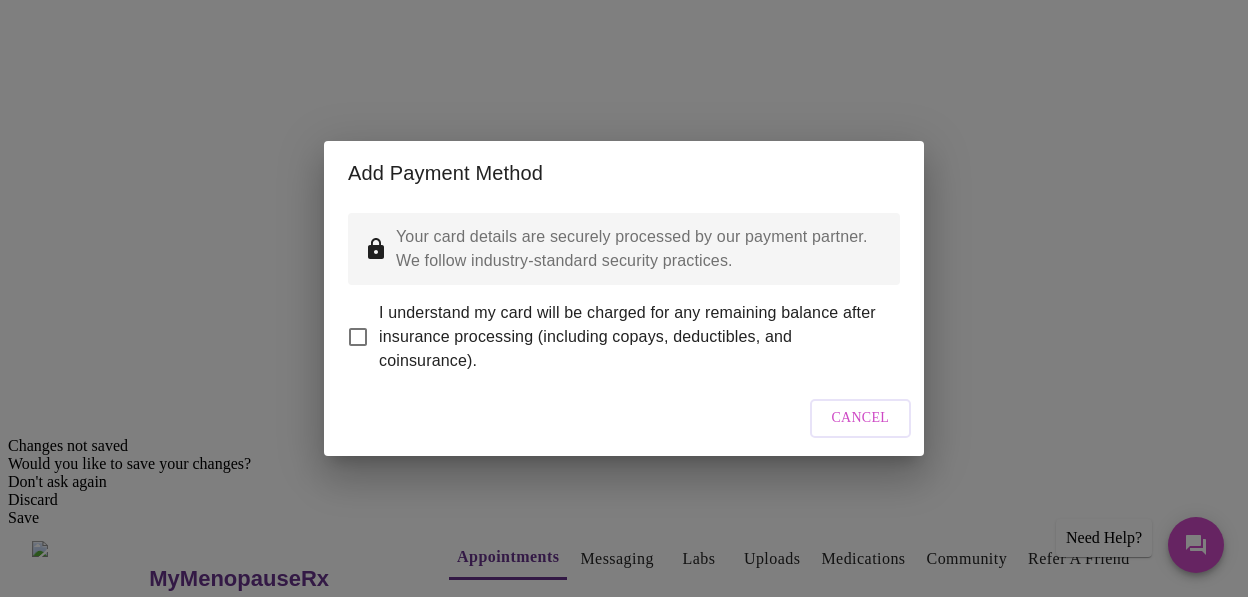 click on "I understand my card will be charged for any remaining balance after insurance processing (including copays, deductibles, and coinsurance)." at bounding box center (358, 337) 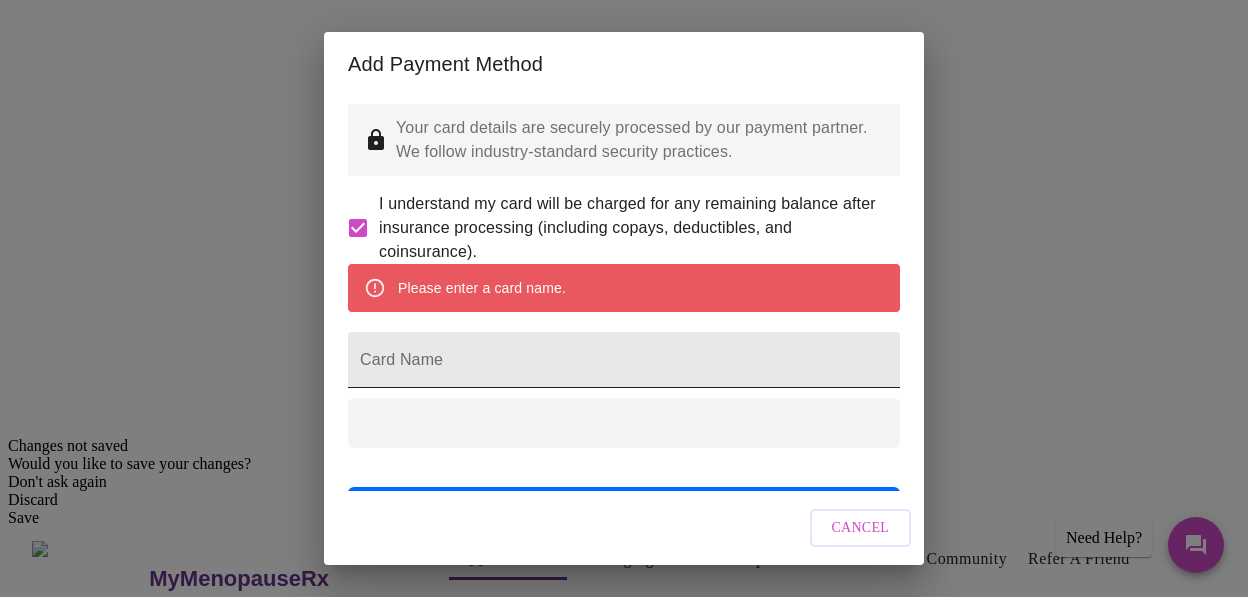 click on "Card Name" at bounding box center (624, 360) 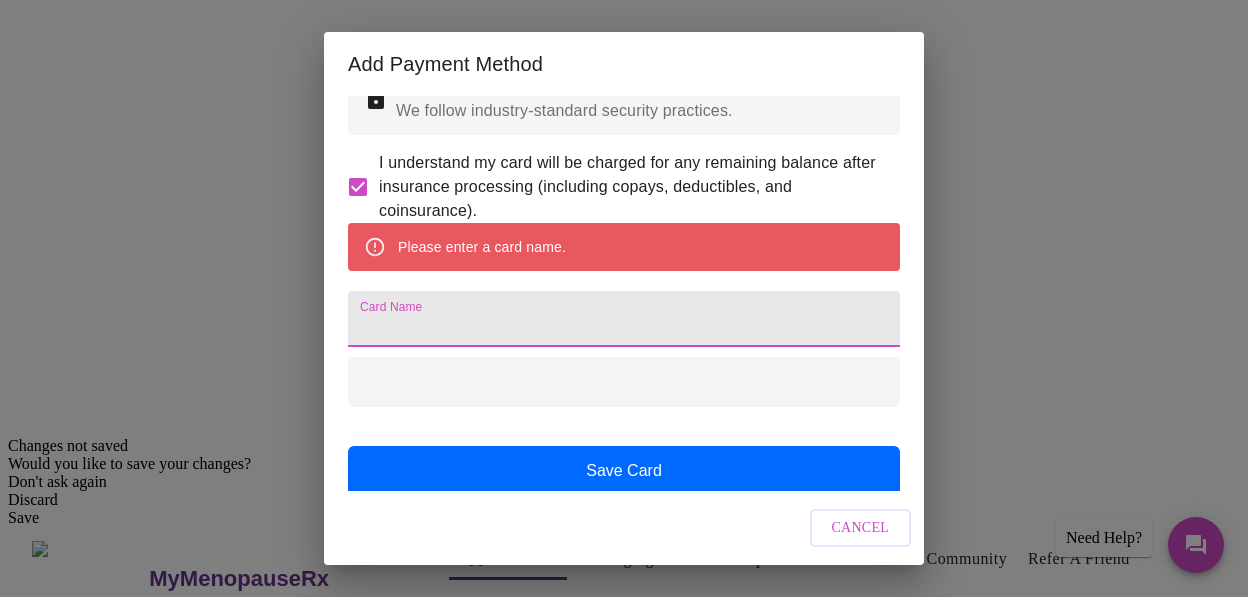 scroll, scrollTop: 0, scrollLeft: 0, axis: both 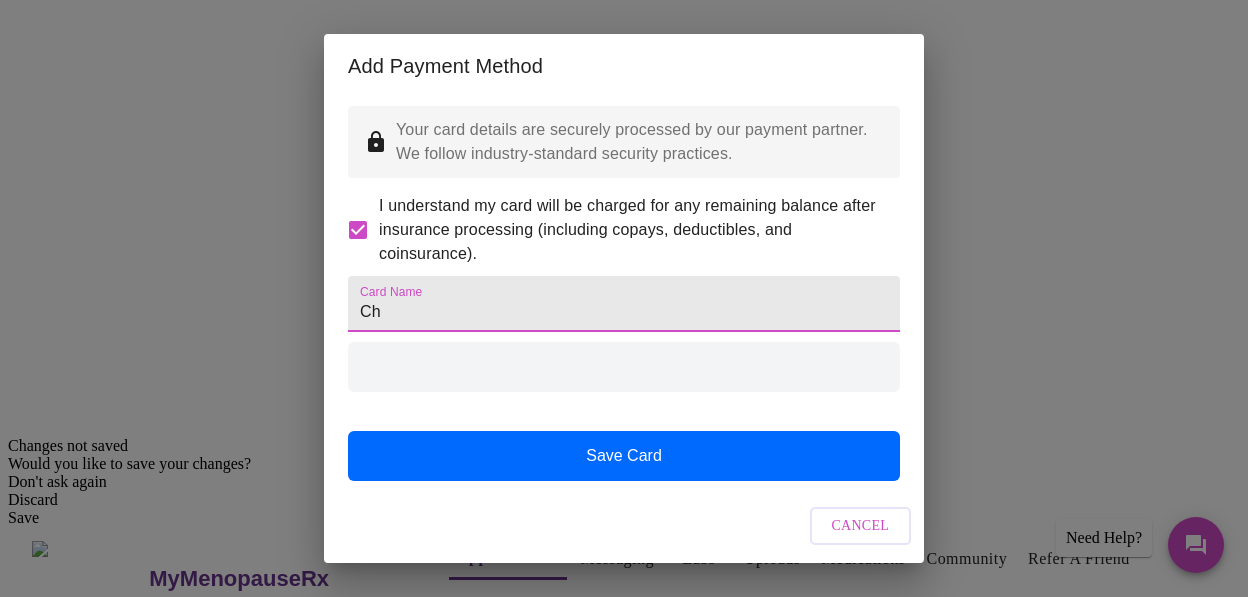type on "C" 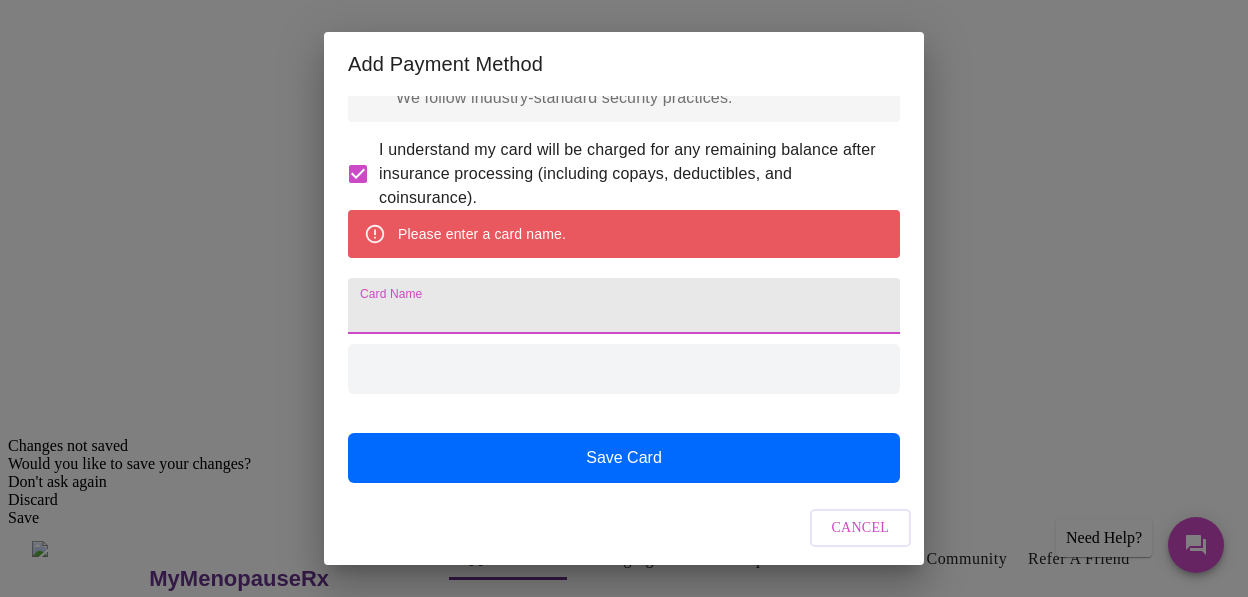 scroll, scrollTop: 0, scrollLeft: 0, axis: both 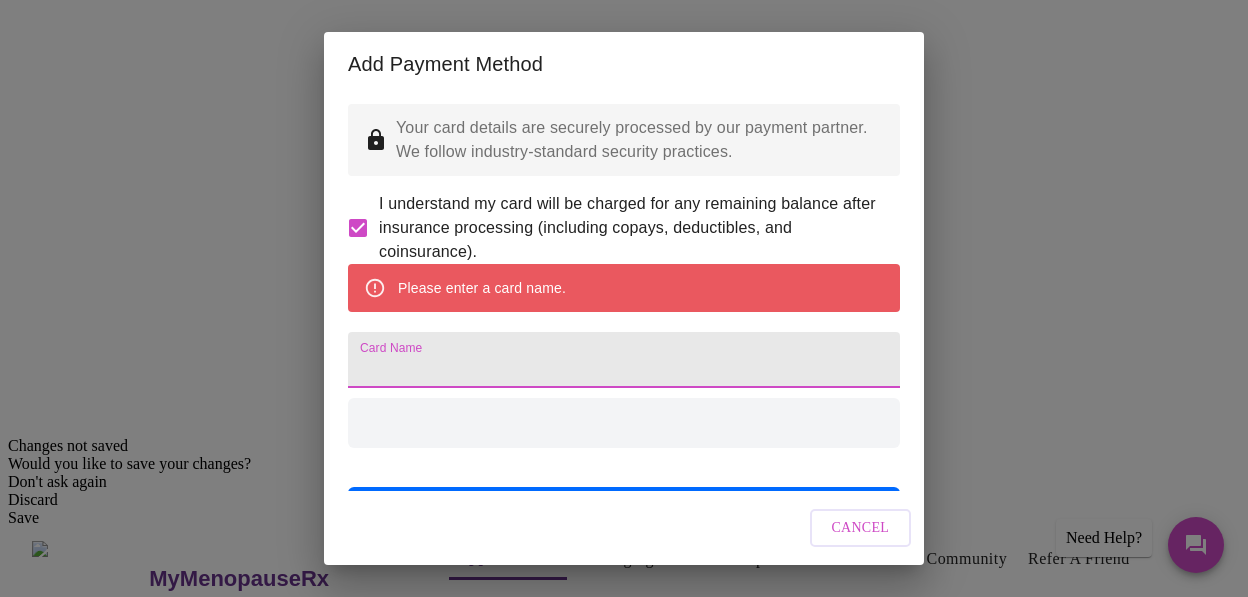 click on "Card Name" at bounding box center (624, 360) 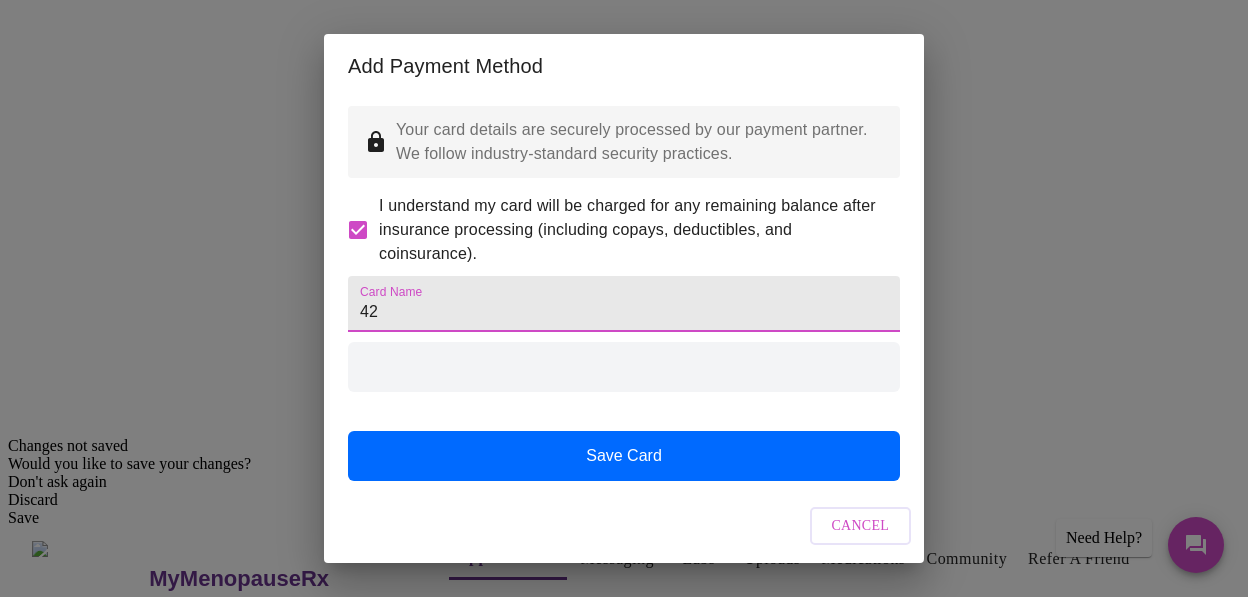 type on "4" 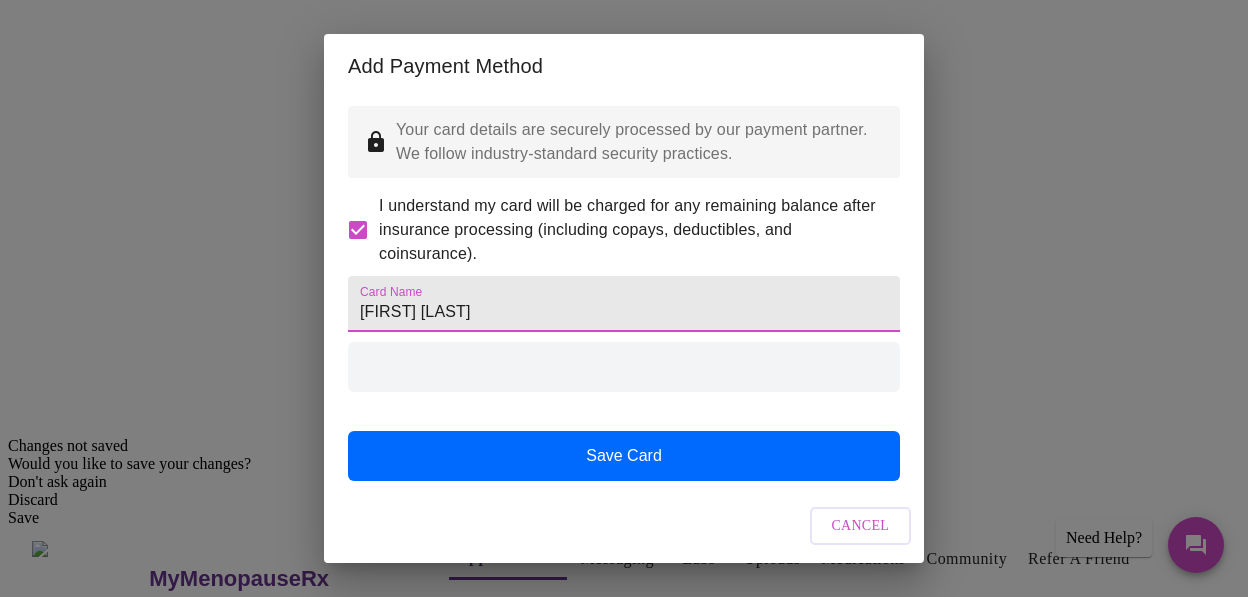 type on "[FIRST] [LAST]" 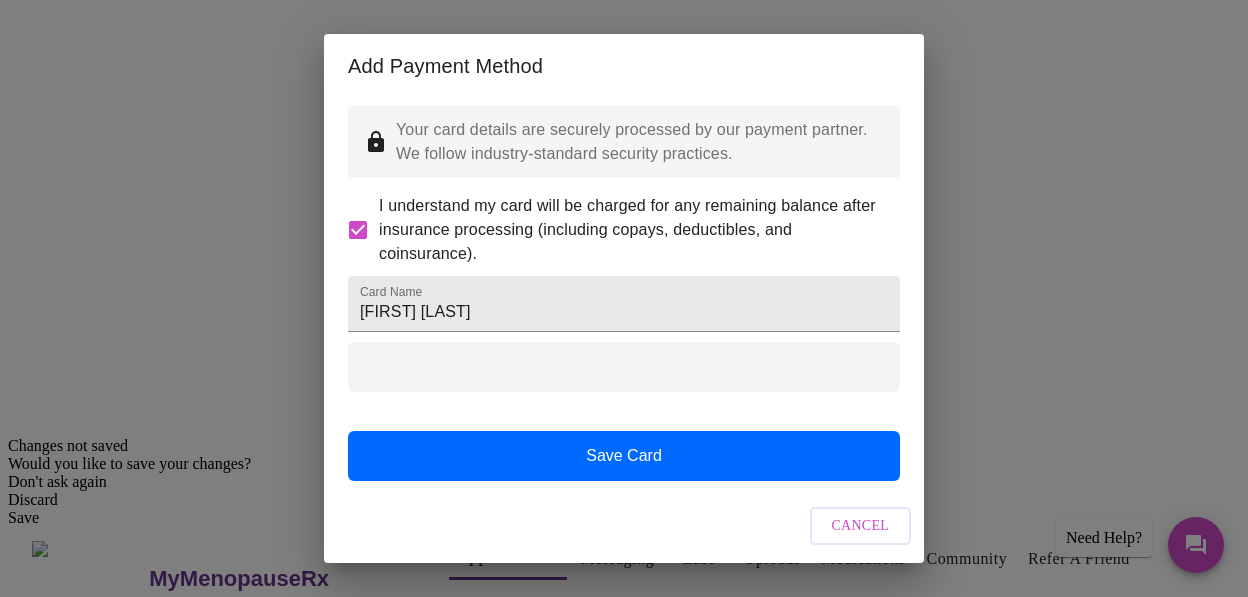 scroll, scrollTop: 44, scrollLeft: 0, axis: vertical 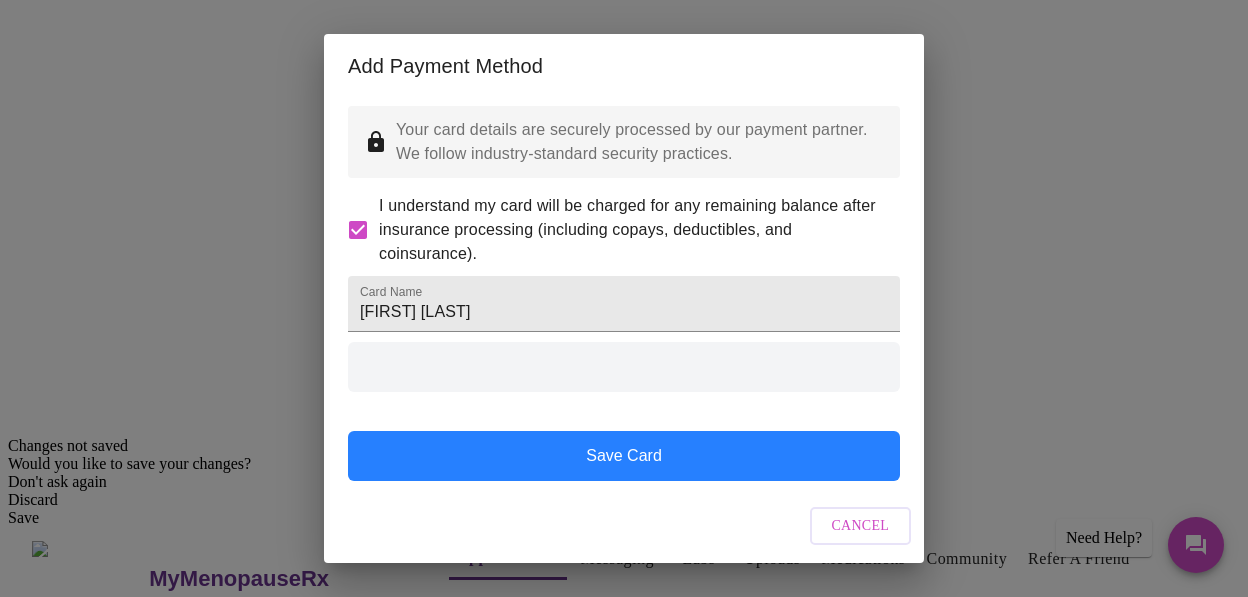click on "Save Card" at bounding box center (624, 456) 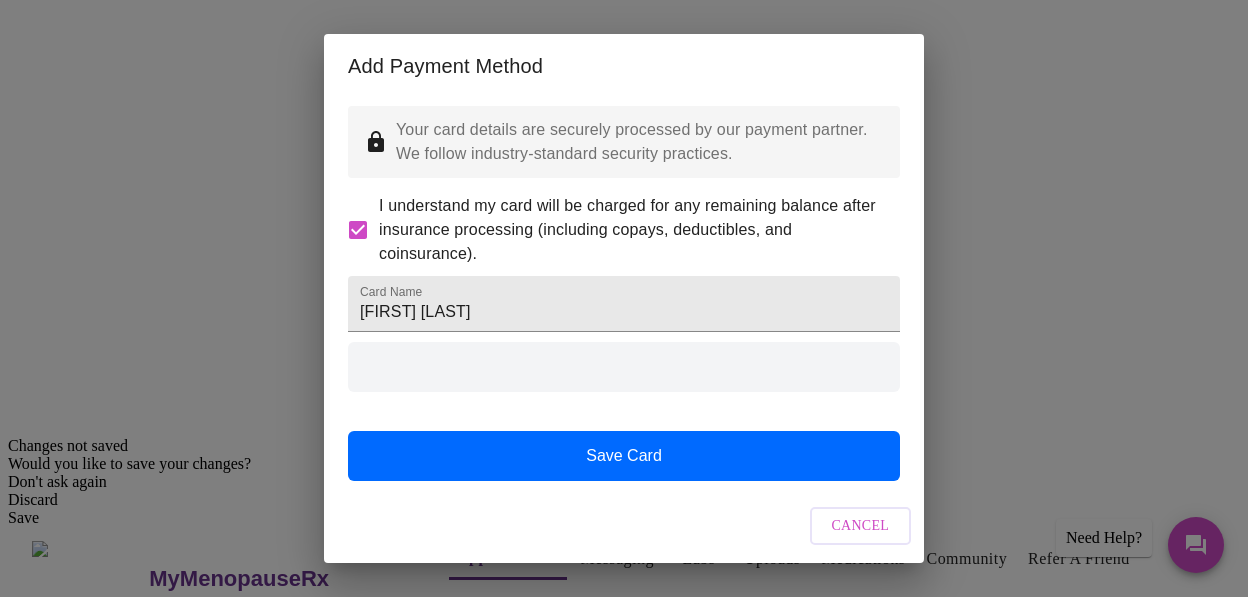 click at bounding box center (624, 367) 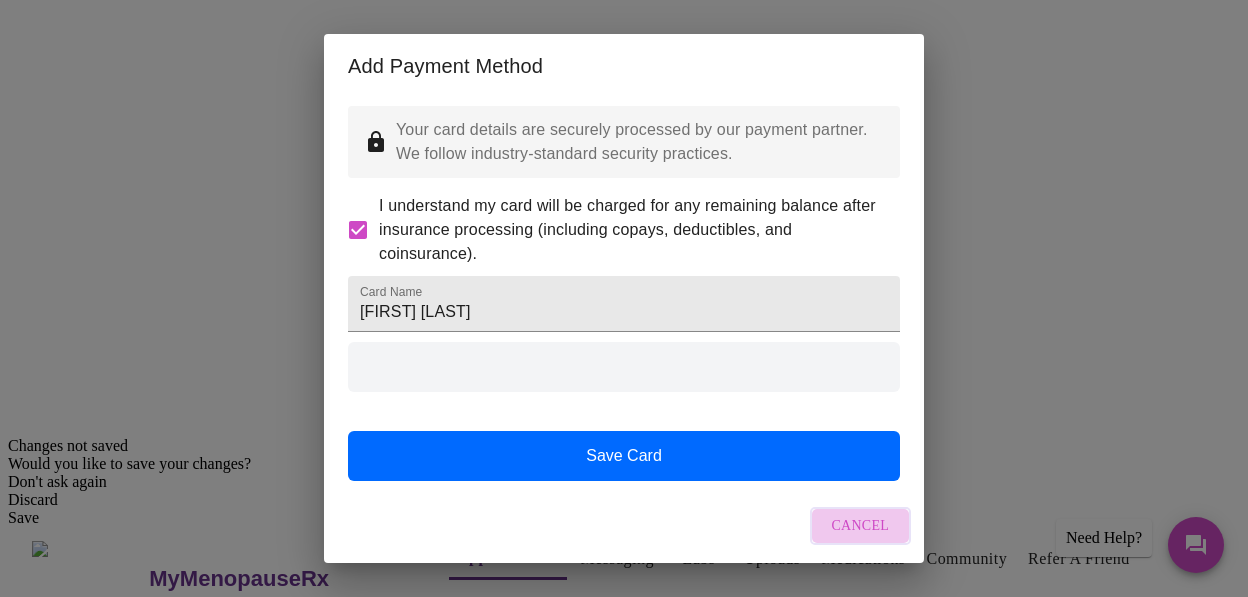 click on "Cancel" at bounding box center [861, 526] 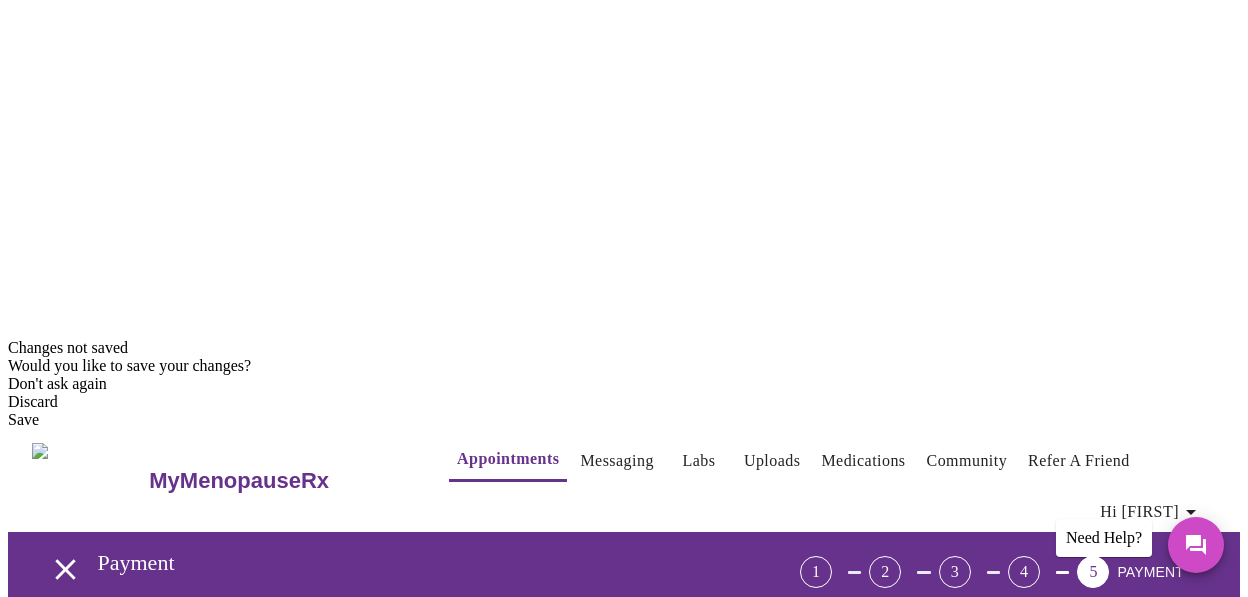 scroll, scrollTop: 258, scrollLeft: 0, axis: vertical 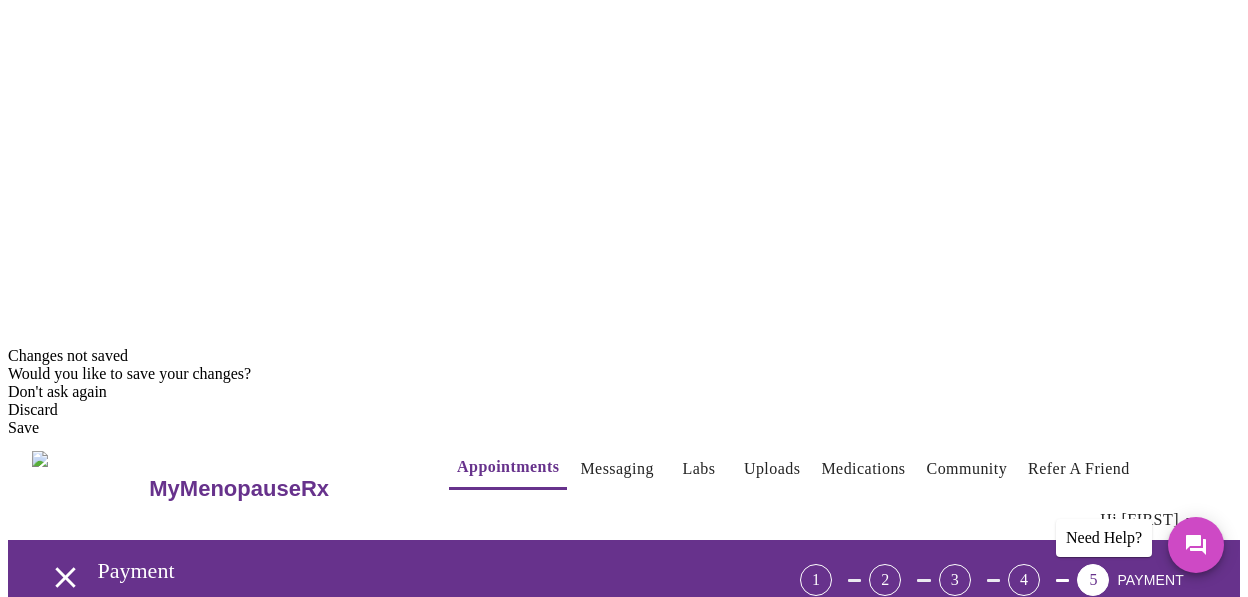 click on "Add Payment Method" at bounding box center [624, 1176] 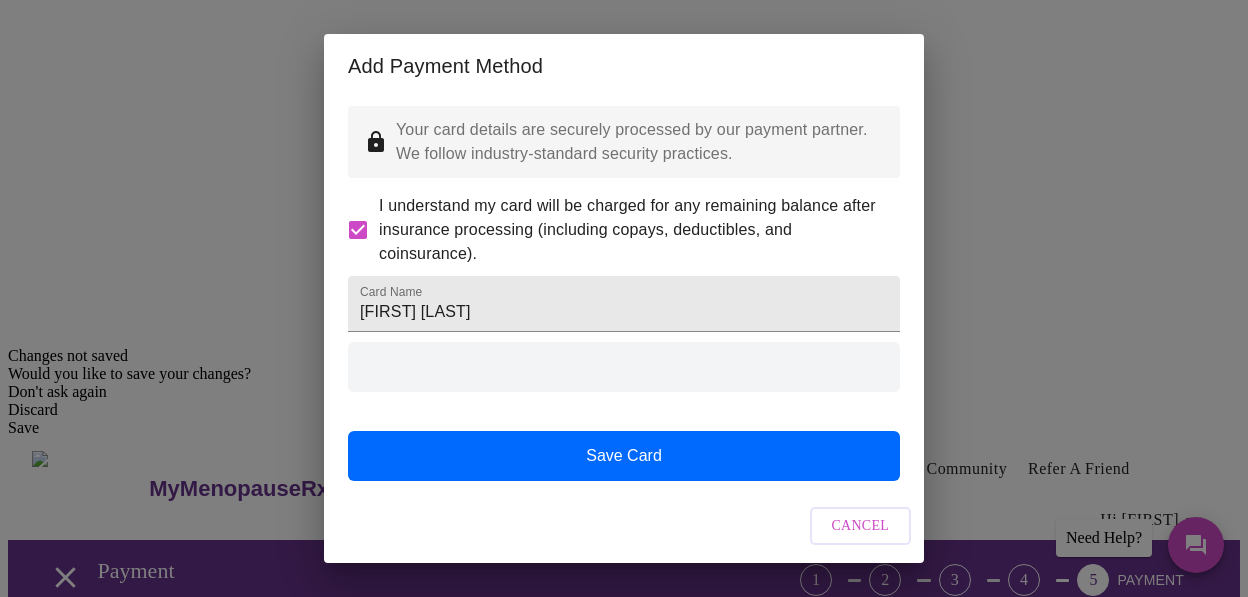 scroll, scrollTop: 44, scrollLeft: 0, axis: vertical 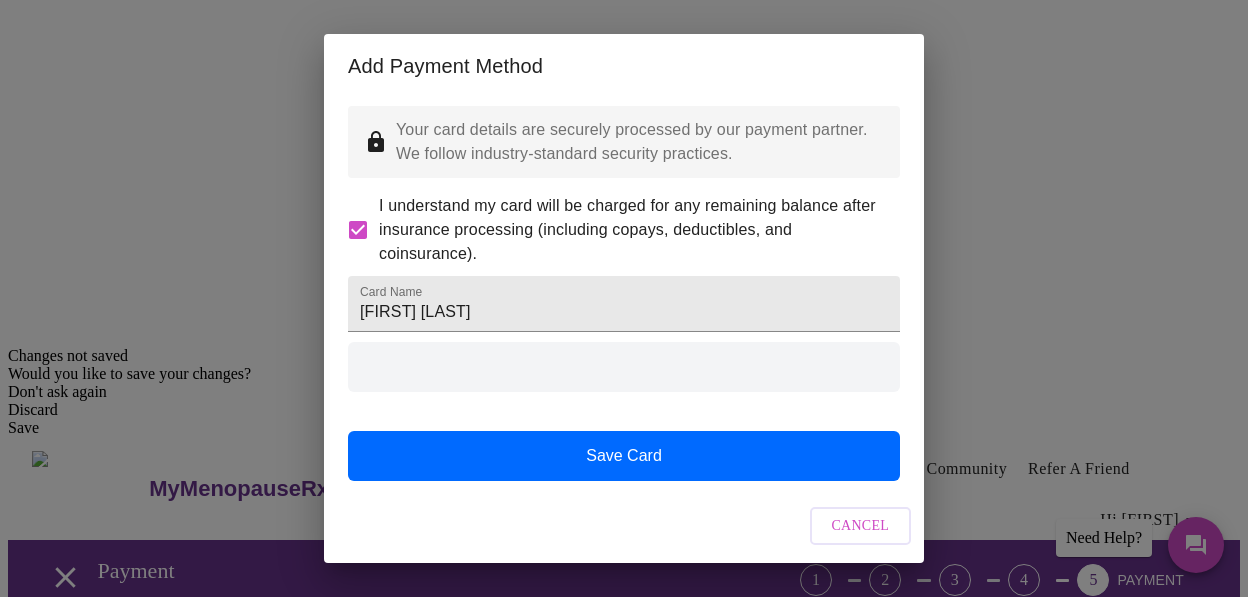 click at bounding box center [624, 367] 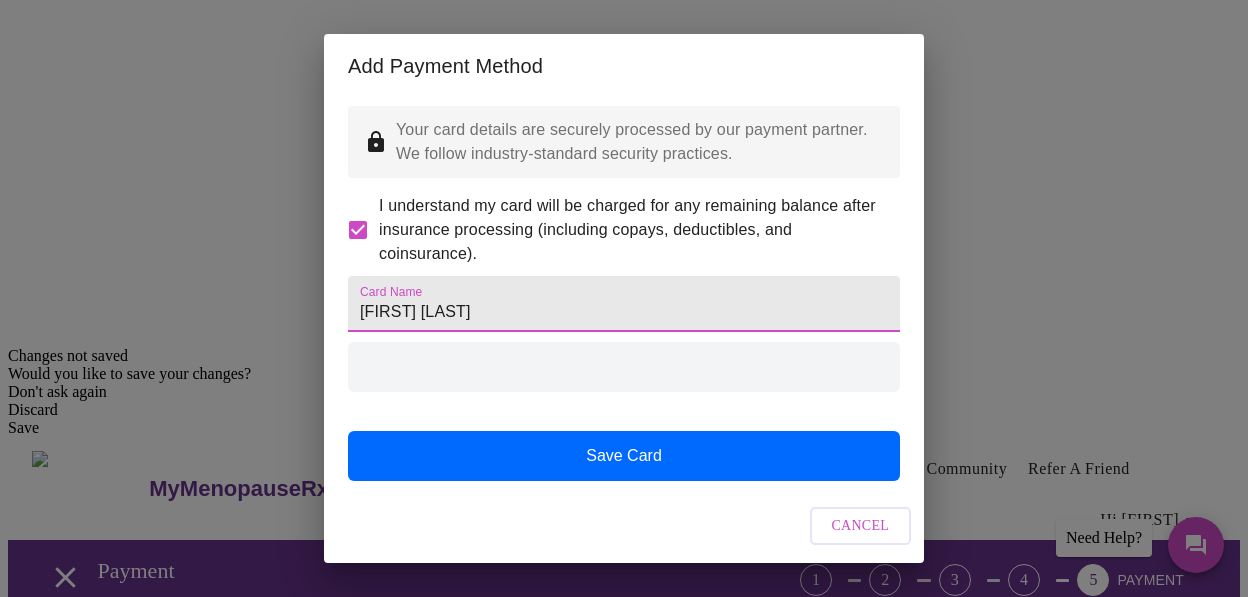 click on "[FIRST] [LAST]" at bounding box center [624, 304] 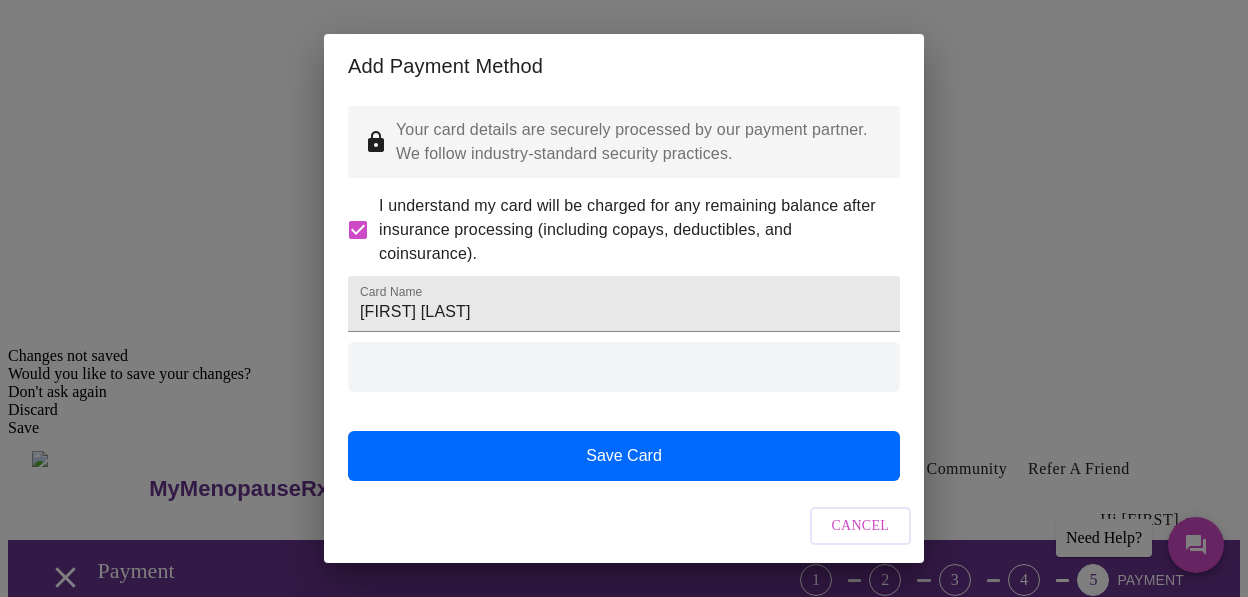 click at bounding box center (624, 367) 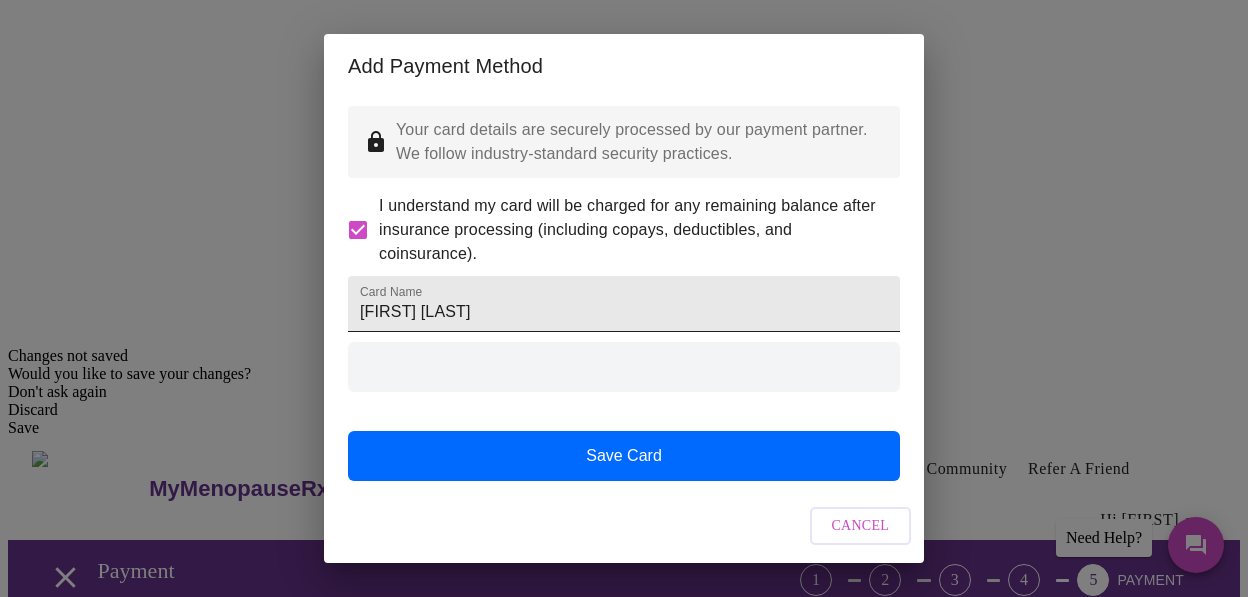drag, startPoint x: 498, startPoint y: 367, endPoint x: 497, endPoint y: 304, distance: 63.007935 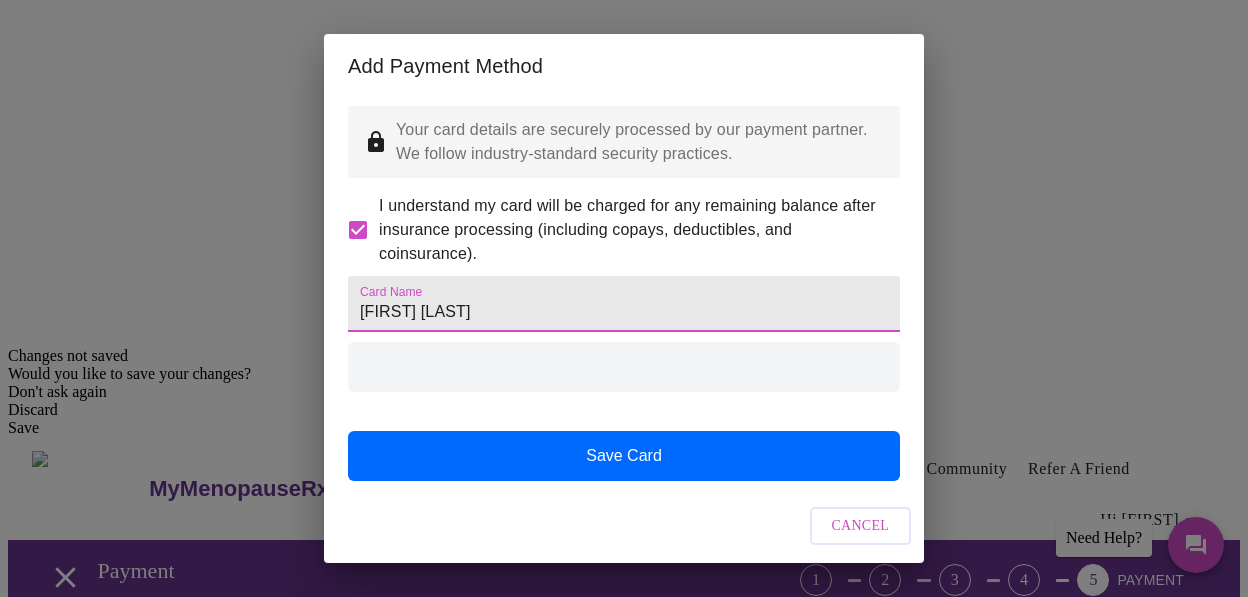 drag, startPoint x: 493, startPoint y: 289, endPoint x: 238, endPoint y: 283, distance: 255.07057 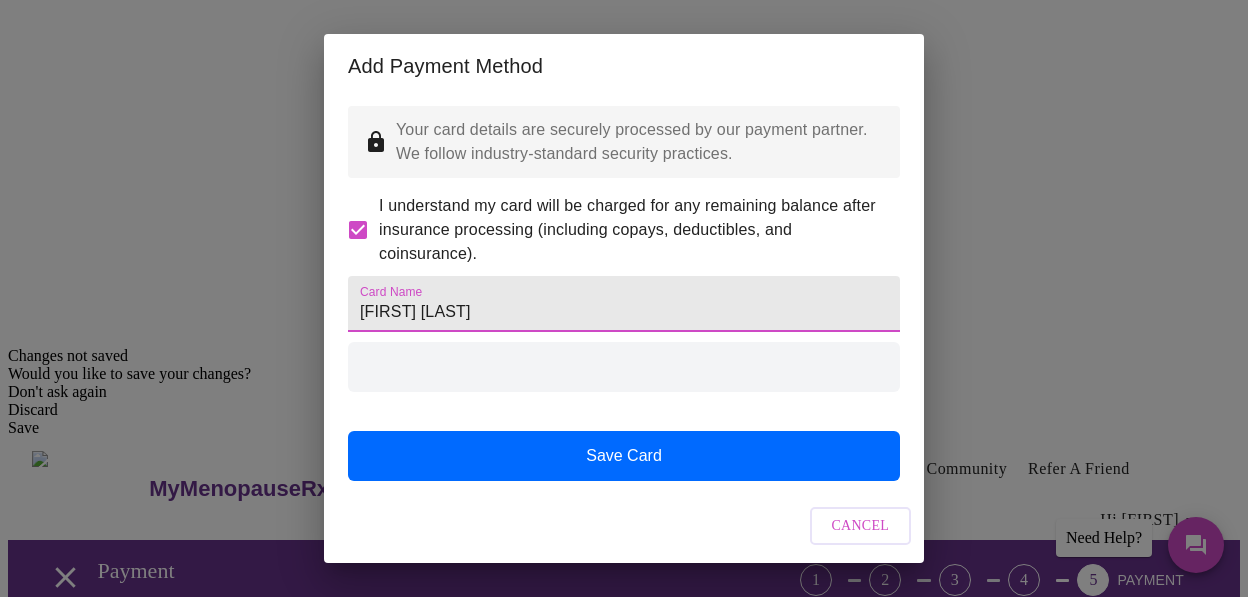 type on "[FIRST] [LAST]" 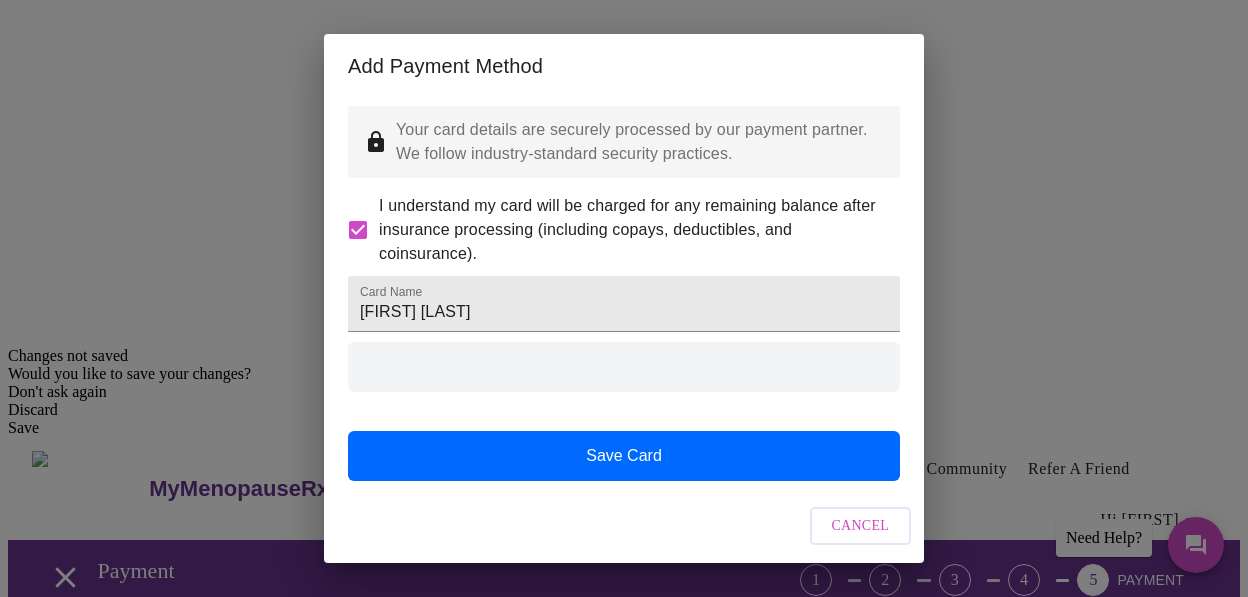 click on "Add Payment Method Your card details are securely processed by our payment partner. We follow industry-standard security practices. I understand my card will be charged for any remaining balance after insurance processing (including copays, deductibles, and coinsurance). Card Name [FIRST] [LAST] Save Card Cancel" at bounding box center [624, 298] 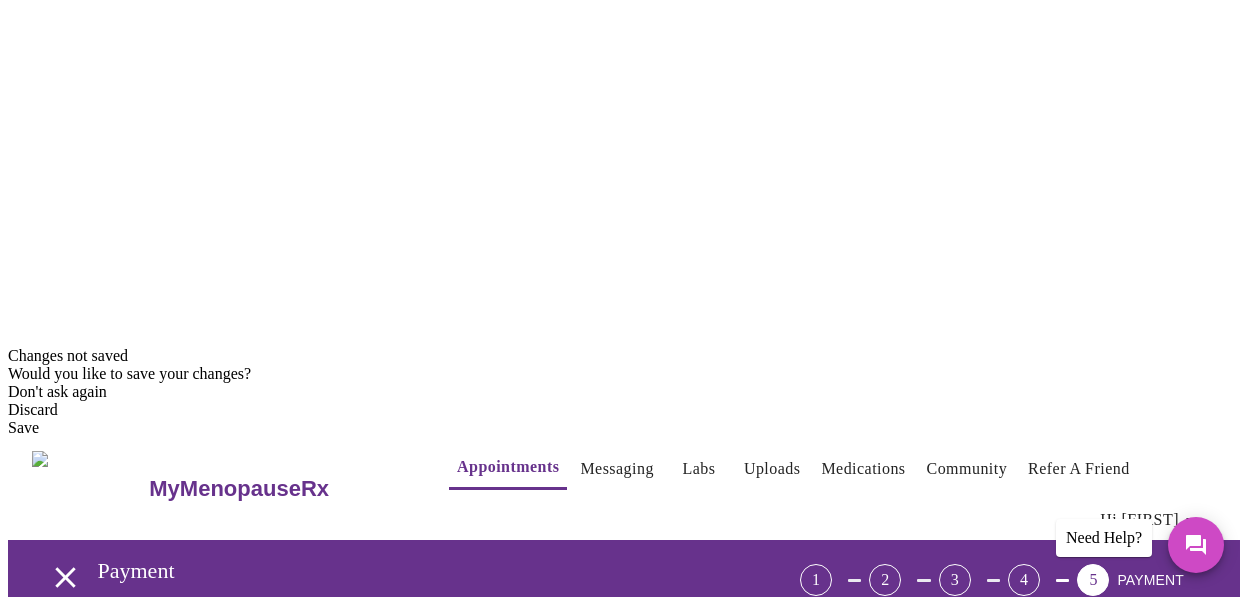 click on "Add Payment Method" at bounding box center [624, 1176] 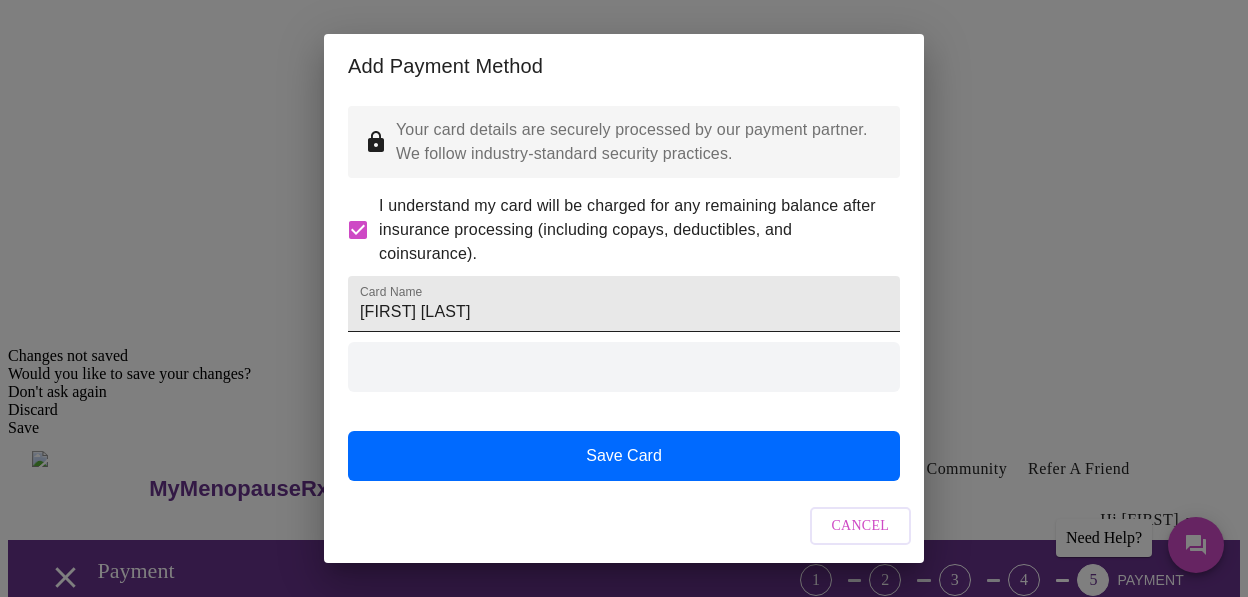 click on "[FIRST] [LAST]" at bounding box center (624, 304) 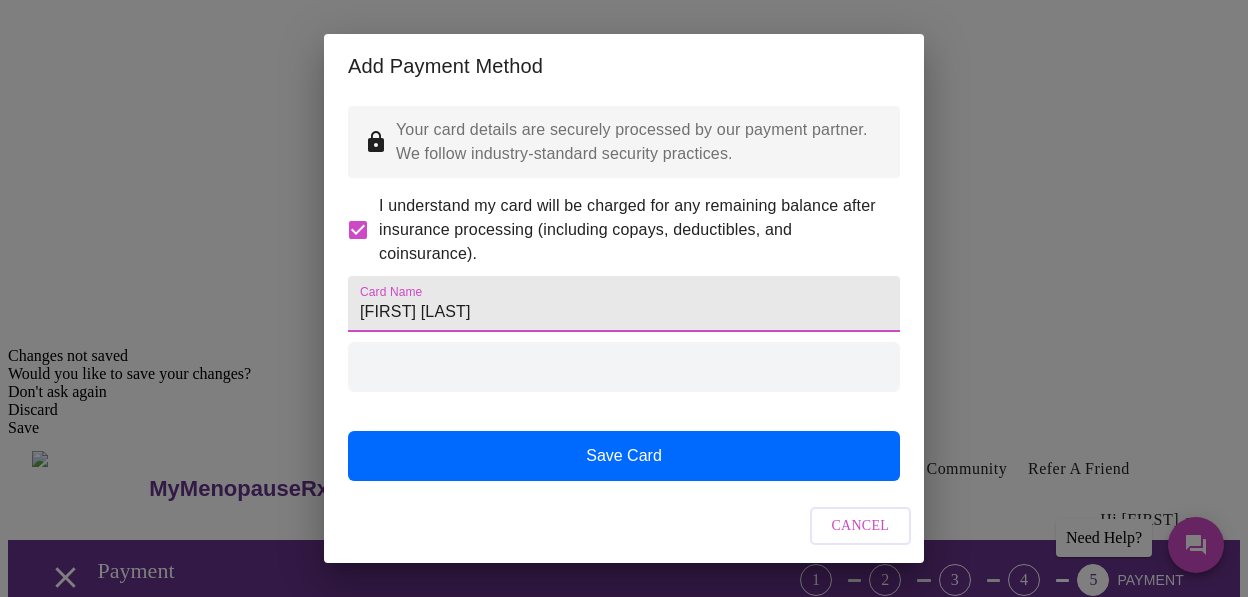 click at bounding box center (624, 367) 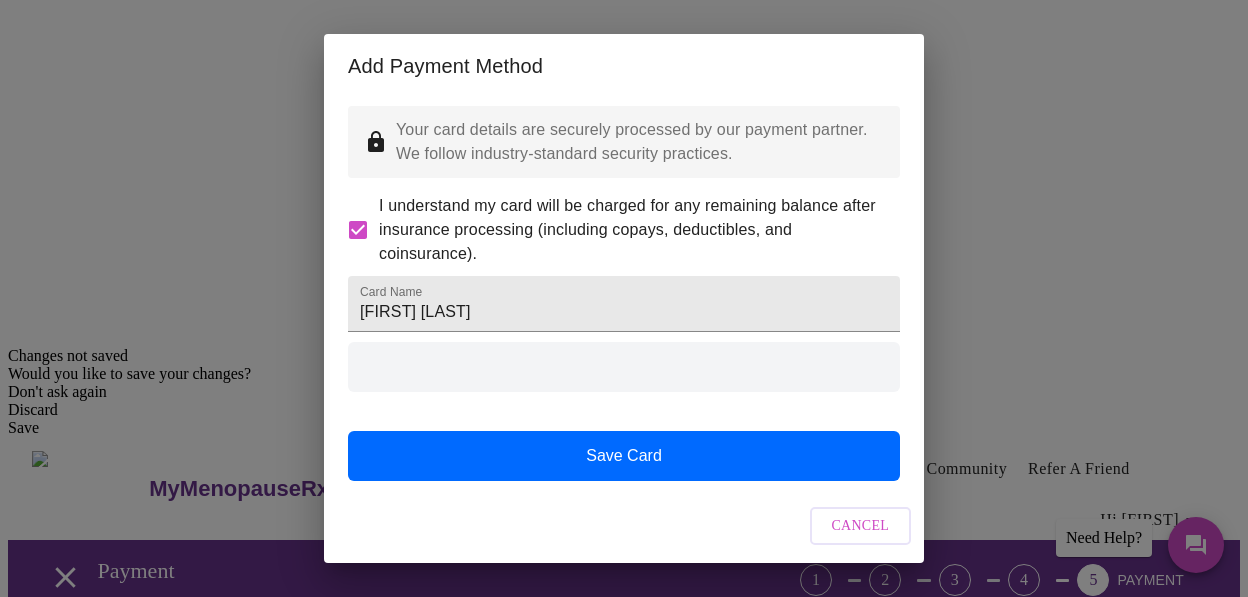 click at bounding box center (624, 367) 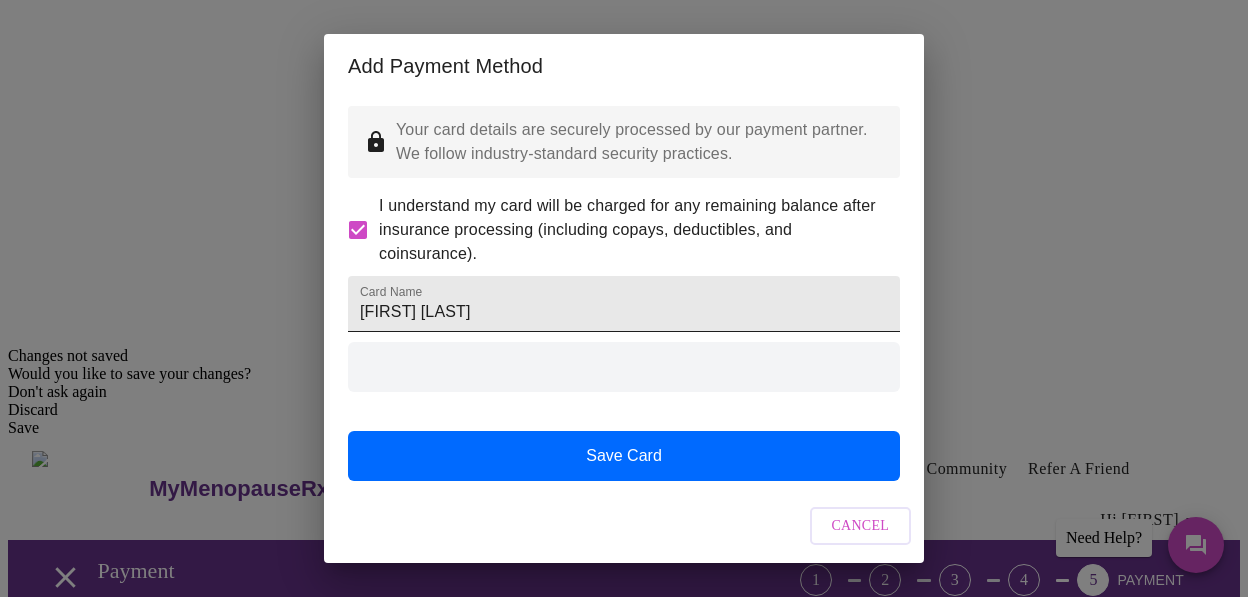 click on "[FIRST] [LAST]" at bounding box center (624, 304) 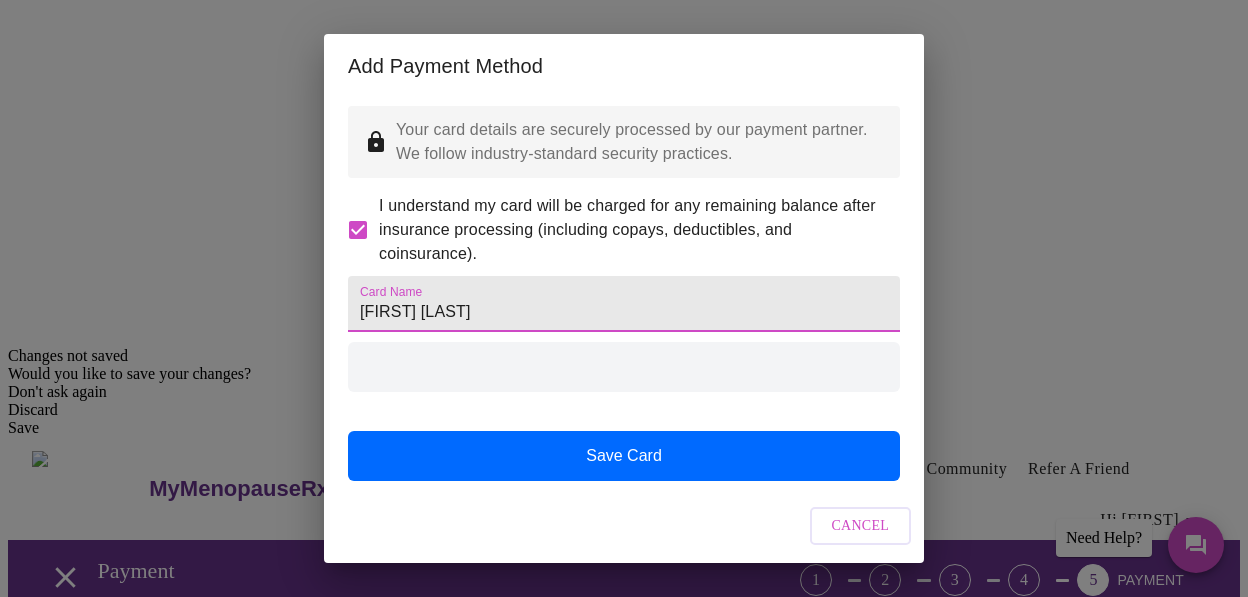 type on "[FIRST] [LAST]" 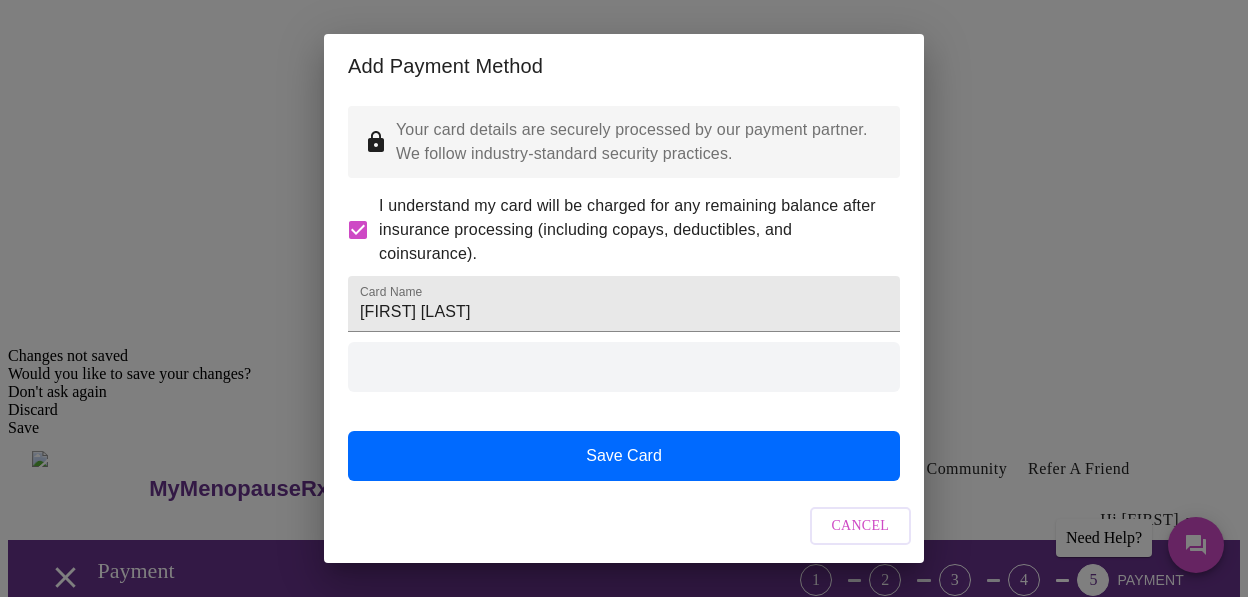 click at bounding box center [624, 367] 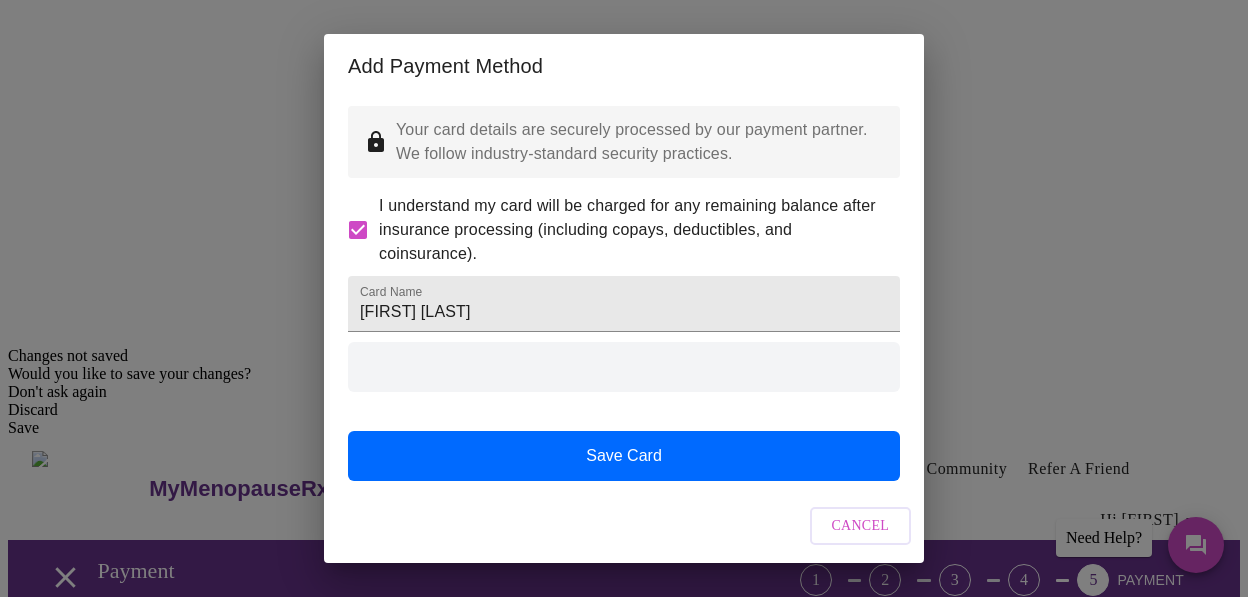 scroll, scrollTop: 1, scrollLeft: 0, axis: vertical 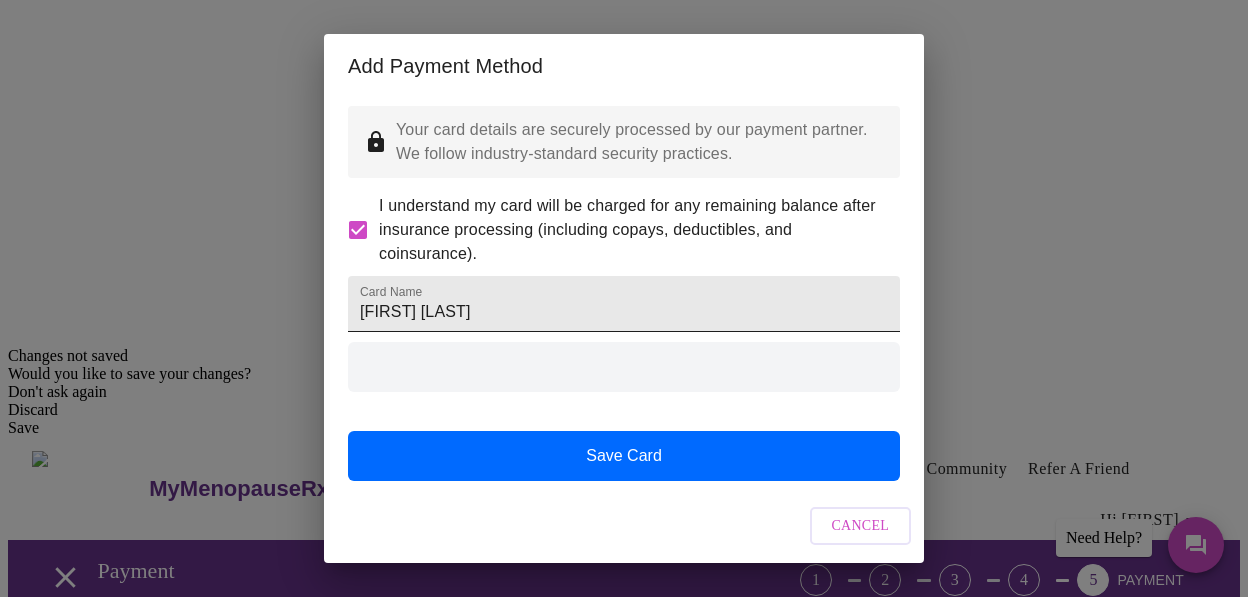 click on "[FIRST] [LAST]" at bounding box center [624, 304] 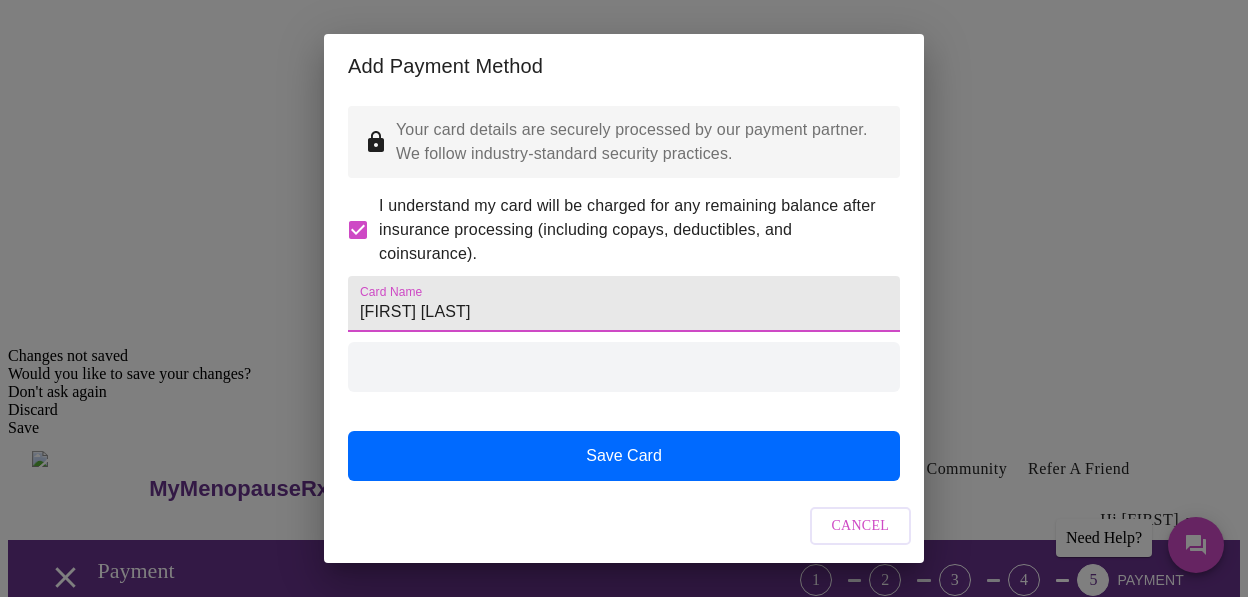 scroll, scrollTop: 44, scrollLeft: 0, axis: vertical 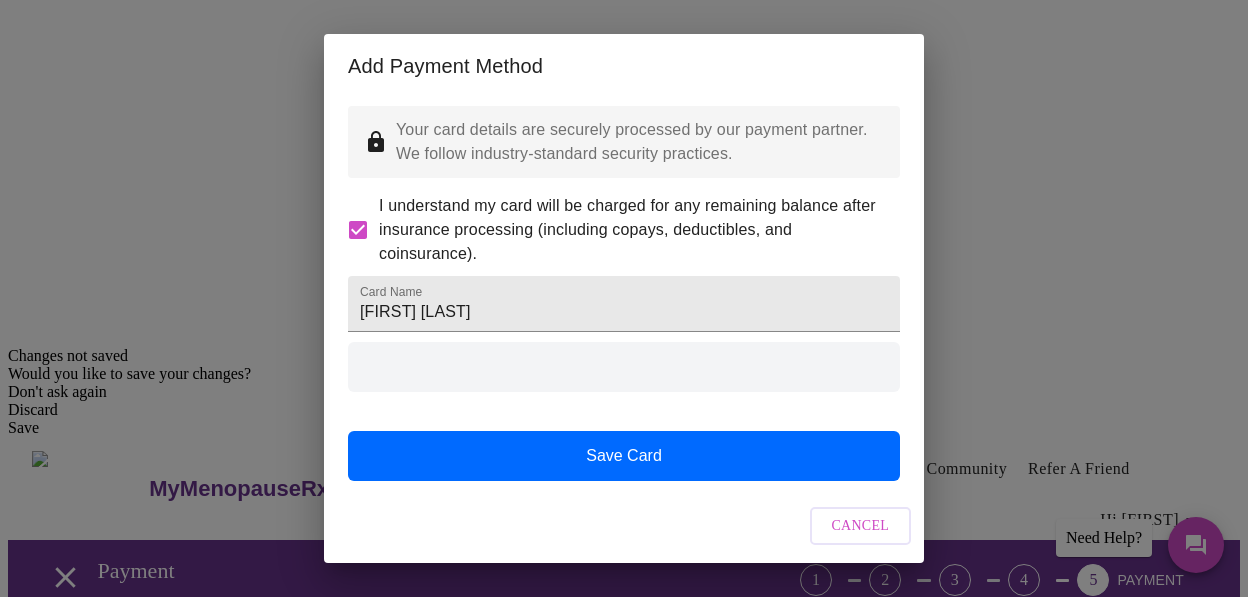 click at bounding box center [624, 367] 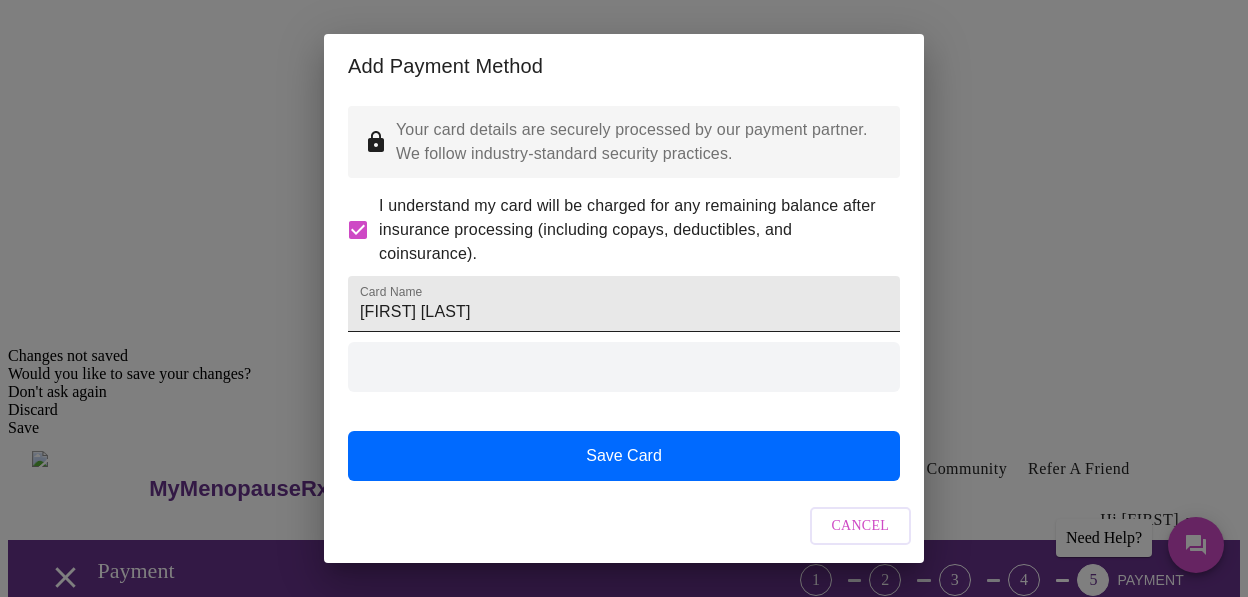click on "[FIRST] [LAST]" at bounding box center (624, 304) 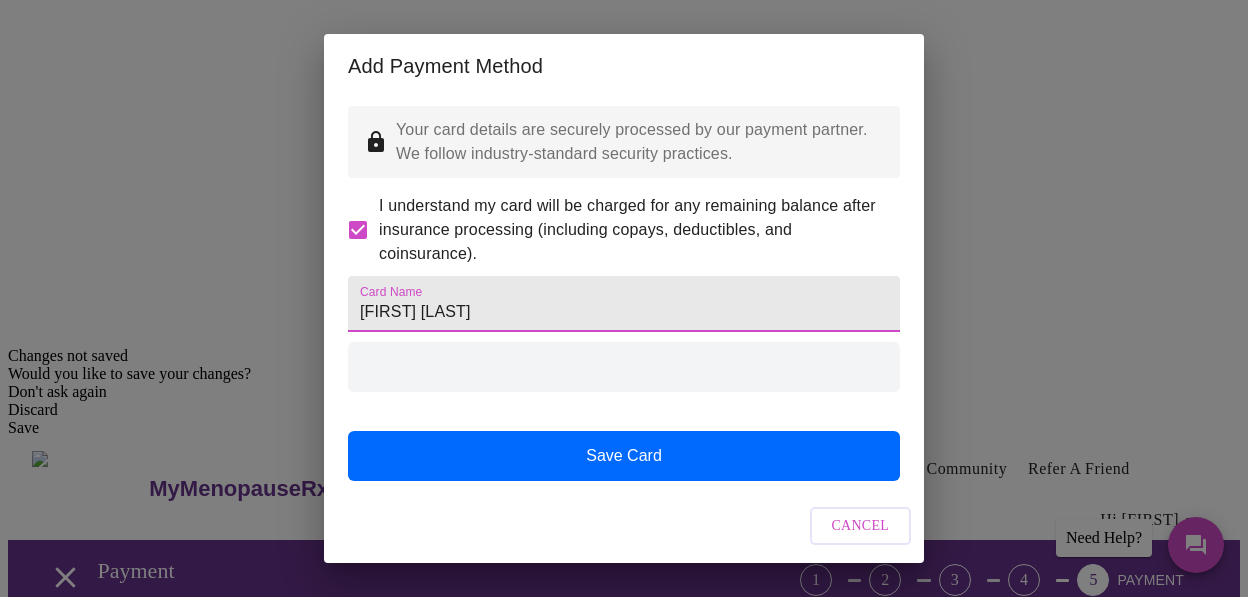 click on "[FIRST] [LAST]" at bounding box center (624, 304) 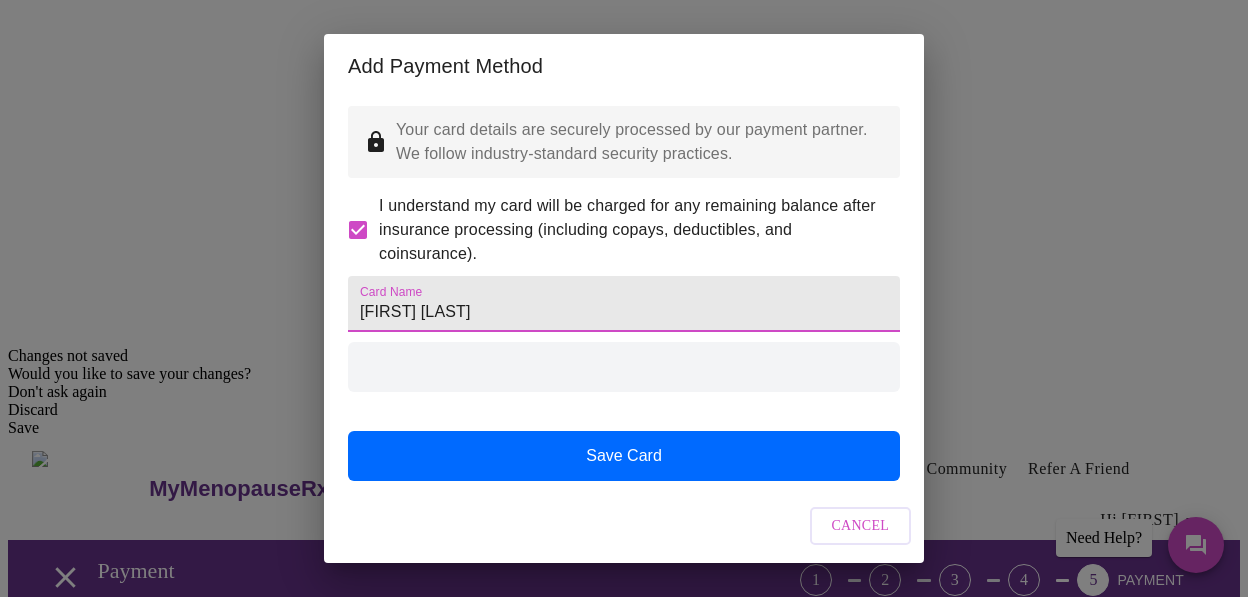 click on "Cancel" at bounding box center [861, 526] 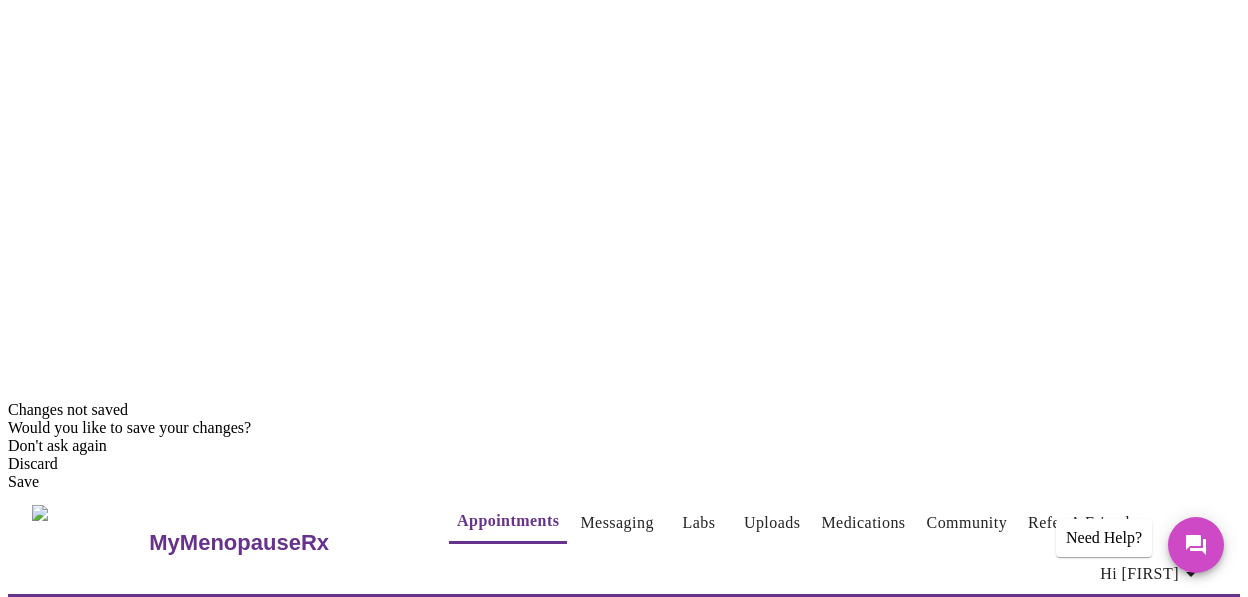 scroll, scrollTop: 197, scrollLeft: 0, axis: vertical 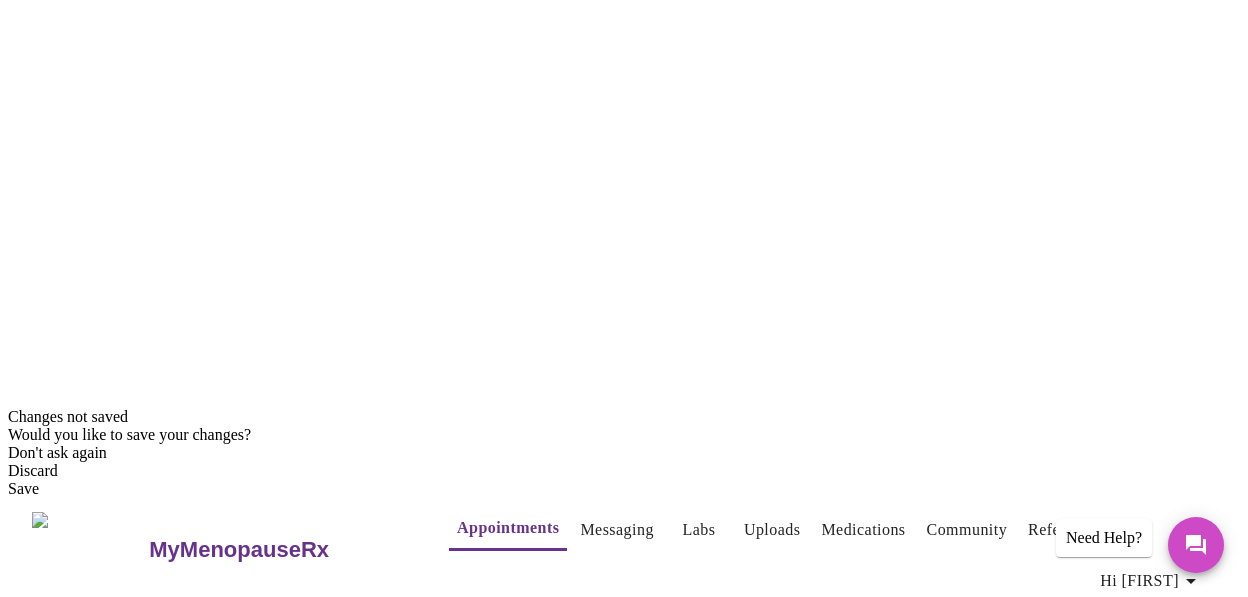 click on "Add New Card" at bounding box center [1086, 845] 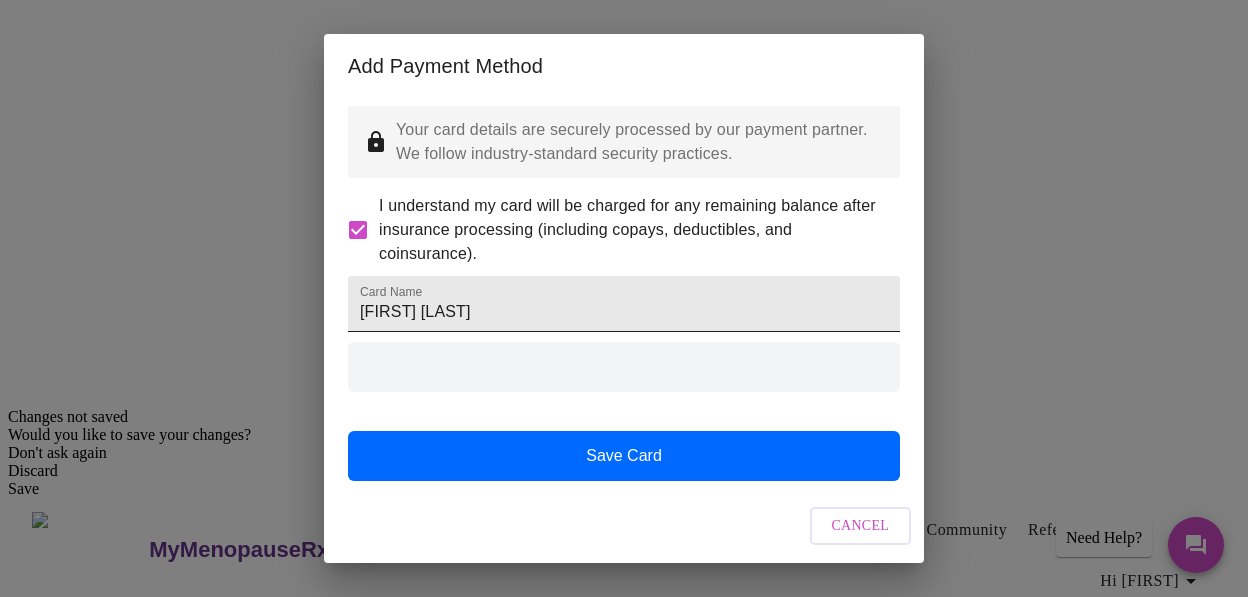 click on "[FIRST] [LAST]" at bounding box center [624, 304] 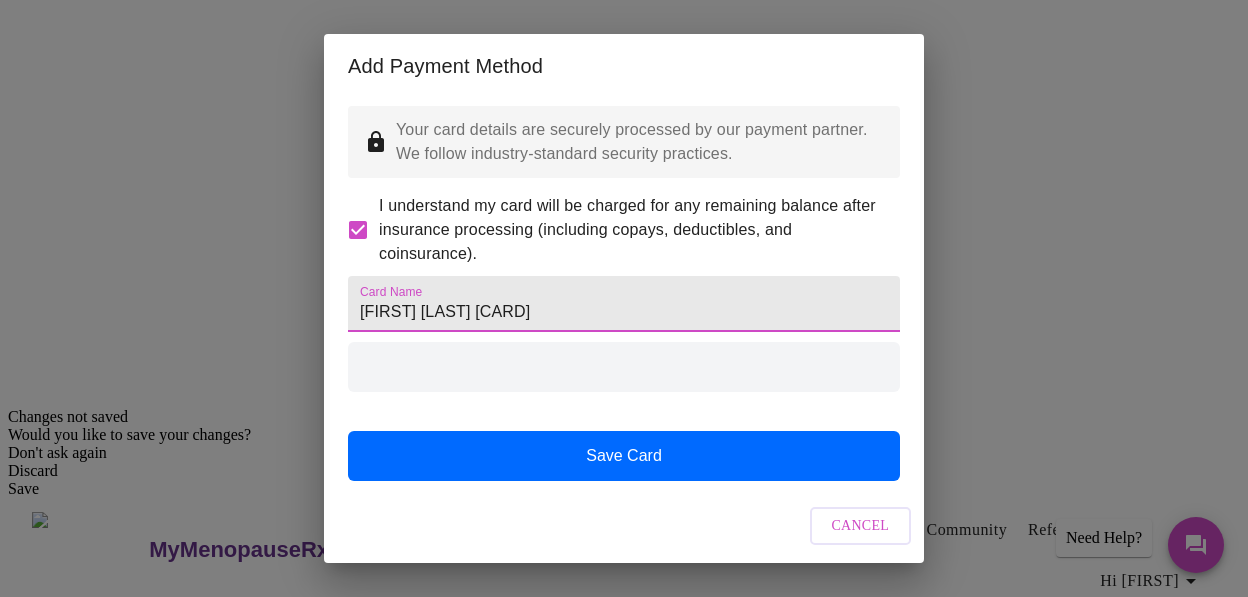 type on "[FIRST] [LAST]" 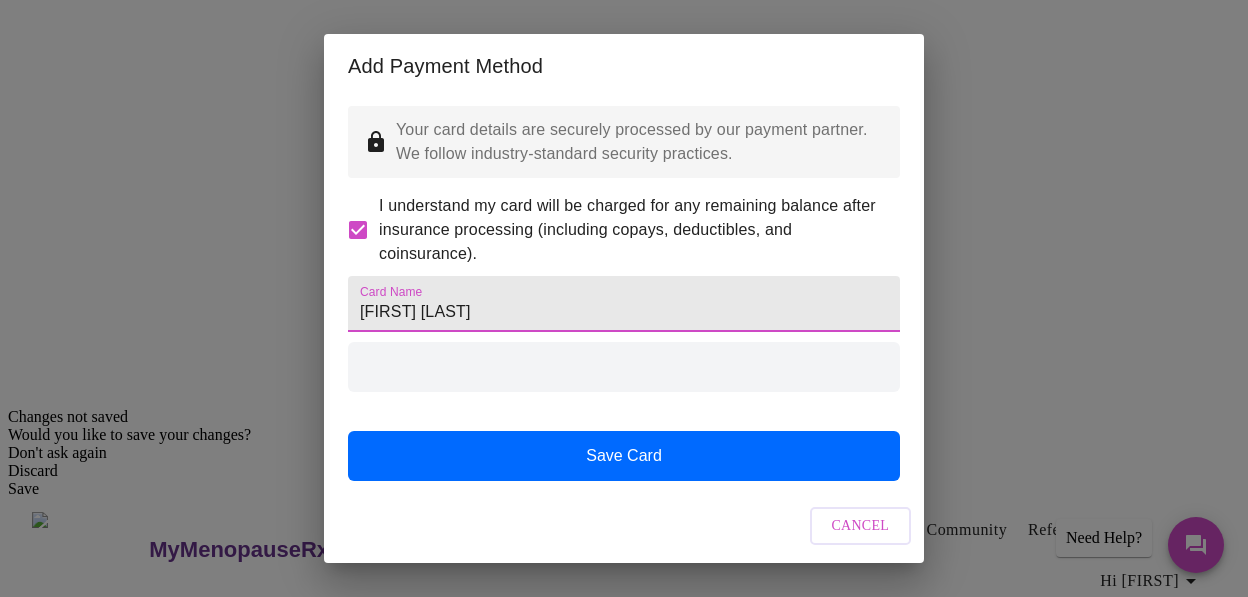 scroll, scrollTop: 41, scrollLeft: 0, axis: vertical 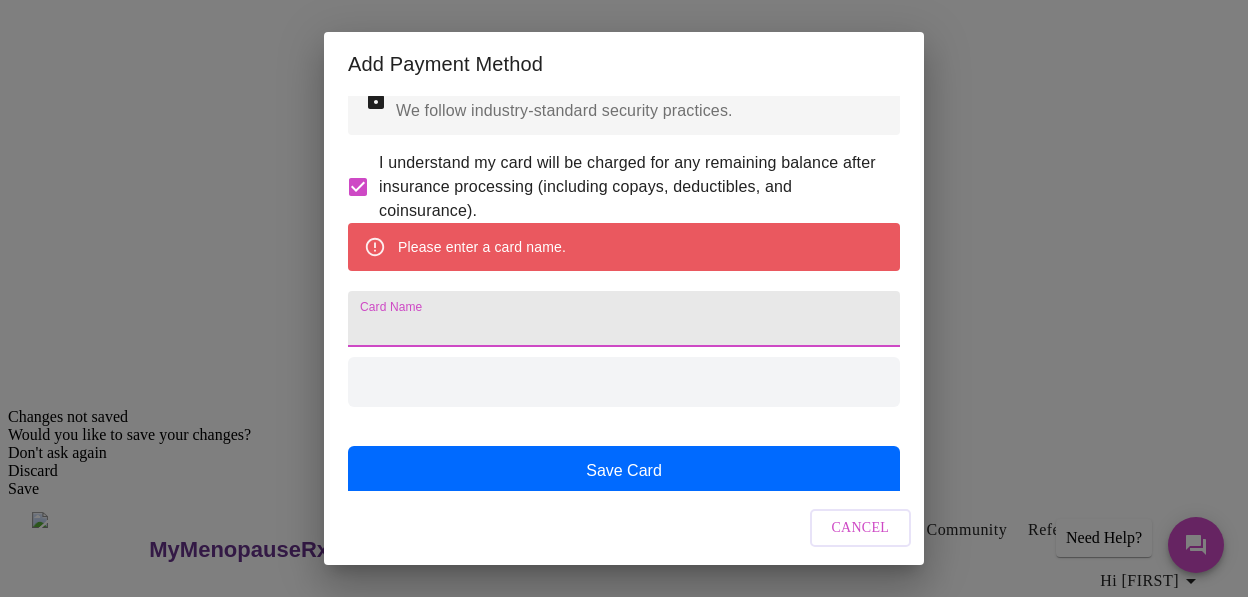 type 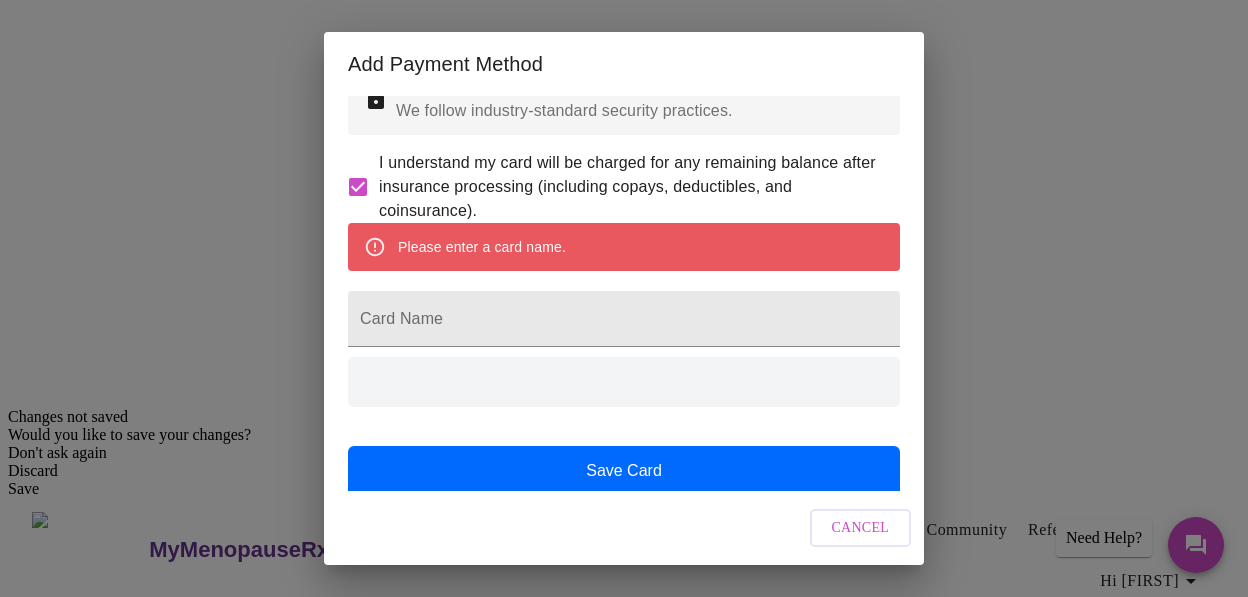 click on "Add Payment Method Your card details are securely processed by our payment partner. We follow industry-standard security practices. I understand my card will be charged for any remaining balance after insurance processing (including copays, deductibles, and coinsurance). Please enter a card name. Card Name Save Card Cancel" at bounding box center [624, 298] 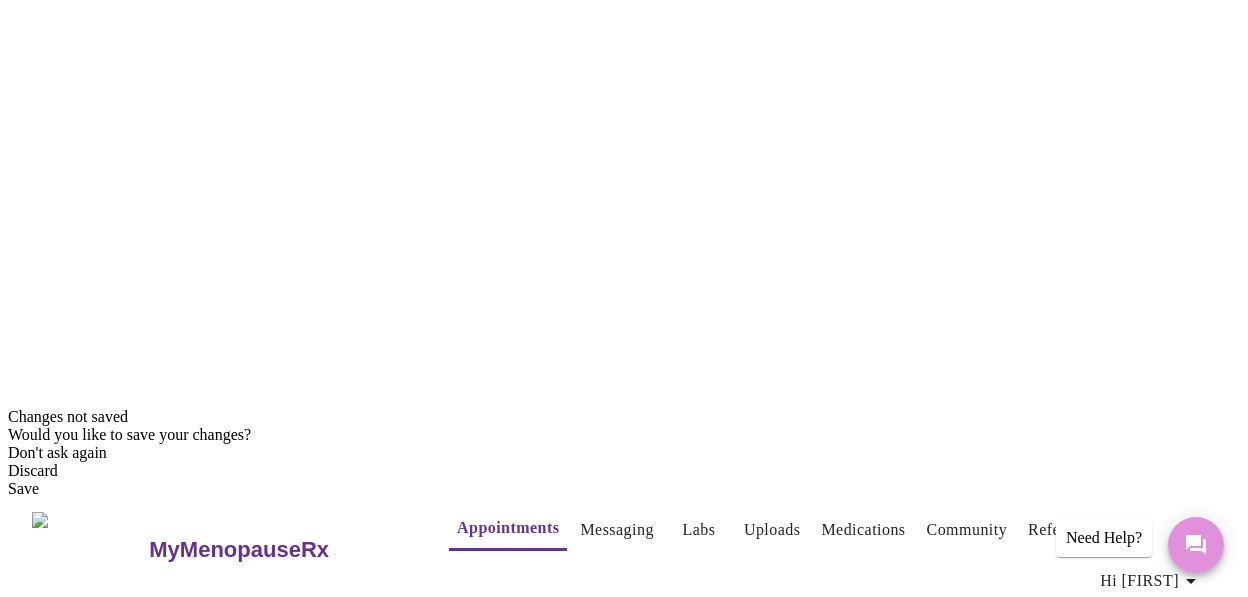 click 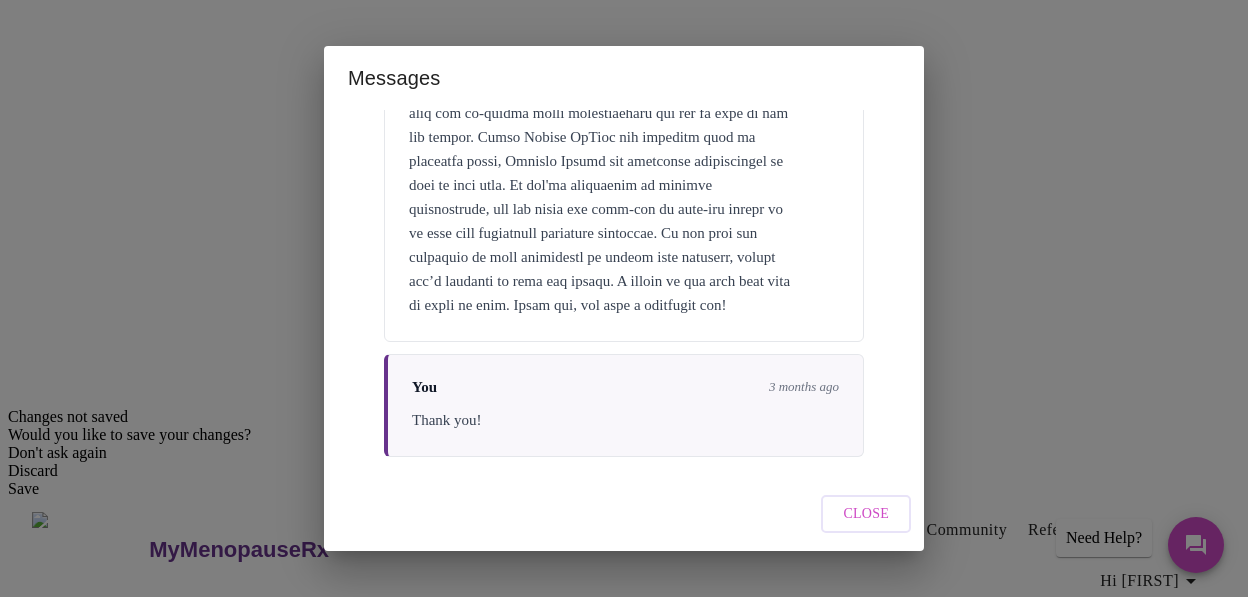 scroll, scrollTop: 1146, scrollLeft: 0, axis: vertical 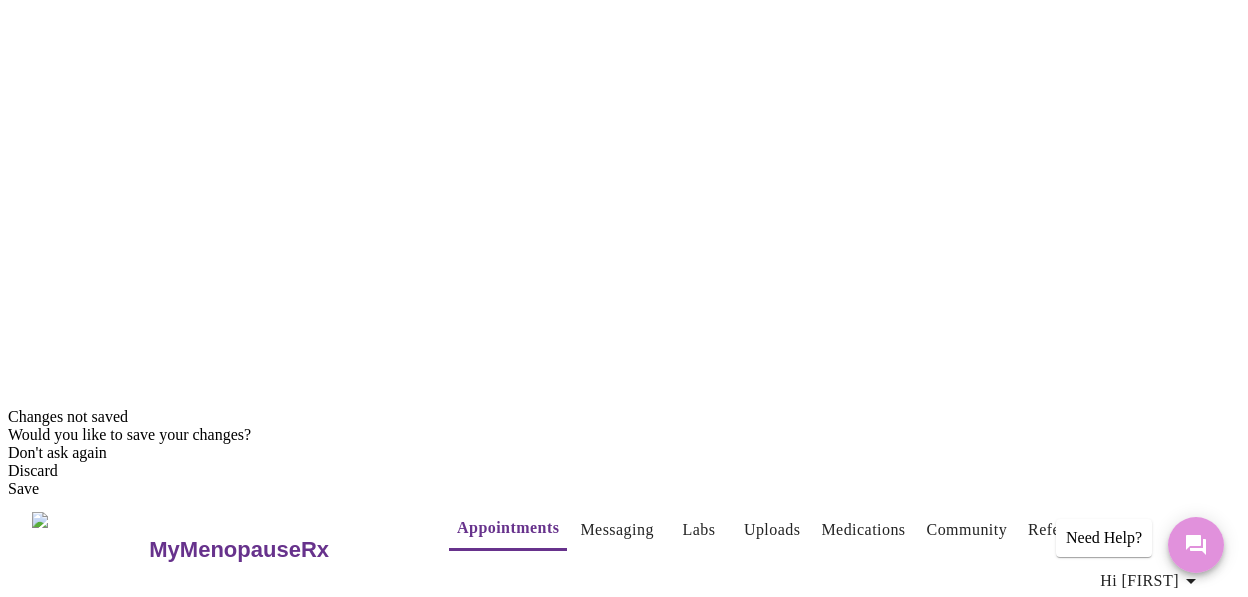 click 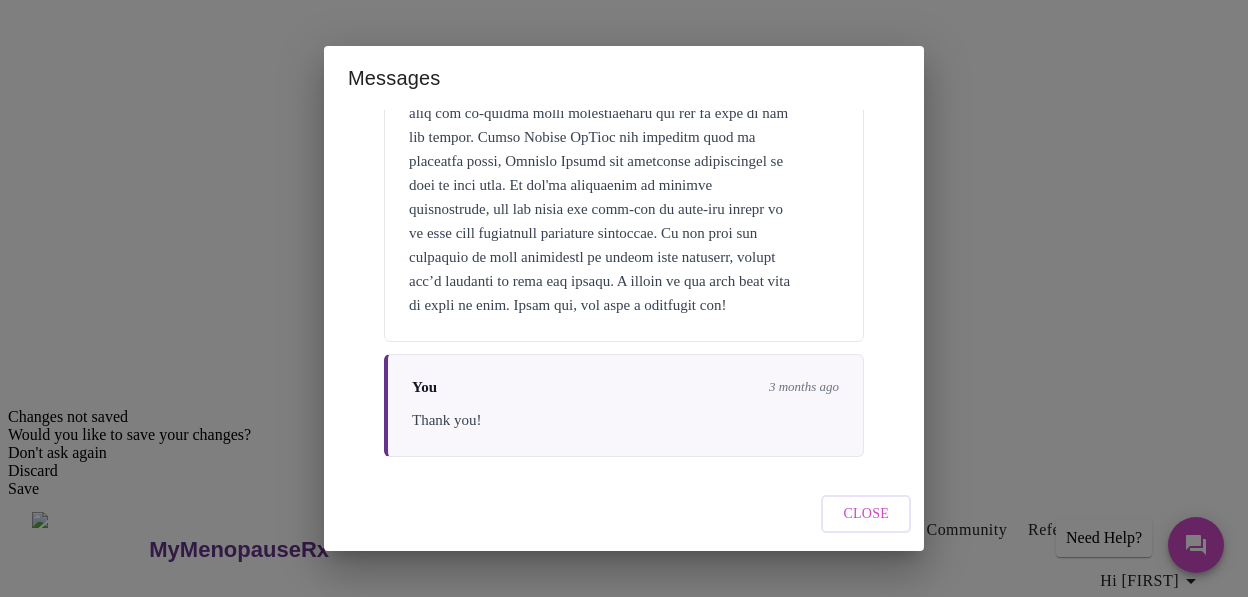 scroll, scrollTop: 1146, scrollLeft: 0, axis: vertical 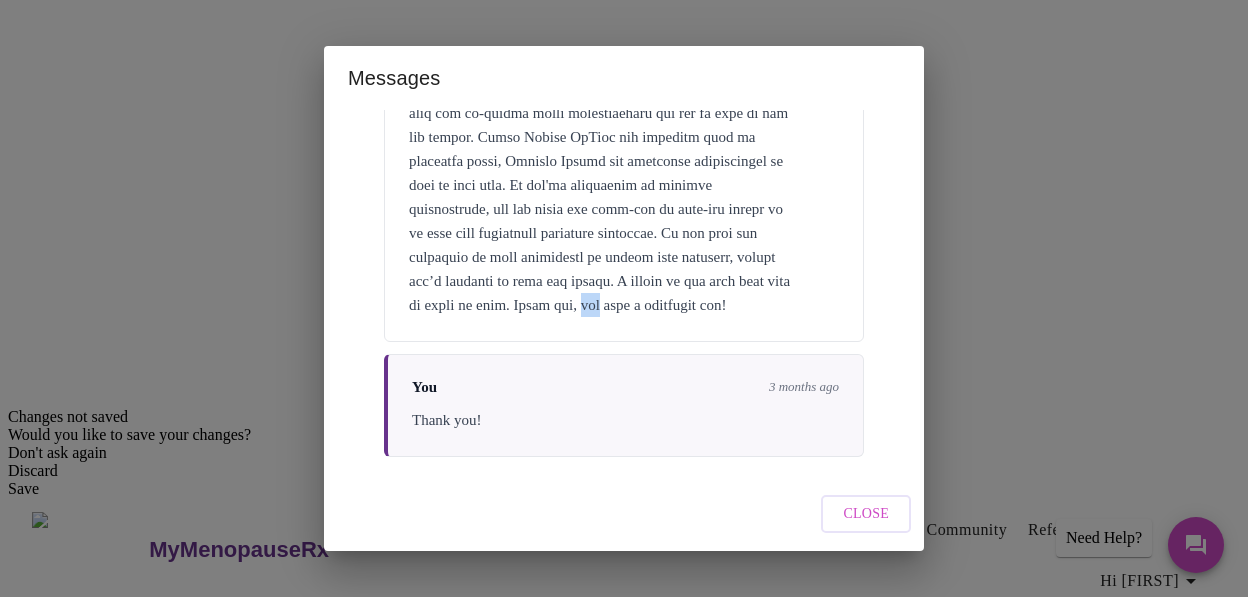 click at bounding box center [624, 65] 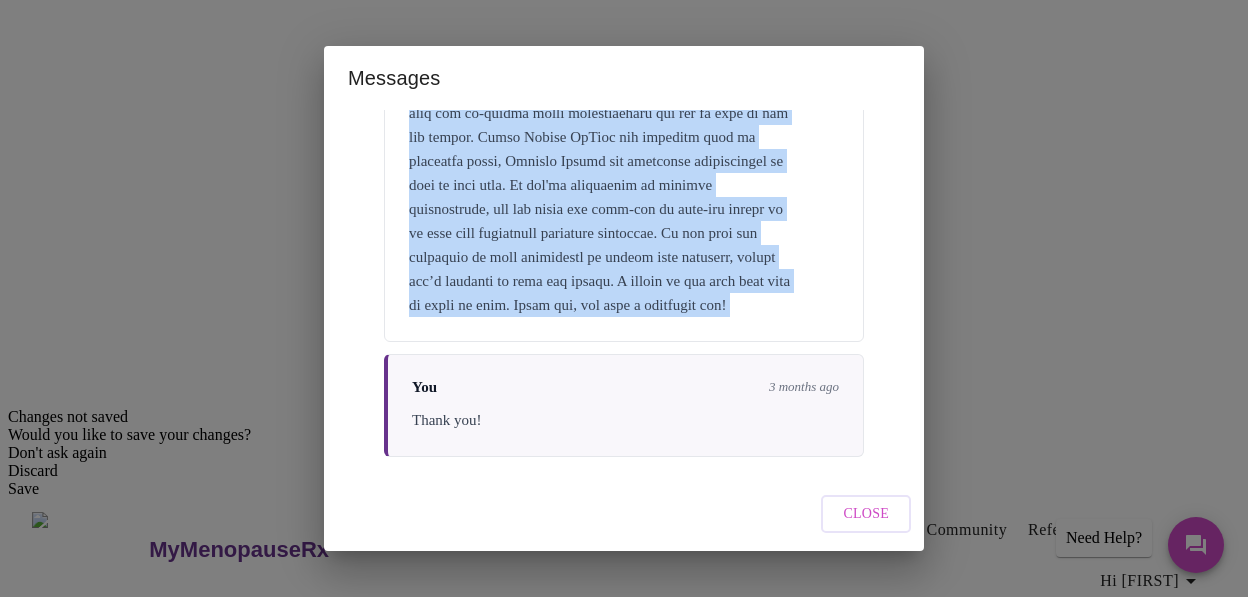 click at bounding box center [624, 65] 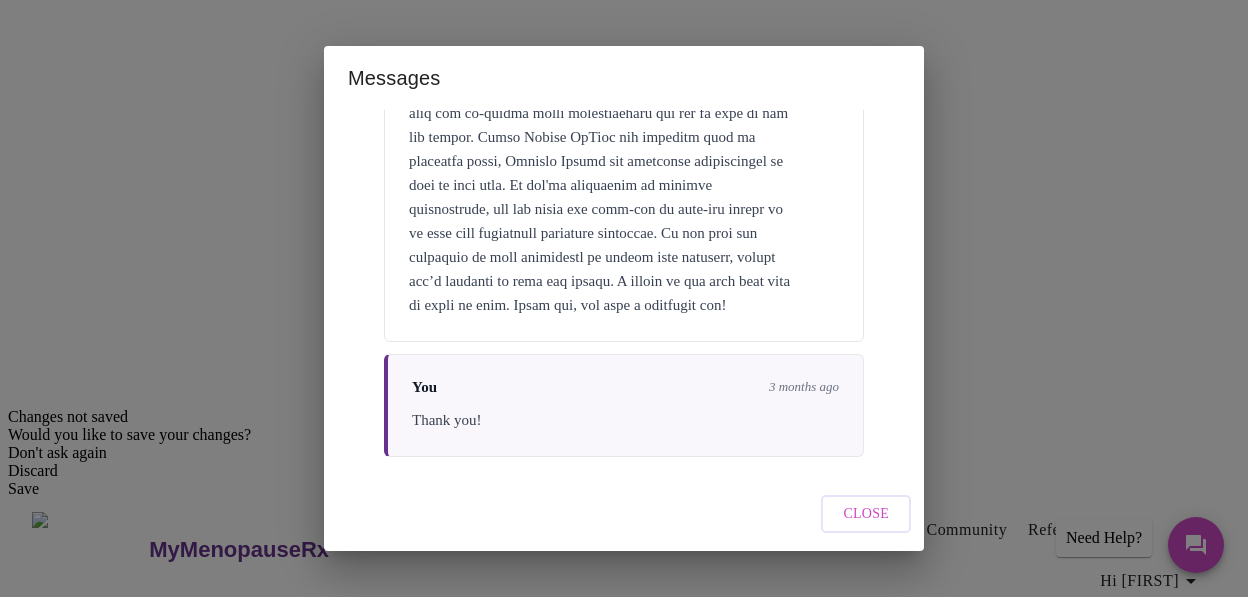 click on "Messages are typically reviewed within 1-2 business days You 3 months ago Hello! I live in Wheaton and want to make an appointment for the Wheaton location. Do I do this online? I am not seeing where I can select in-person or virtual.  [FIRST] [LAST] VP of Clinical Operations MMRx Team 3 months ago Hi [FIRST], If you would like to be seen in person please call the office to schedule. We have two separate electronic medical record systems. You can contact them at ([PHONE]). Thank you and have a nice day!  You 3 months ago Would you suggest starting with a virtual visit and then moving on to the in-person, or just starting with the in-person appointment?
[FIRST] [LAST] VP of Clinical Operations MMRx Team 3 months ago You 3 months ago Thank you!" at bounding box center [624, 283] 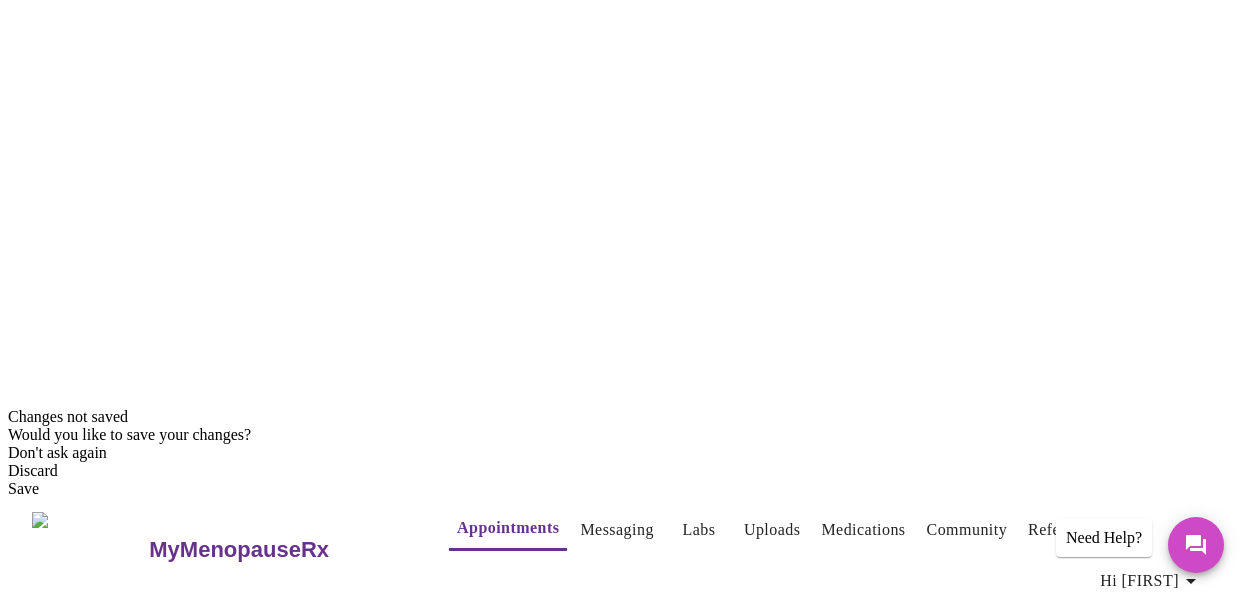 click on "Need Help?" at bounding box center (1104, 538) 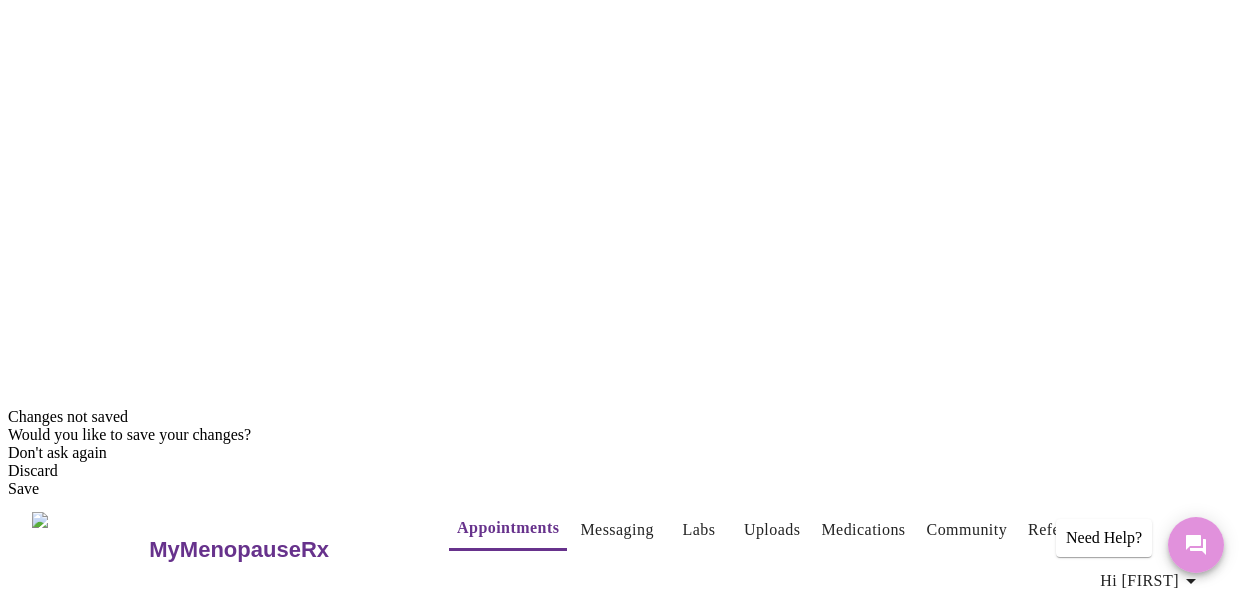 click 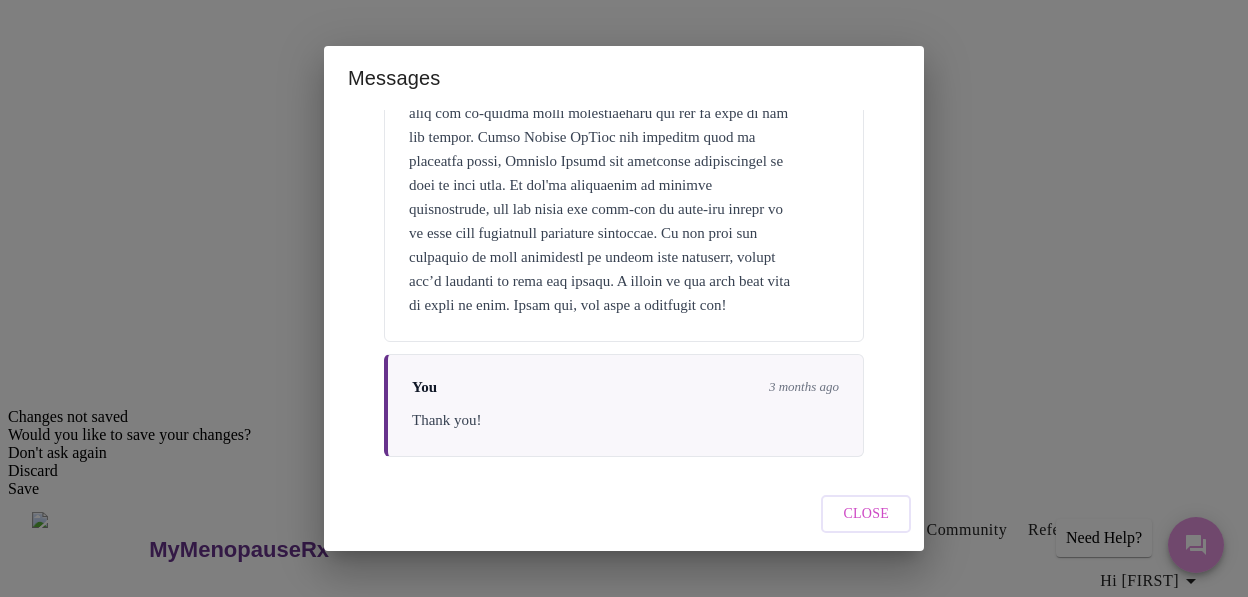 scroll, scrollTop: 1146, scrollLeft: 0, axis: vertical 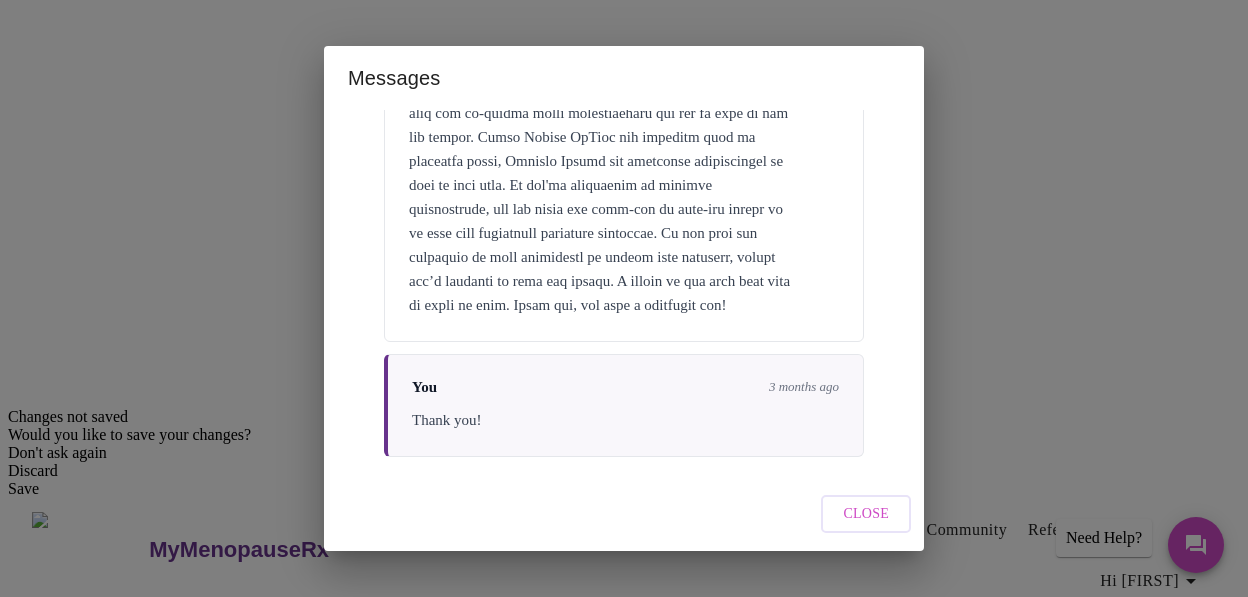 click on "Close" at bounding box center [866, 514] 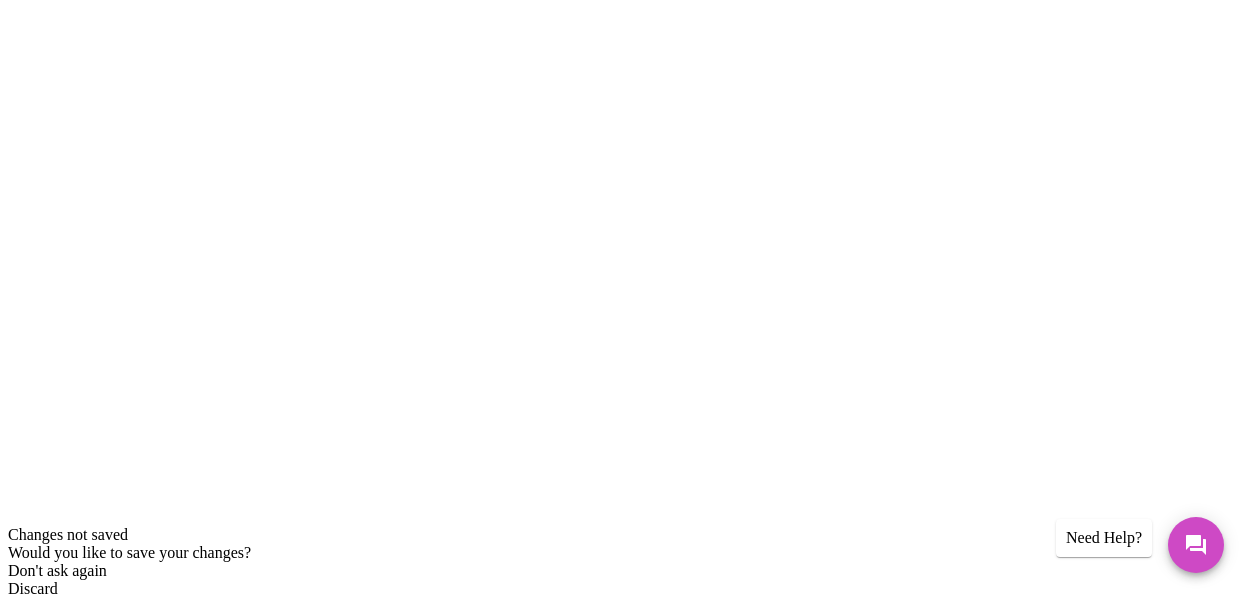 scroll, scrollTop: 0, scrollLeft: 0, axis: both 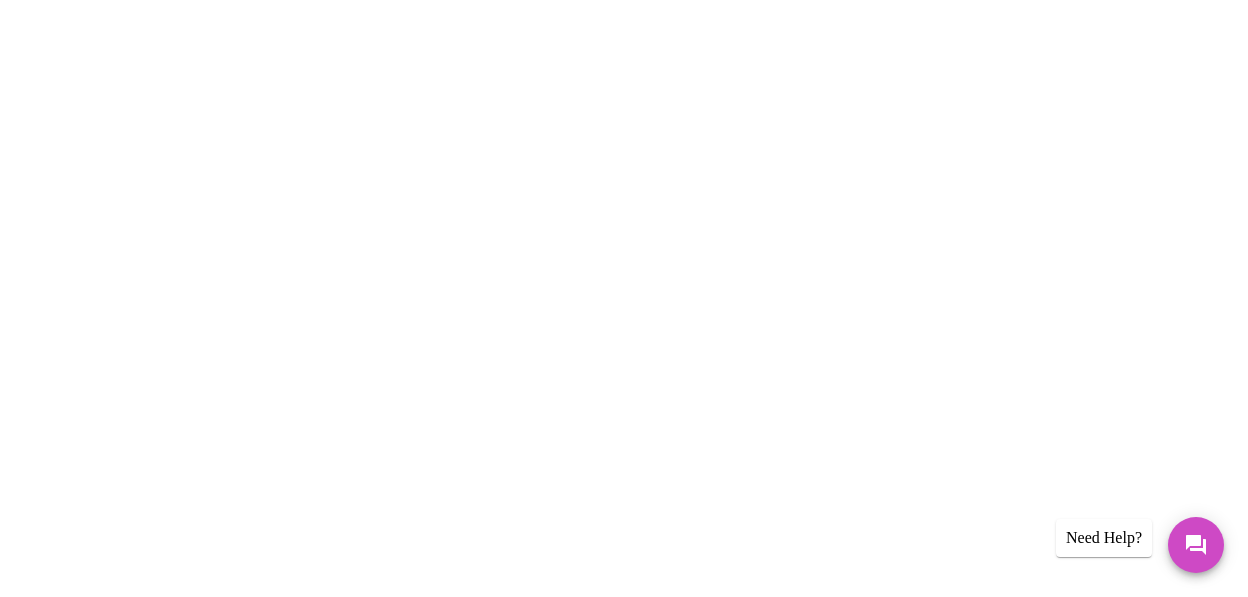click on "Uploads" at bounding box center (772, 727) 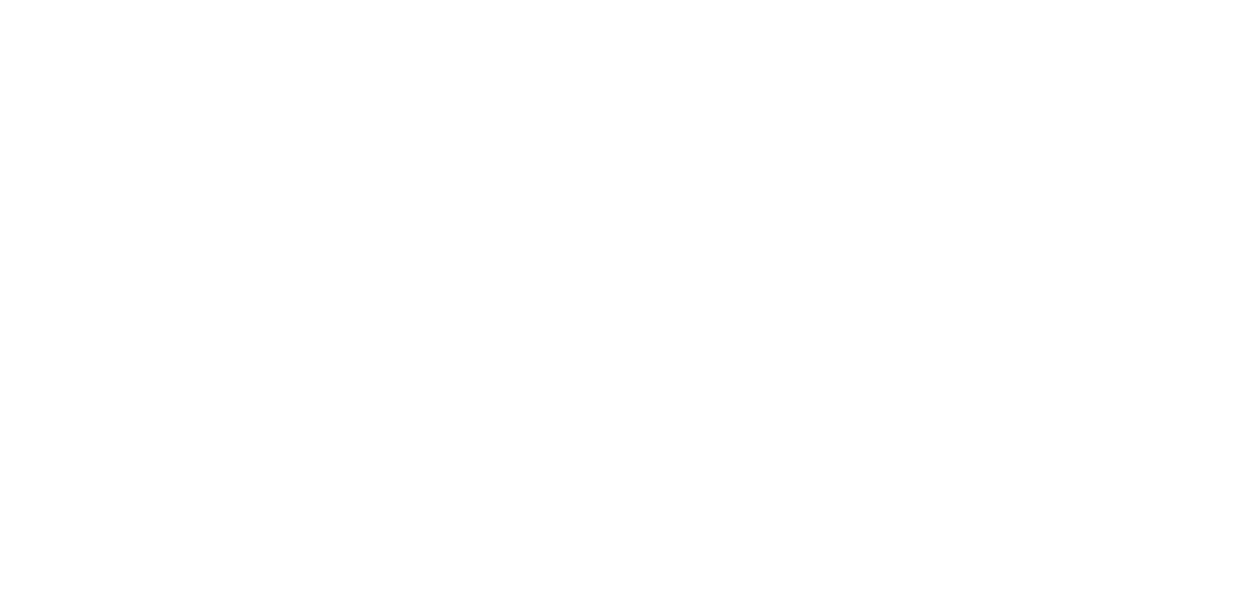 click on "Medications" at bounding box center (860, 727) 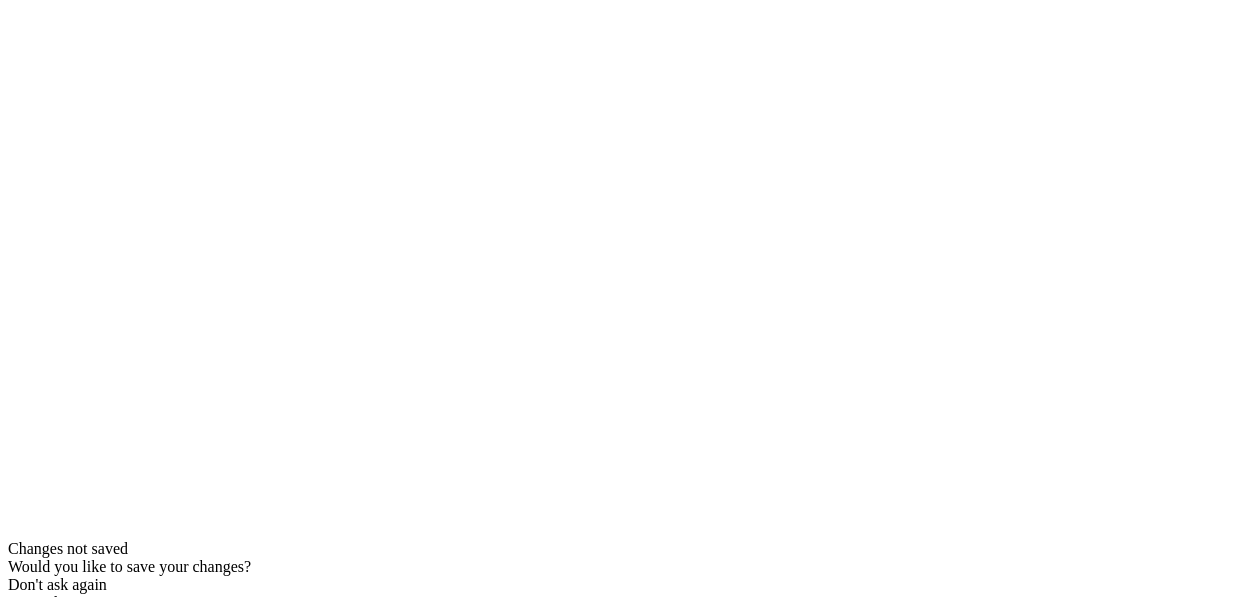 scroll, scrollTop: 0, scrollLeft: 0, axis: both 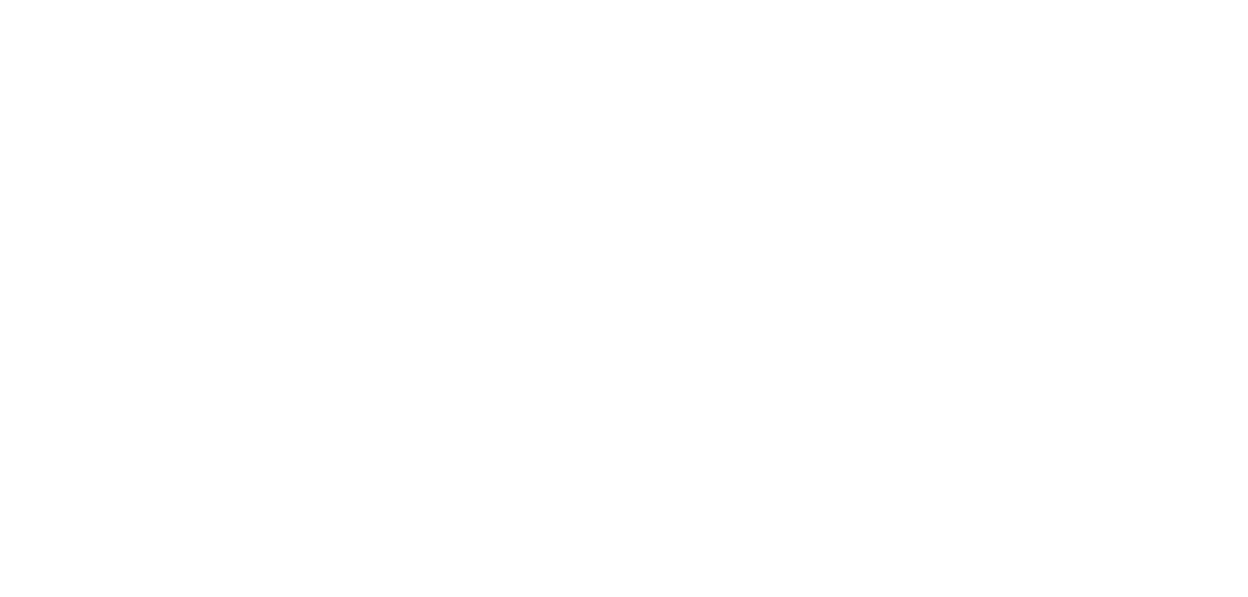 click on "Community" at bounding box center (965, 727) 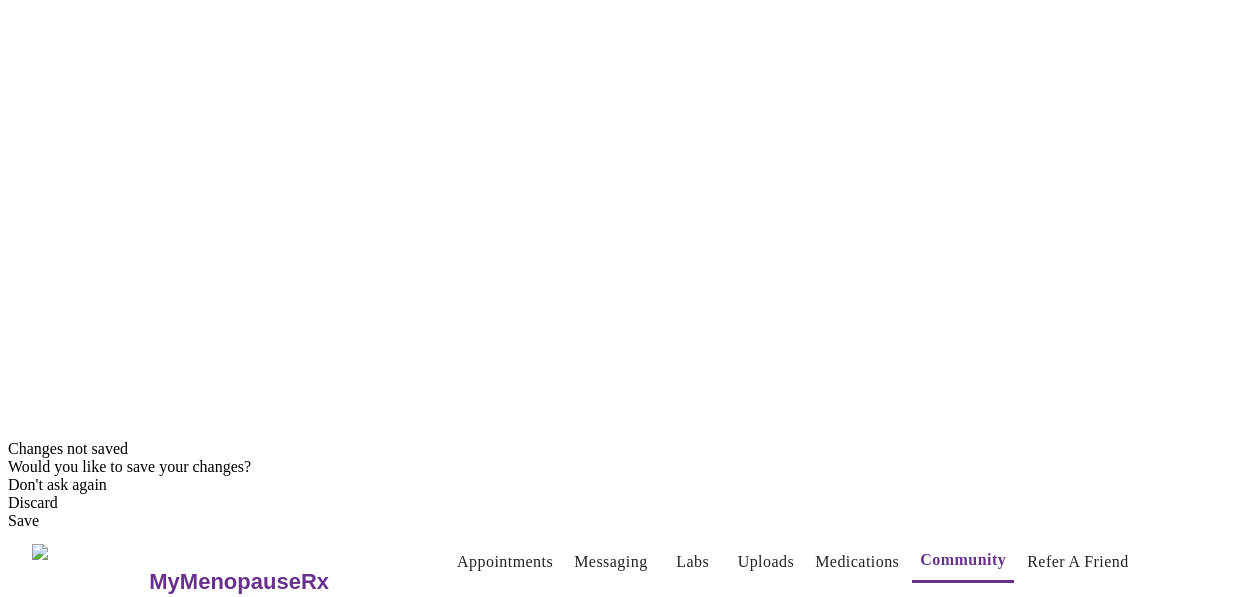 scroll, scrollTop: 0, scrollLeft: 0, axis: both 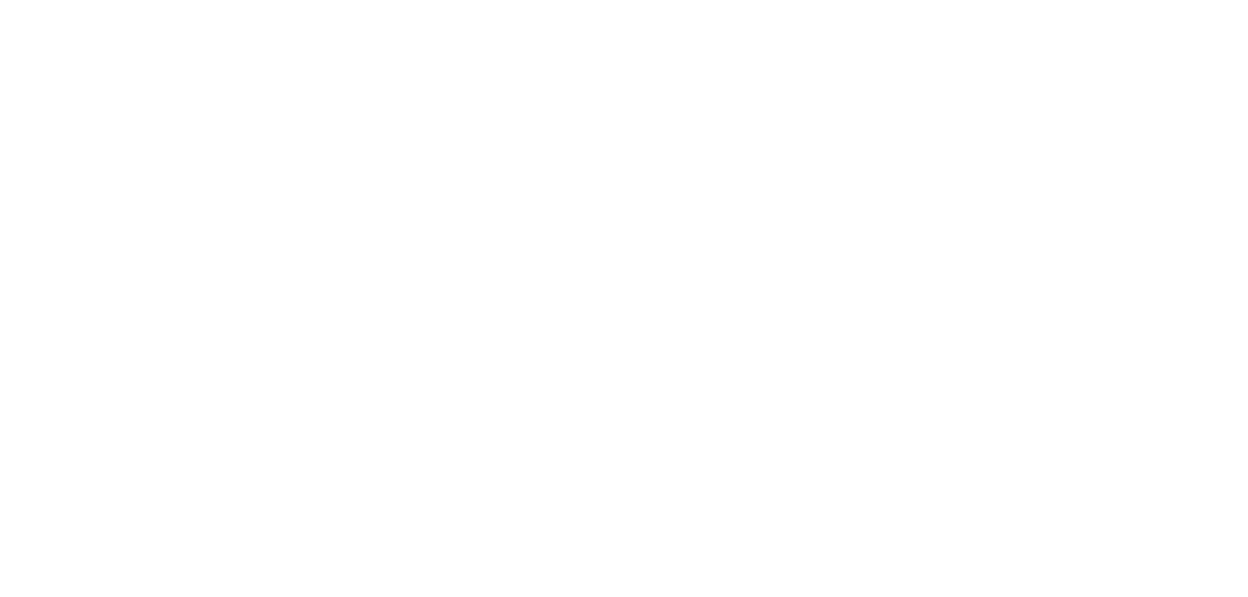 click on "Refer a Friend" at bounding box center [1078, 727] 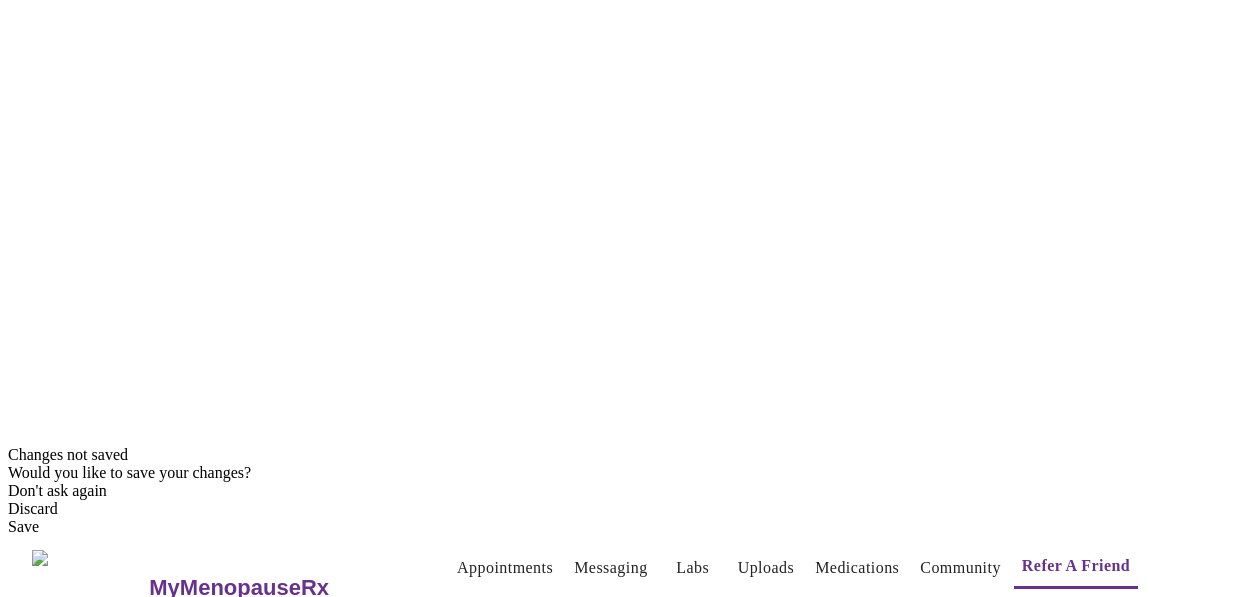 scroll, scrollTop: 0, scrollLeft: 0, axis: both 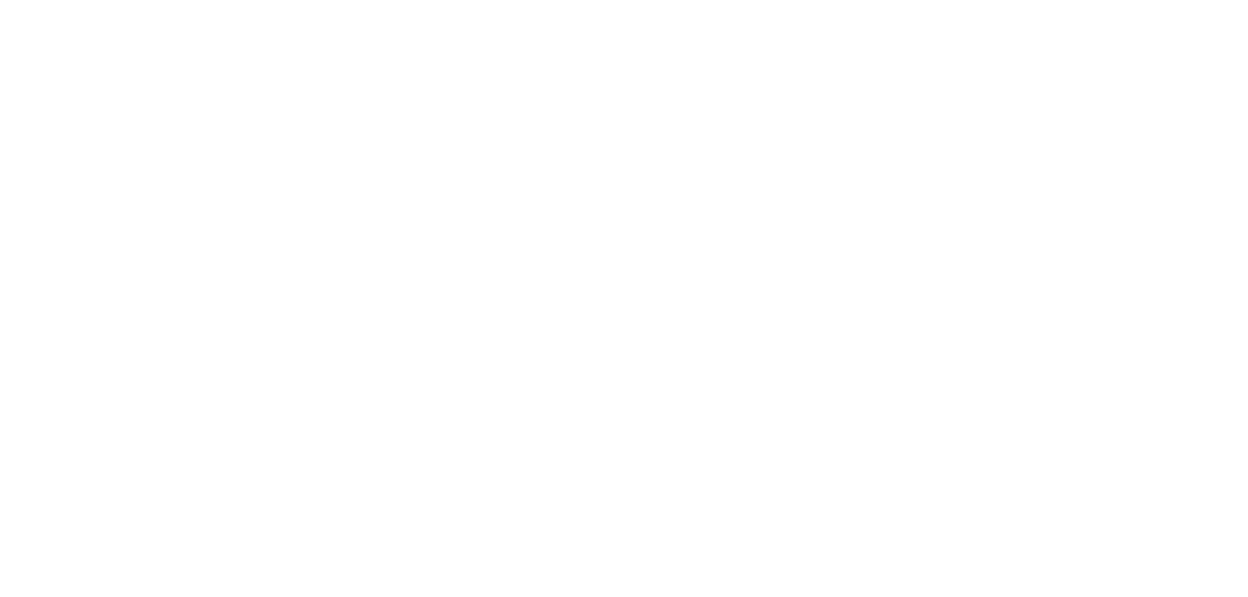 click on "Hi [FIRST]" at bounding box center [1151, 778] 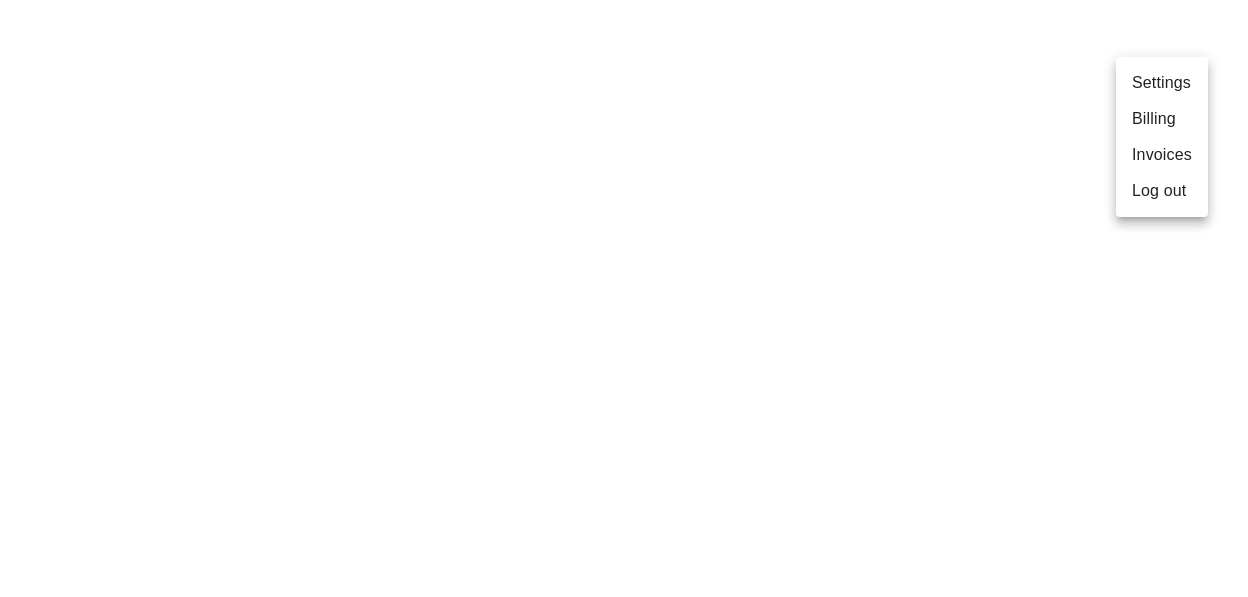 click on "Billing" at bounding box center [1162, 119] 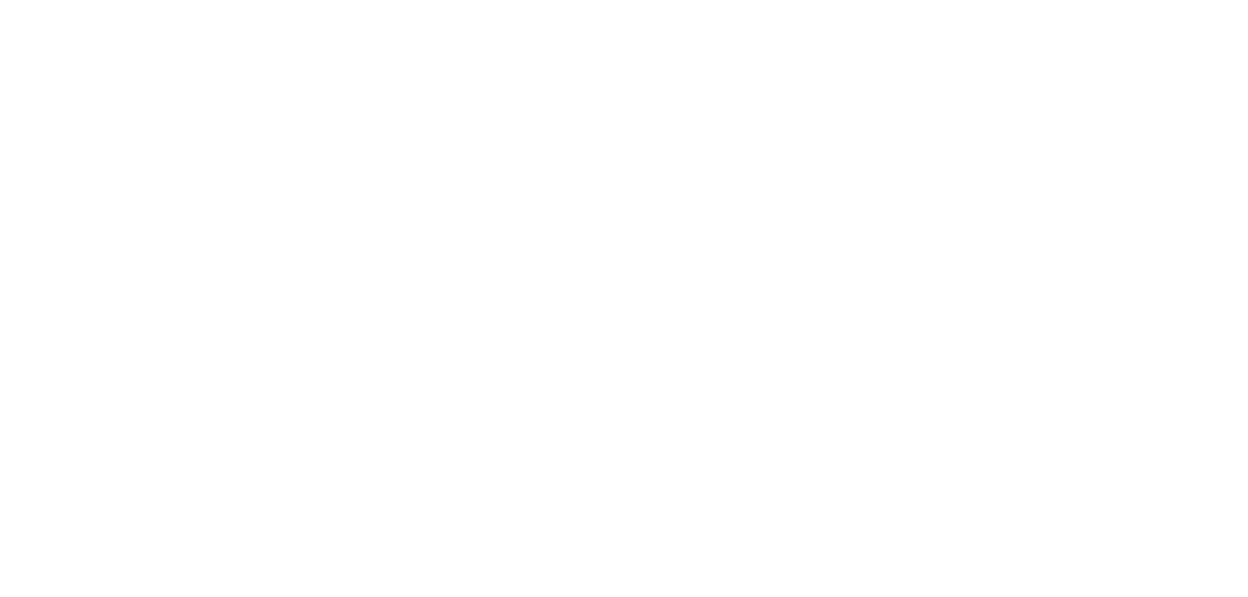 click on "Create Card" at bounding box center (624, 1113) 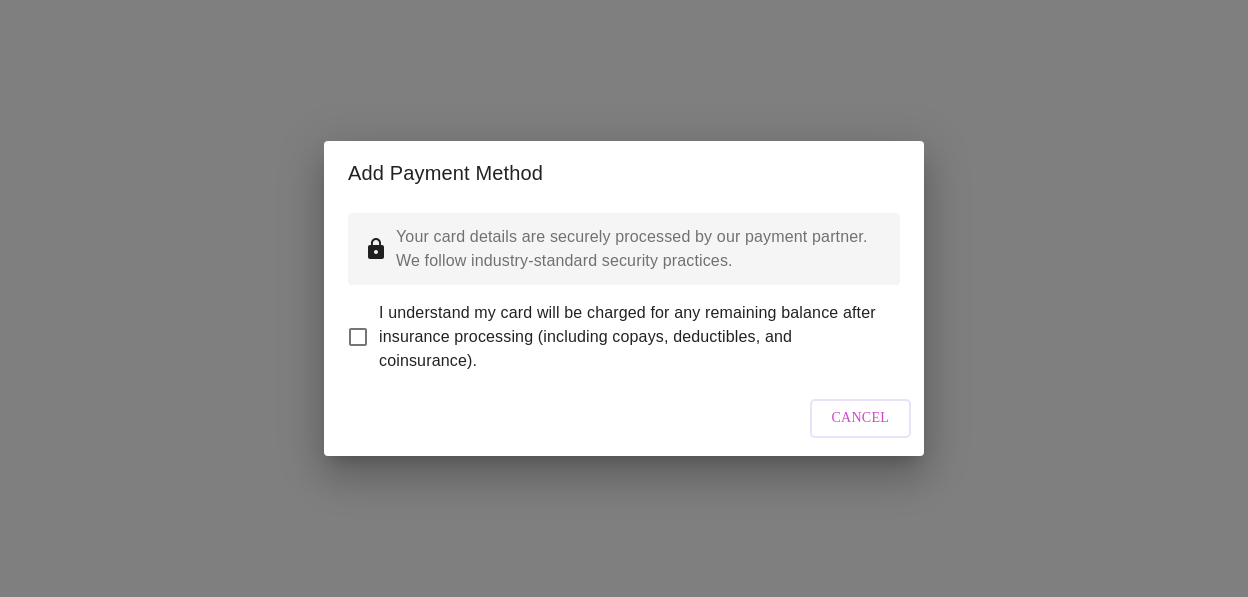click on "I understand my card will be charged for any remaining balance after insurance processing (including copays, deductibles, and coinsurance)." at bounding box center [358, 337] 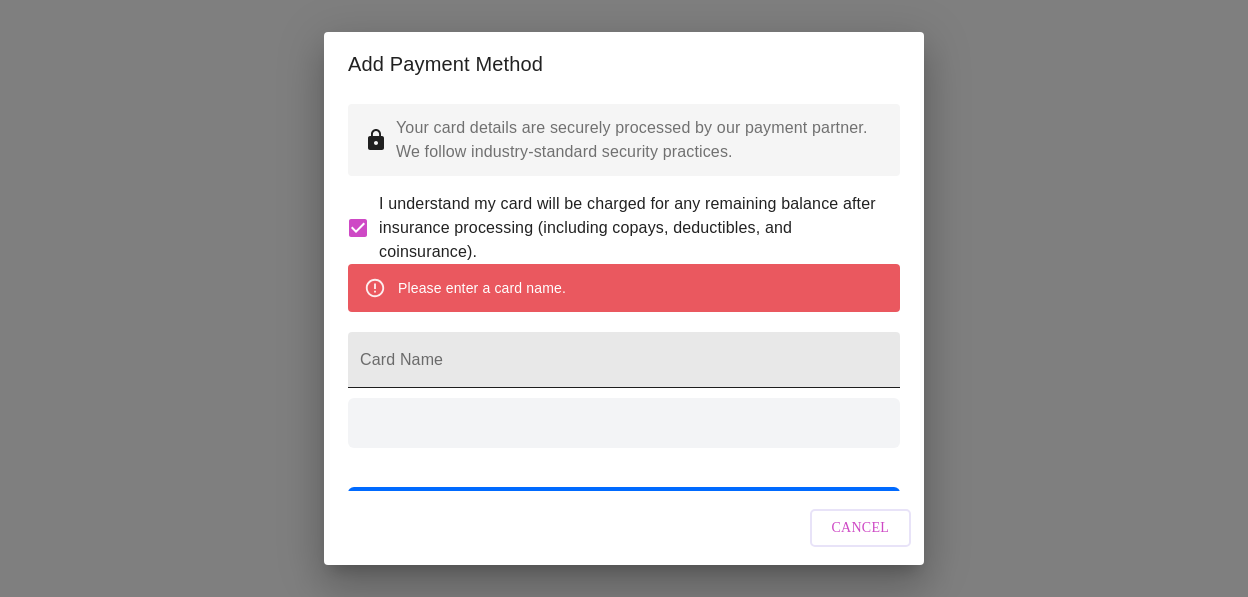 click on "Card Name" at bounding box center (624, 360) 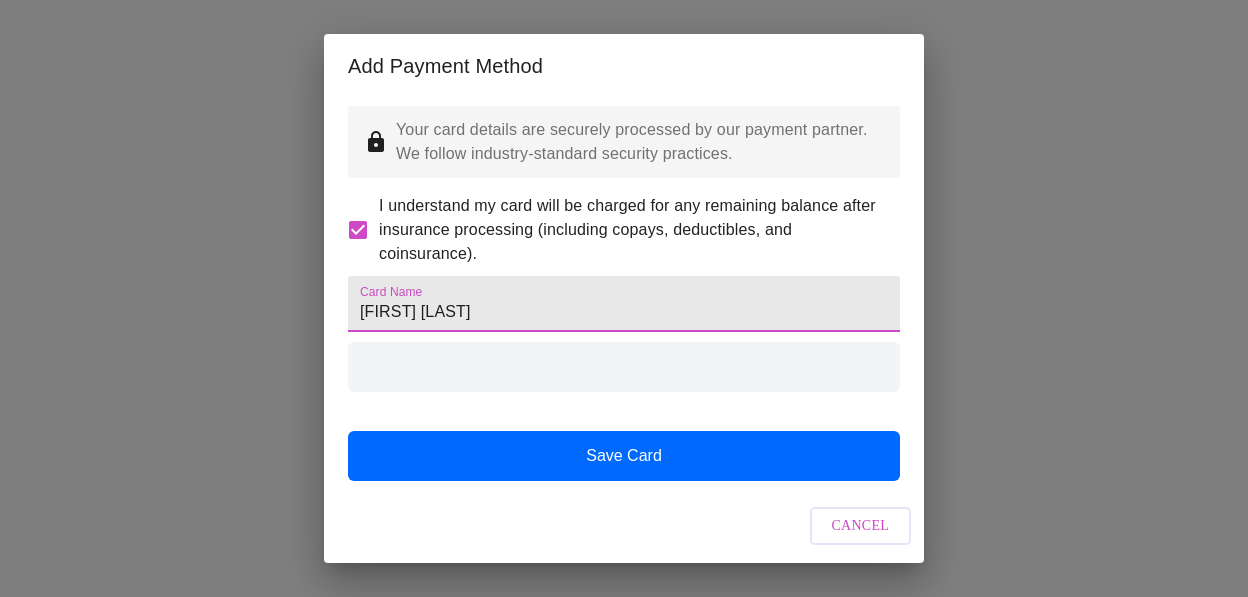 click at bounding box center (624, 367) 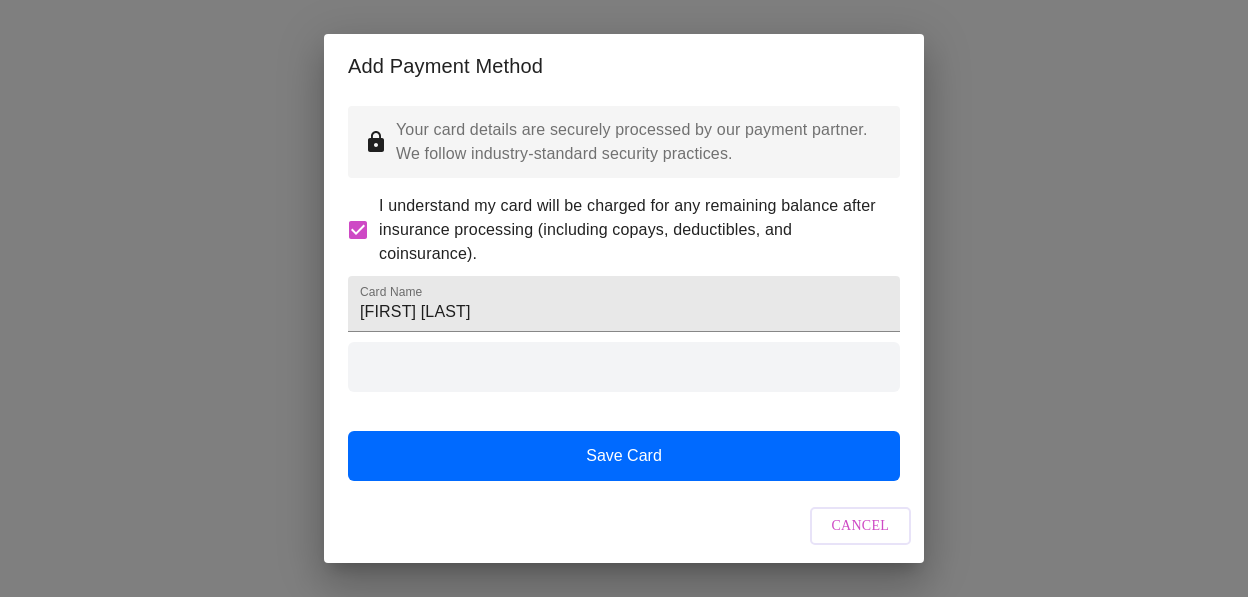 click at bounding box center [624, 367] 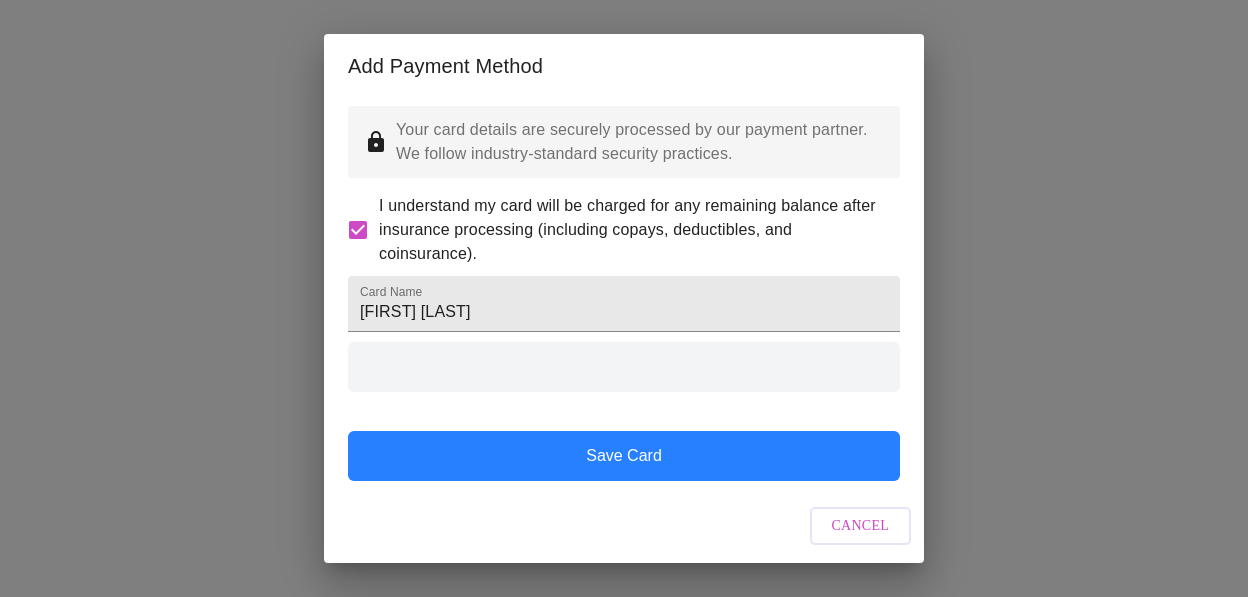 click on "Save Card" at bounding box center (624, 456) 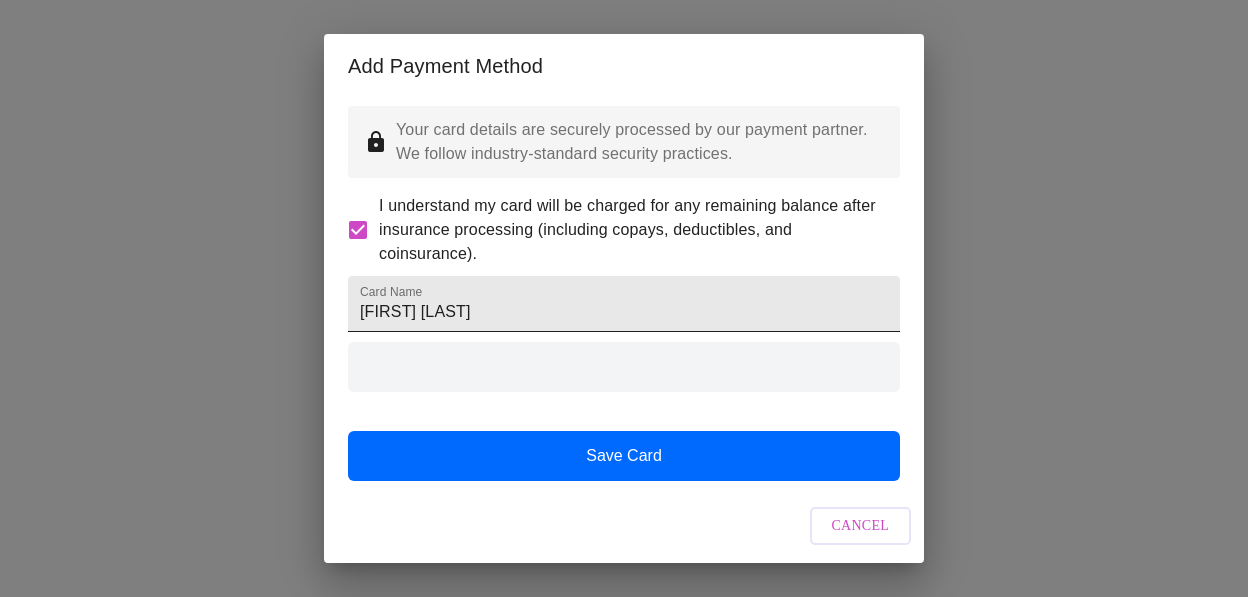 click on "[FIRST] [LAST]" at bounding box center (624, 304) 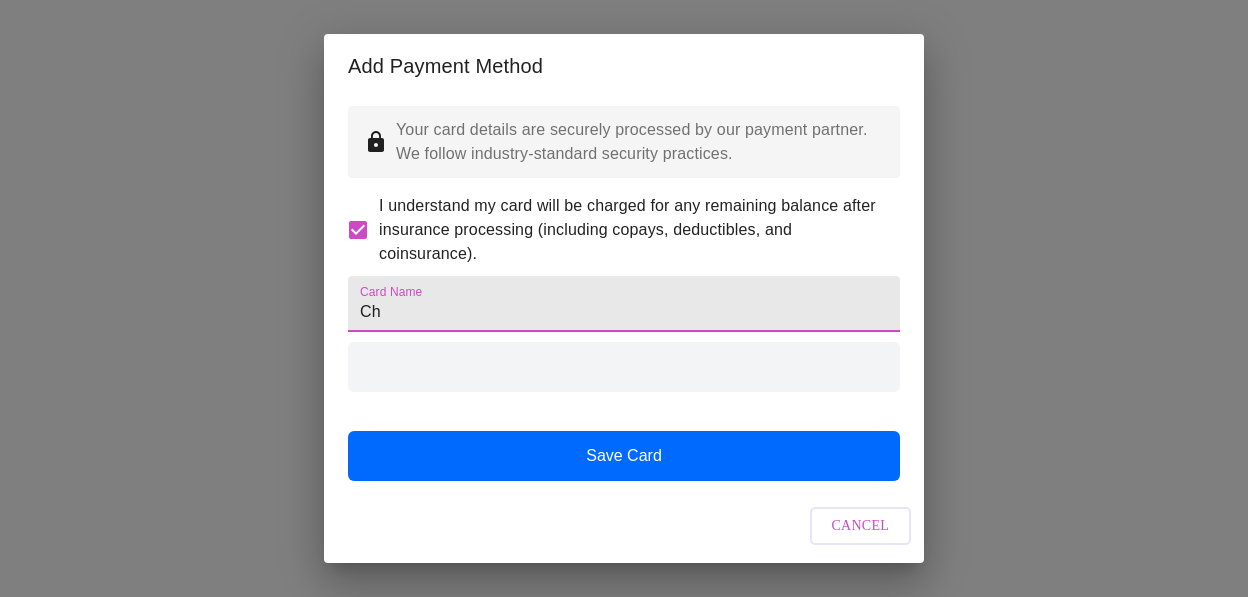 type on "C" 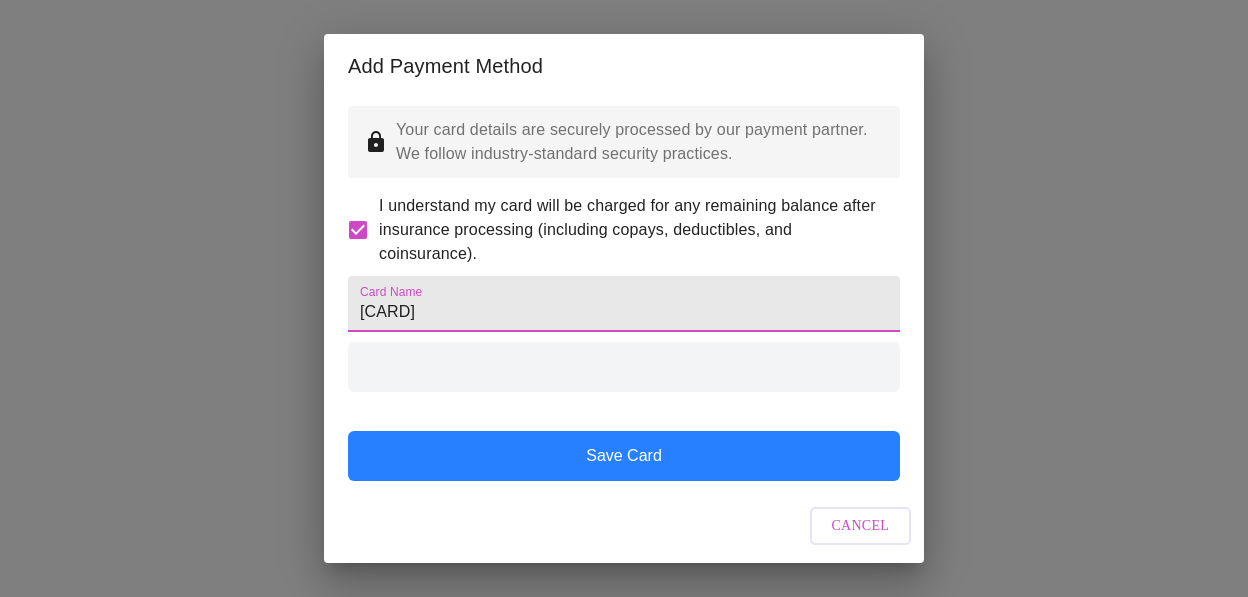 click on "Save Card" at bounding box center (624, 456) 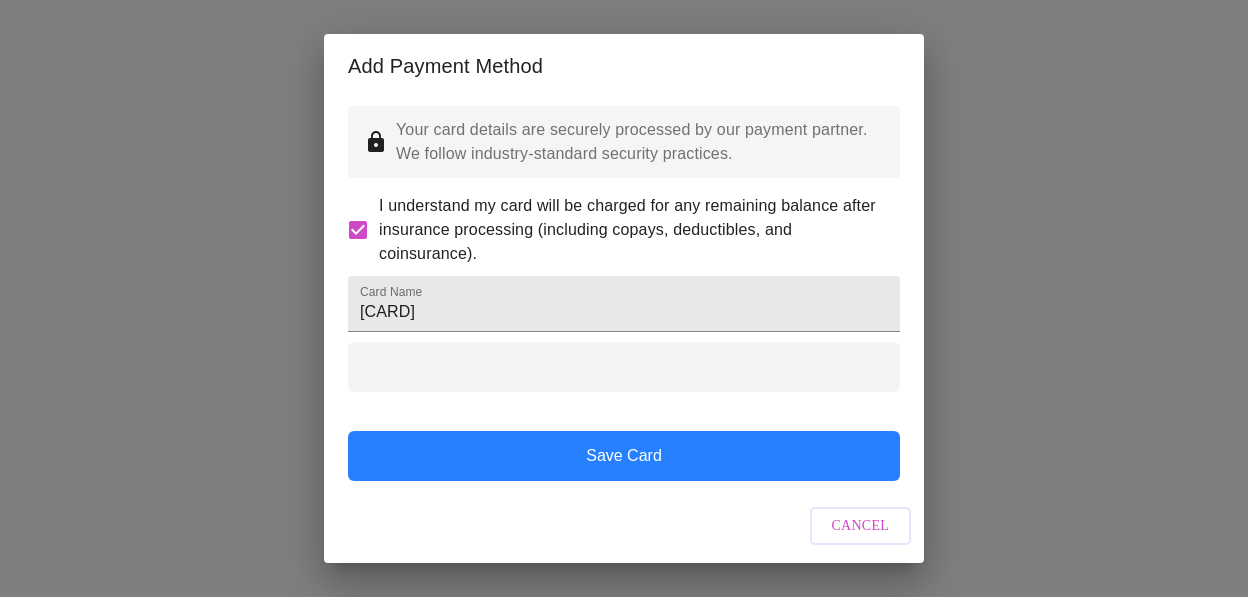 click on "Save Card" at bounding box center [624, 456] 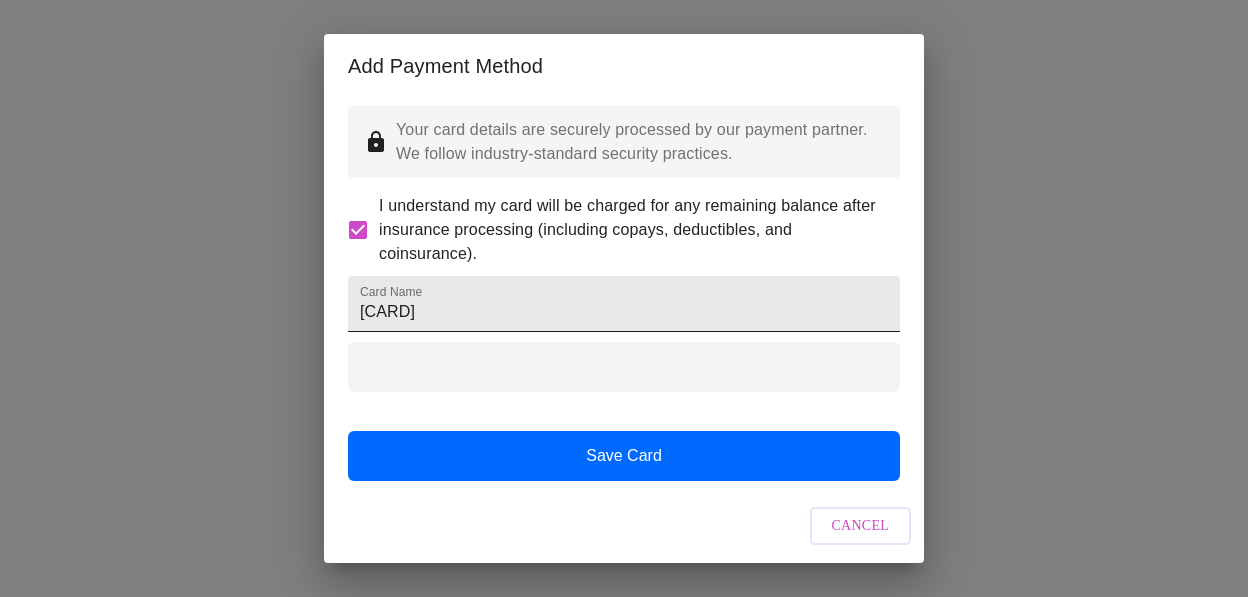 click on "[CARD]" at bounding box center (624, 304) 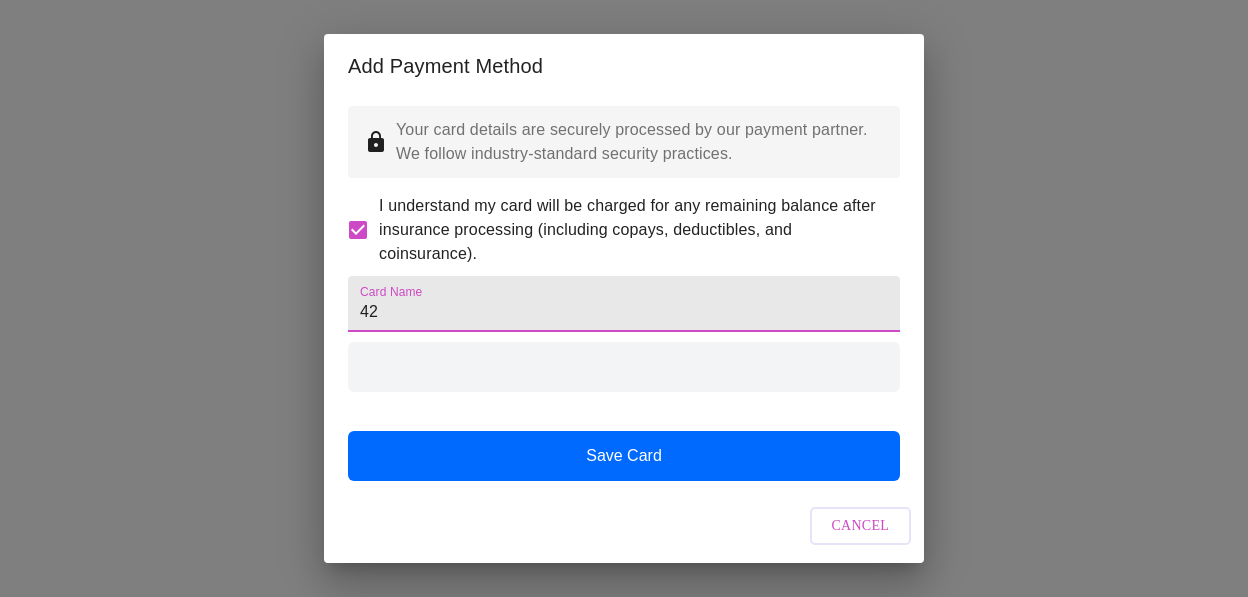 type on "4" 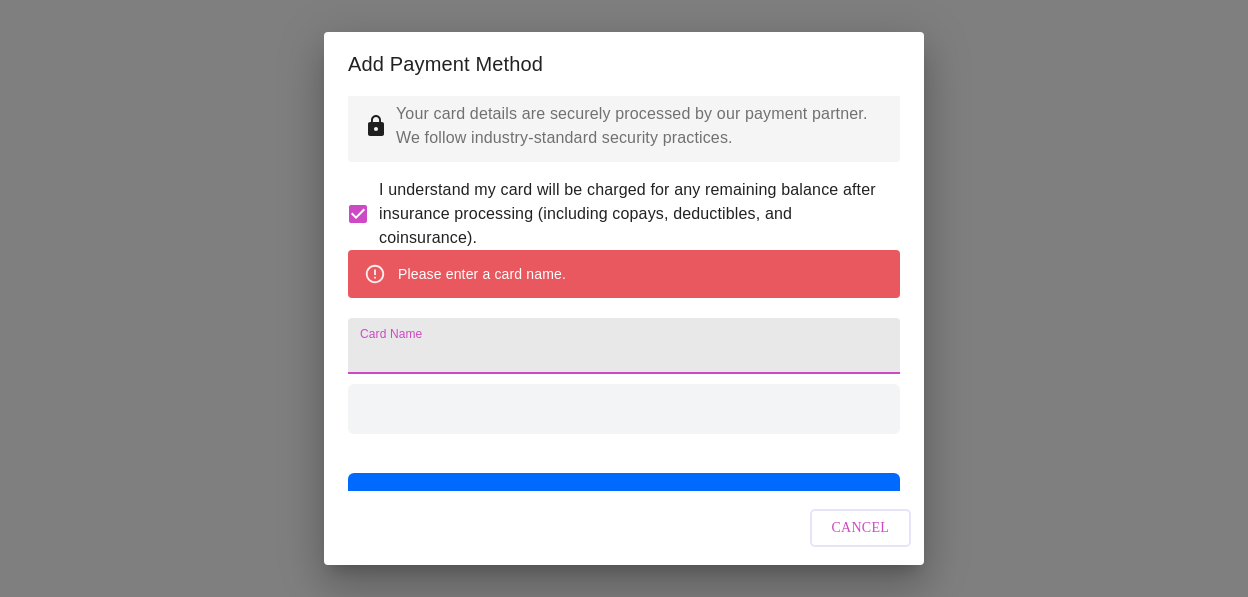 scroll, scrollTop: 0, scrollLeft: 0, axis: both 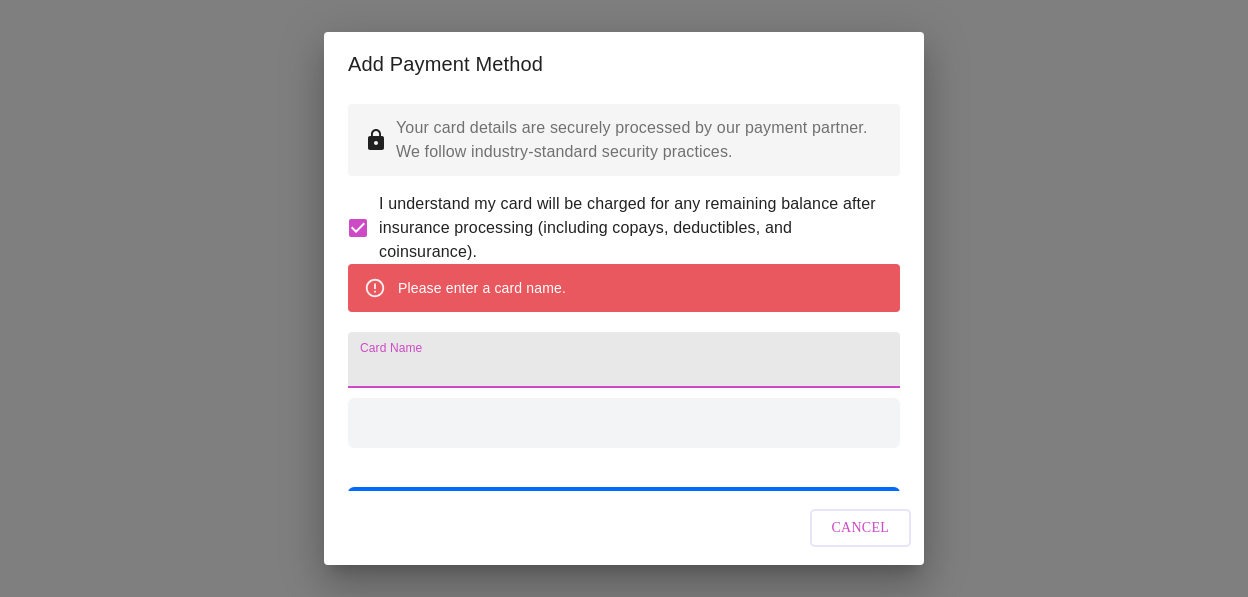 click at bounding box center (624, 423) 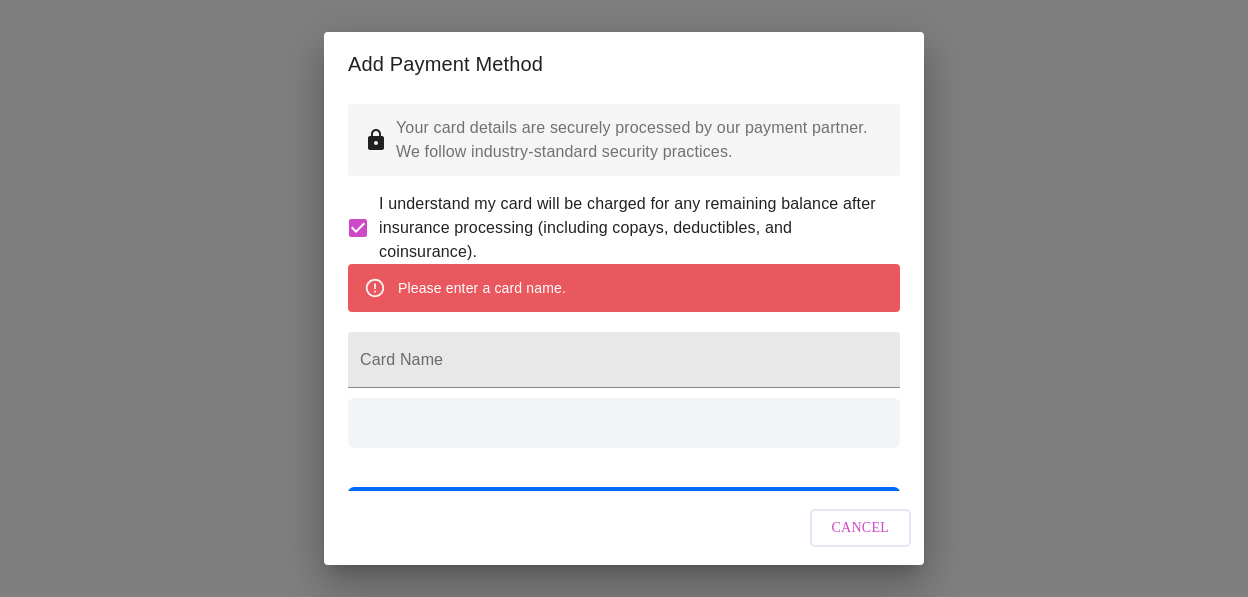 click at bounding box center [624, 423] 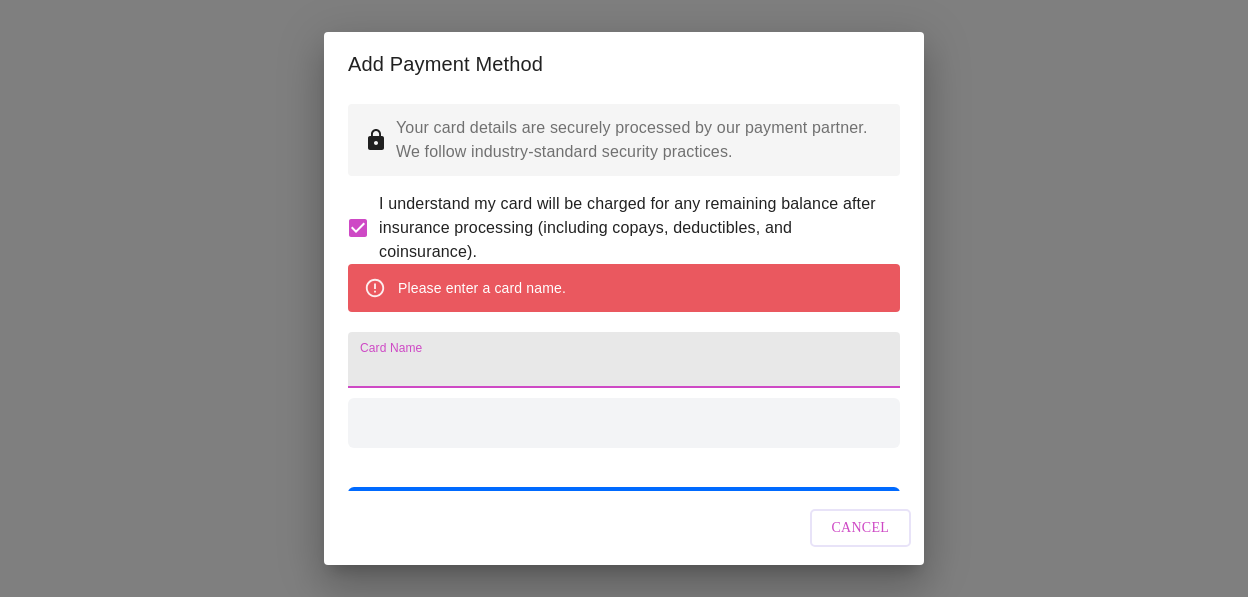 click on "Card Name" at bounding box center [624, 360] 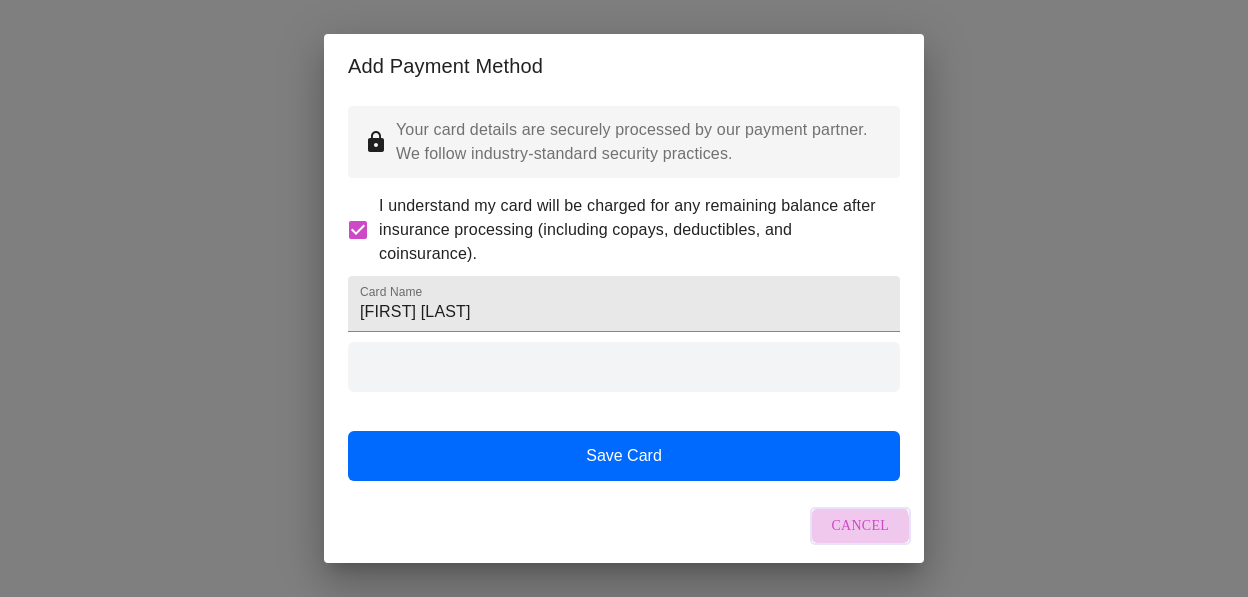 click on "Cancel" at bounding box center [861, 526] 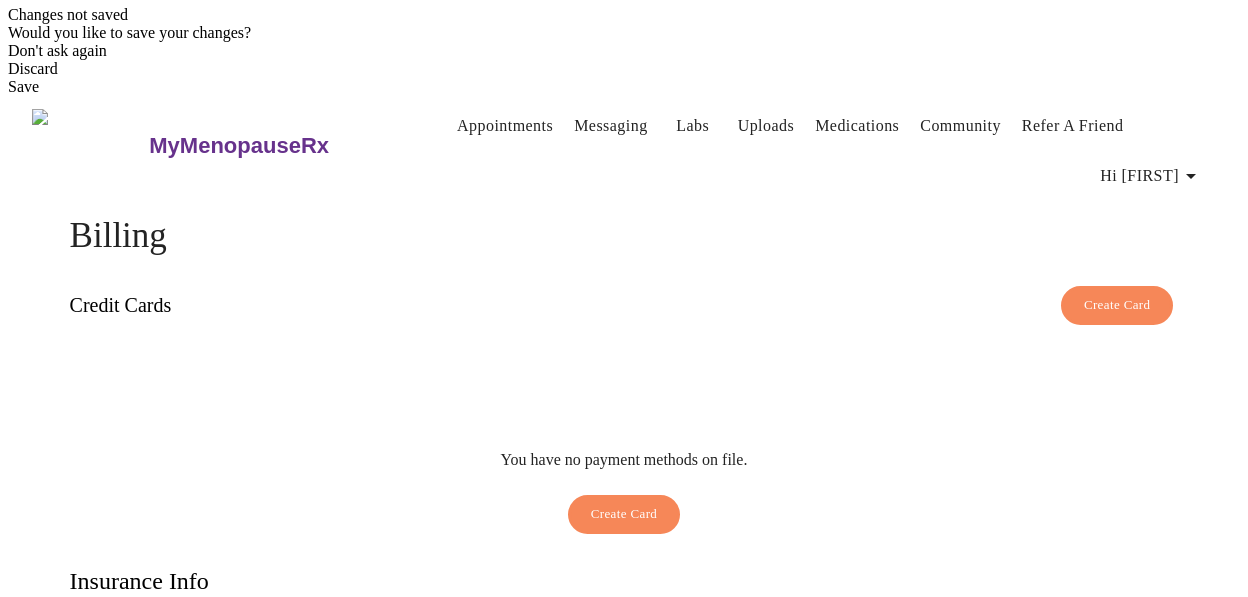 scroll, scrollTop: 626, scrollLeft: 0, axis: vertical 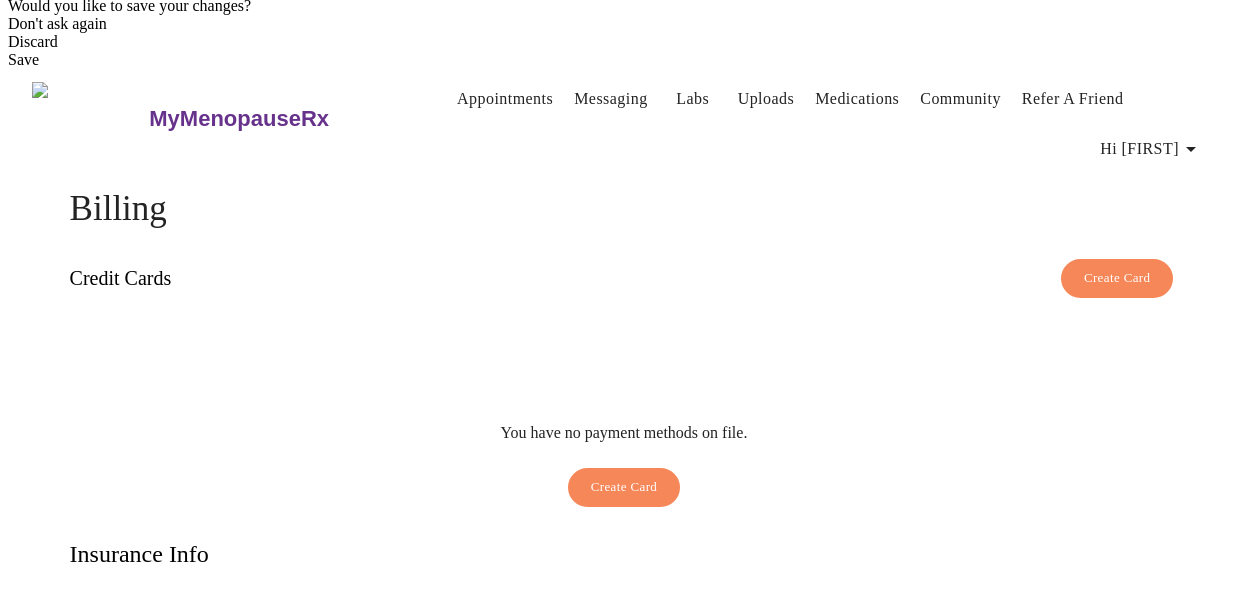 click on "Save" at bounding box center (113, 1230) 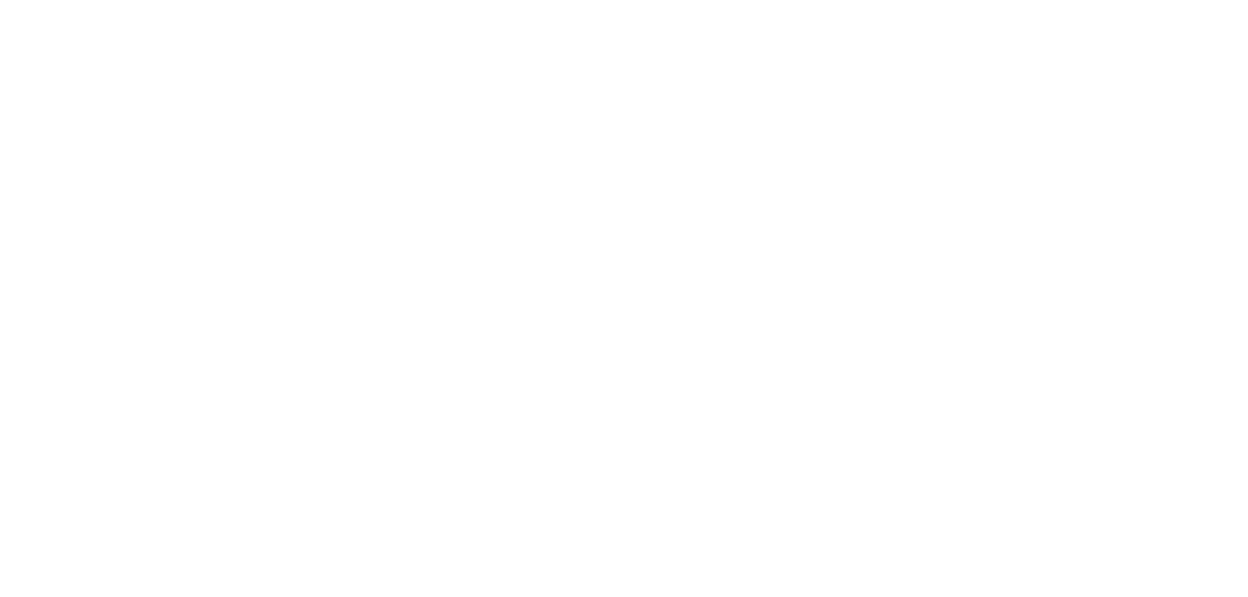 click on "Create Card" at bounding box center (624, 1113) 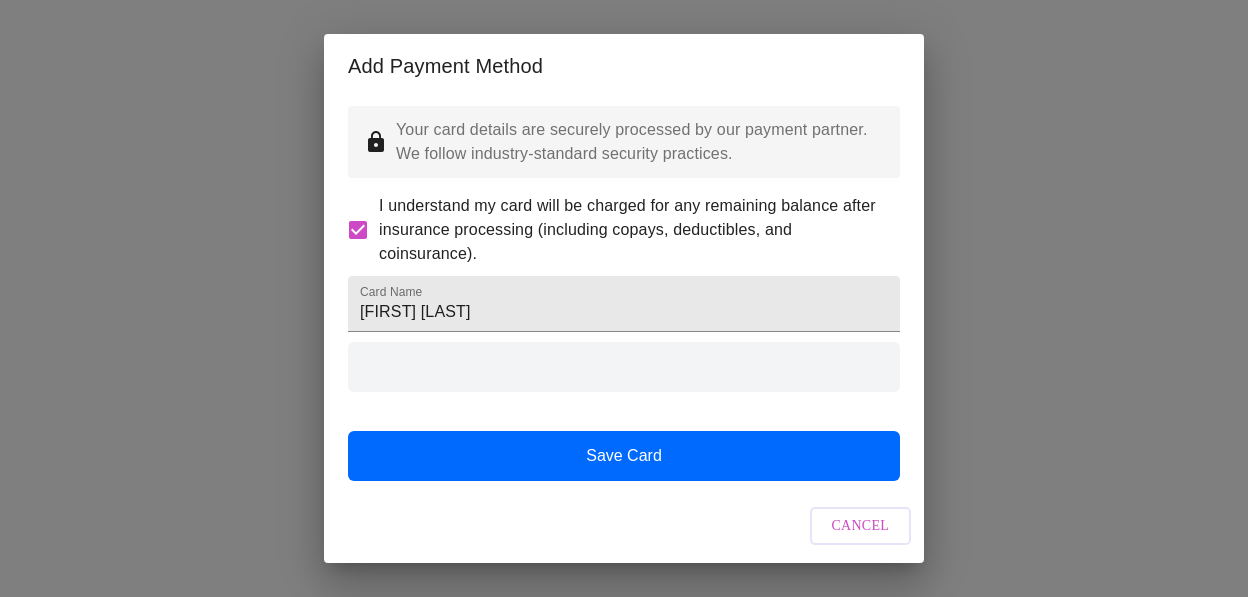 click 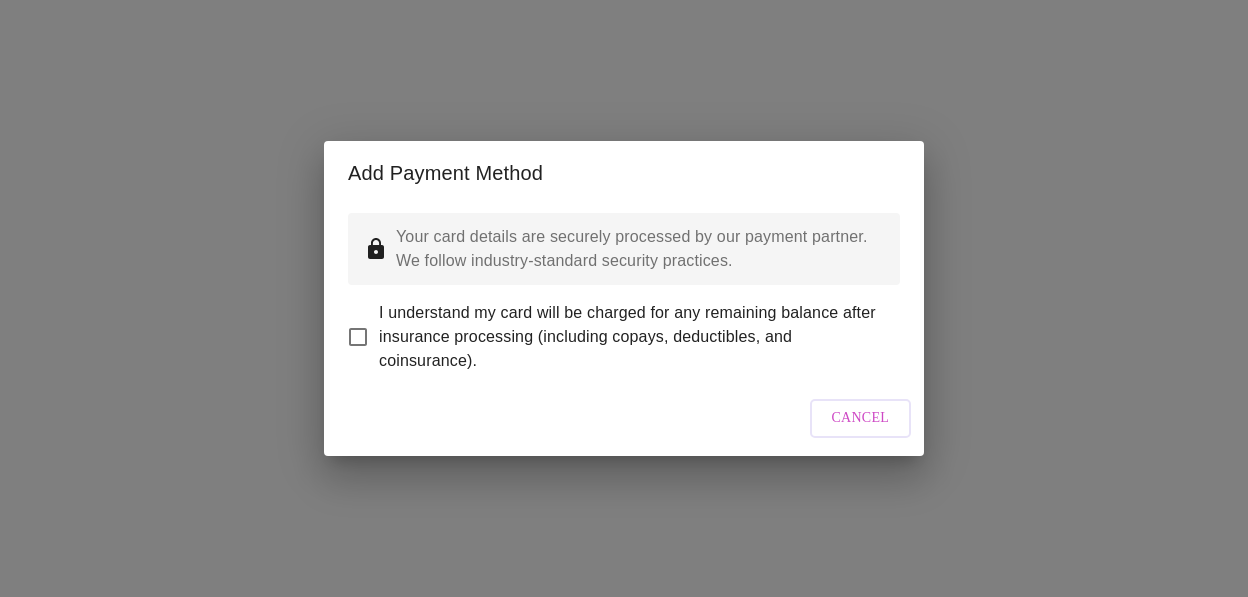 click on "I understand my card will be charged for any remaining balance after insurance processing (including copays, deductibles, and coinsurance)." at bounding box center [358, 337] 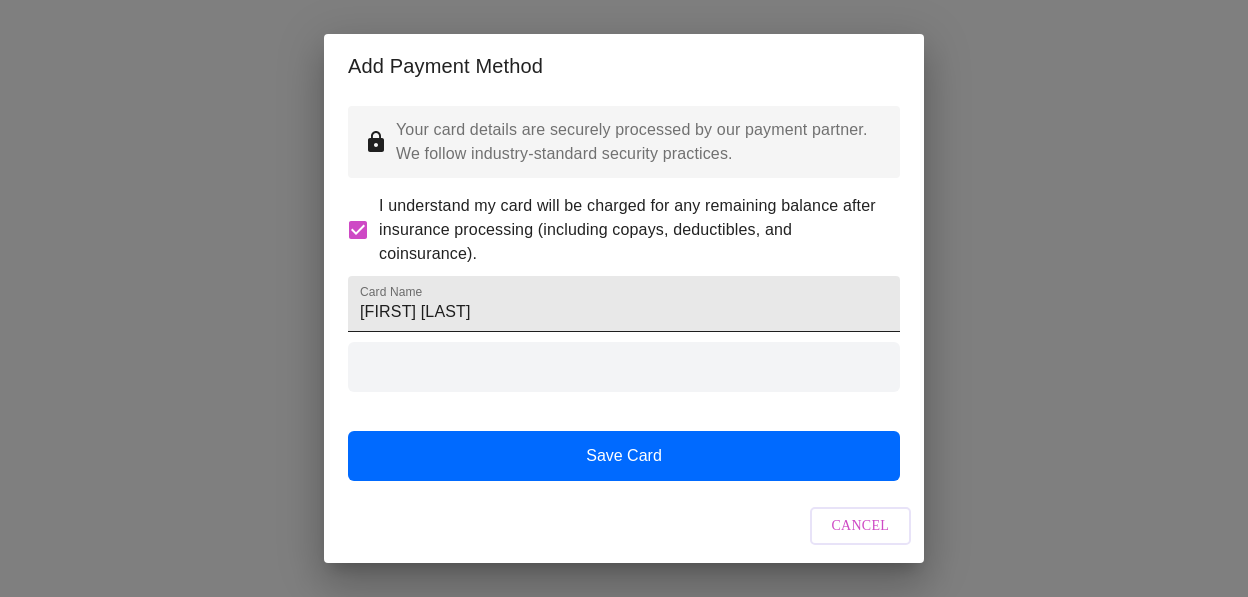 click on "[FIRST] [LAST]" at bounding box center [624, 304] 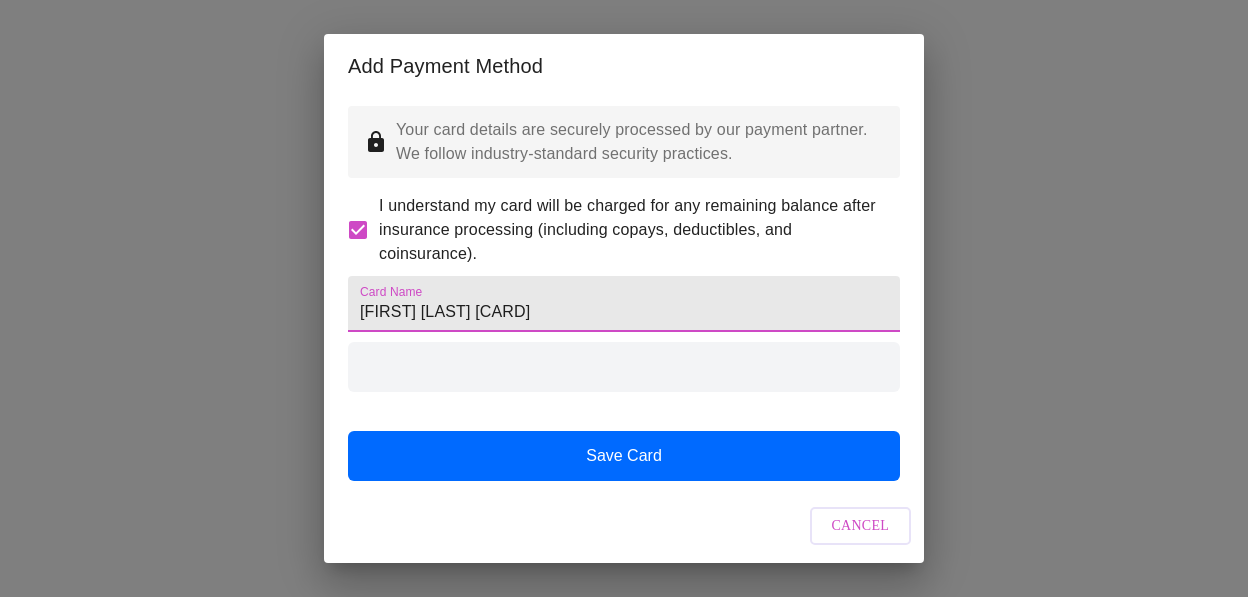 click at bounding box center (624, 367) 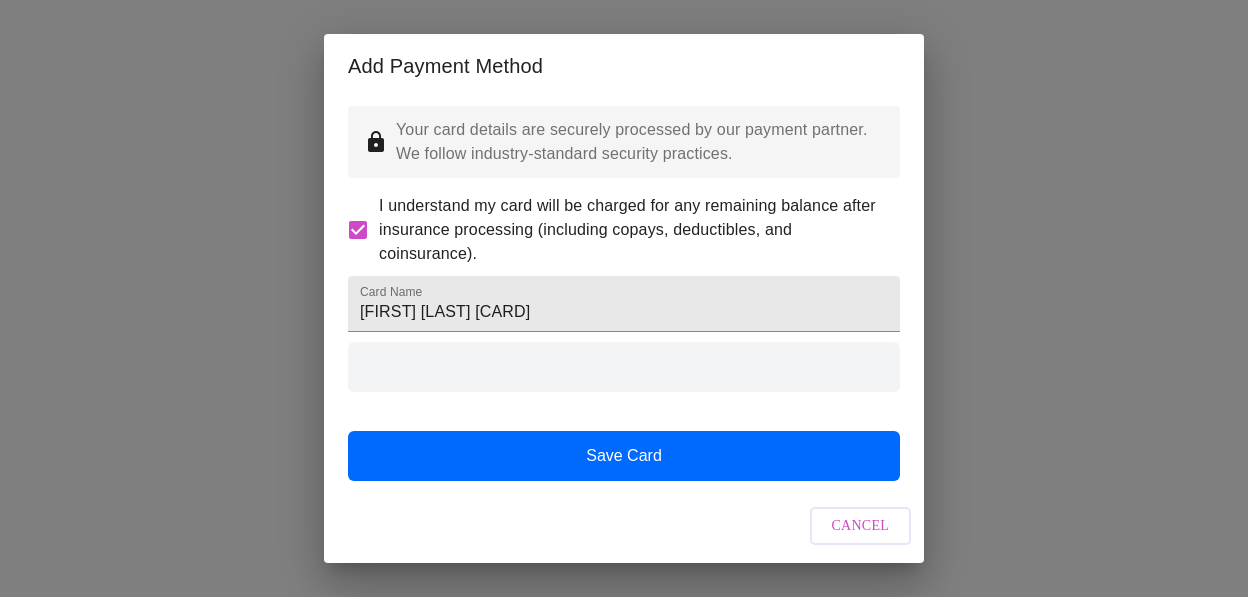 click at bounding box center [624, 367] 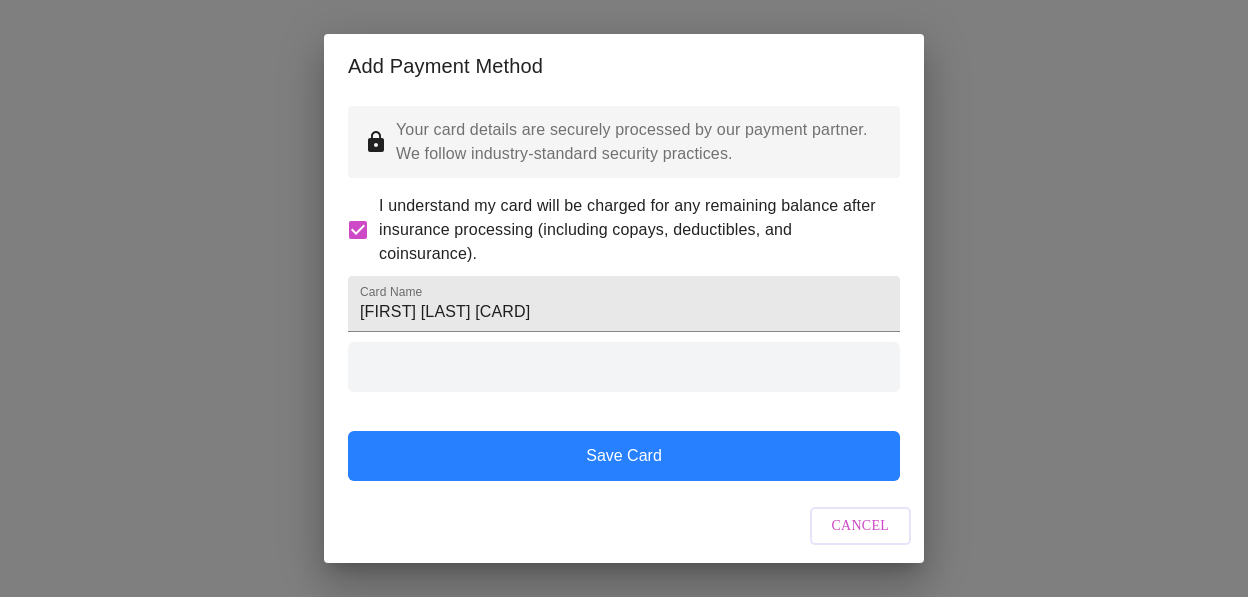 click on "Save Card" at bounding box center (624, 456) 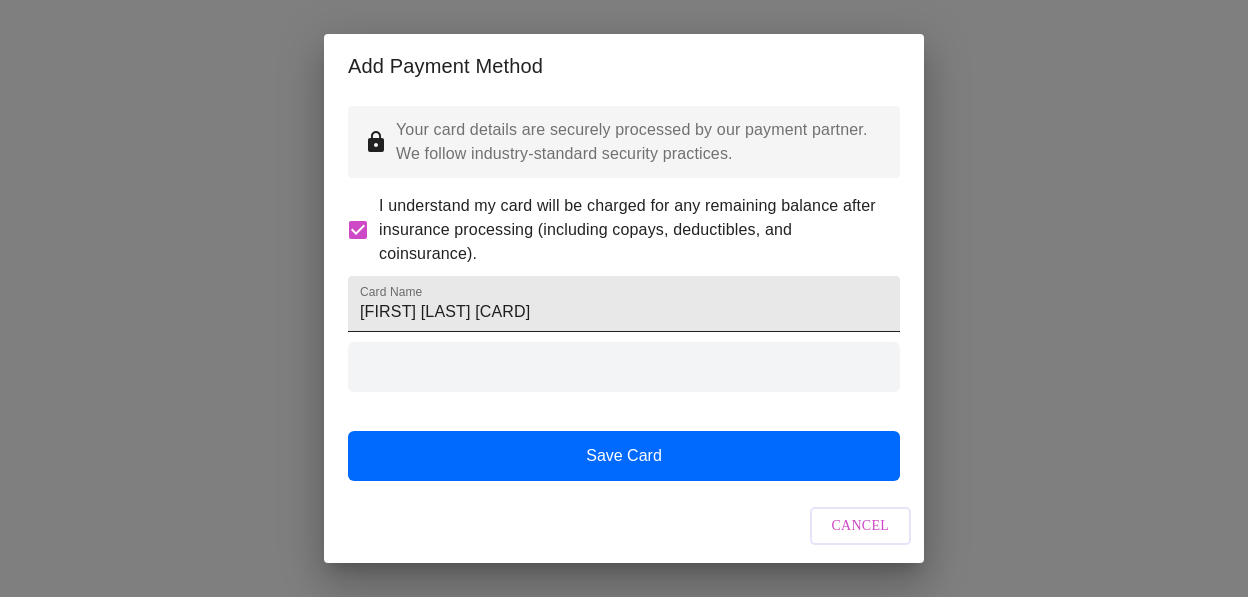click on "[FIRST] [LAST] [CARD]" at bounding box center [624, 304] 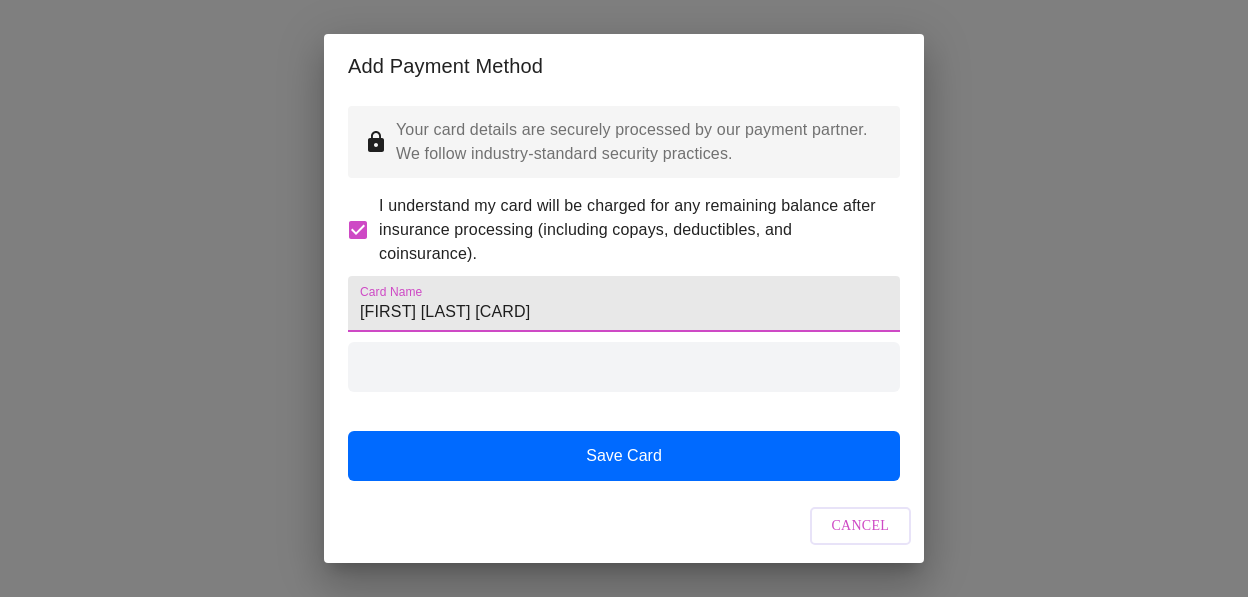 drag, startPoint x: 636, startPoint y: 295, endPoint x: 460, endPoint y: 294, distance: 176.00284 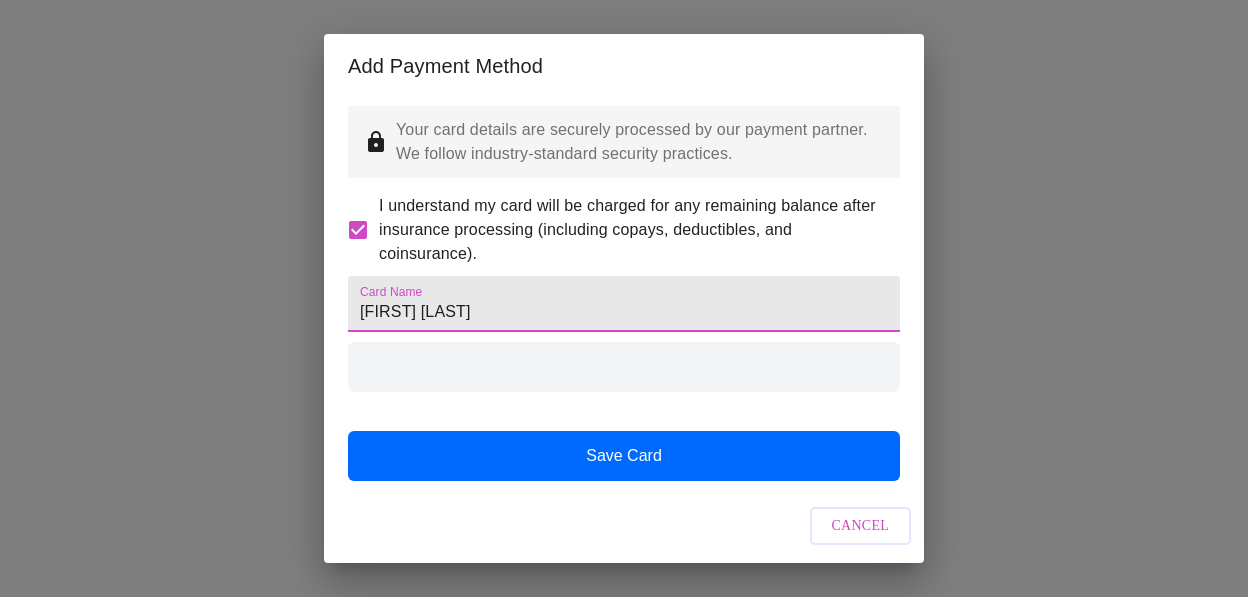 type on "[FIRST] [LAST]" 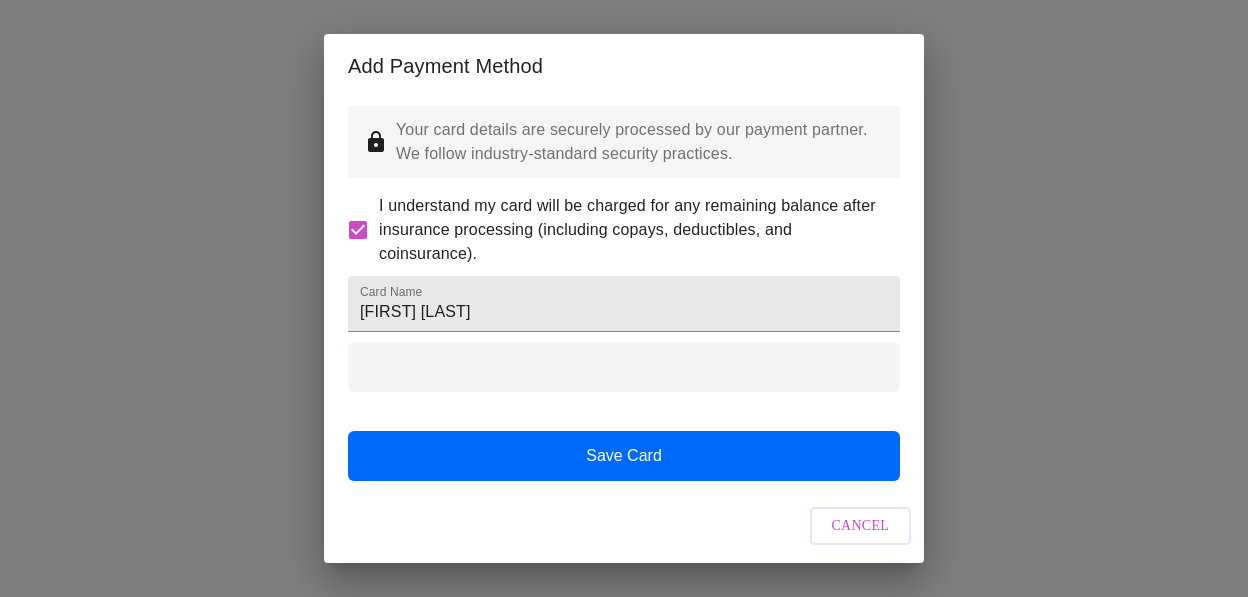 click on "Add Payment Method Your card details are securely processed by our payment partner. We follow industry-standard security practices. I understand my card will be charged for any remaining balance after insurance processing (including copays, deductibles, and coinsurance). Card Name [FIRST] [LAST] Save Card Cancel" at bounding box center (624, 298) 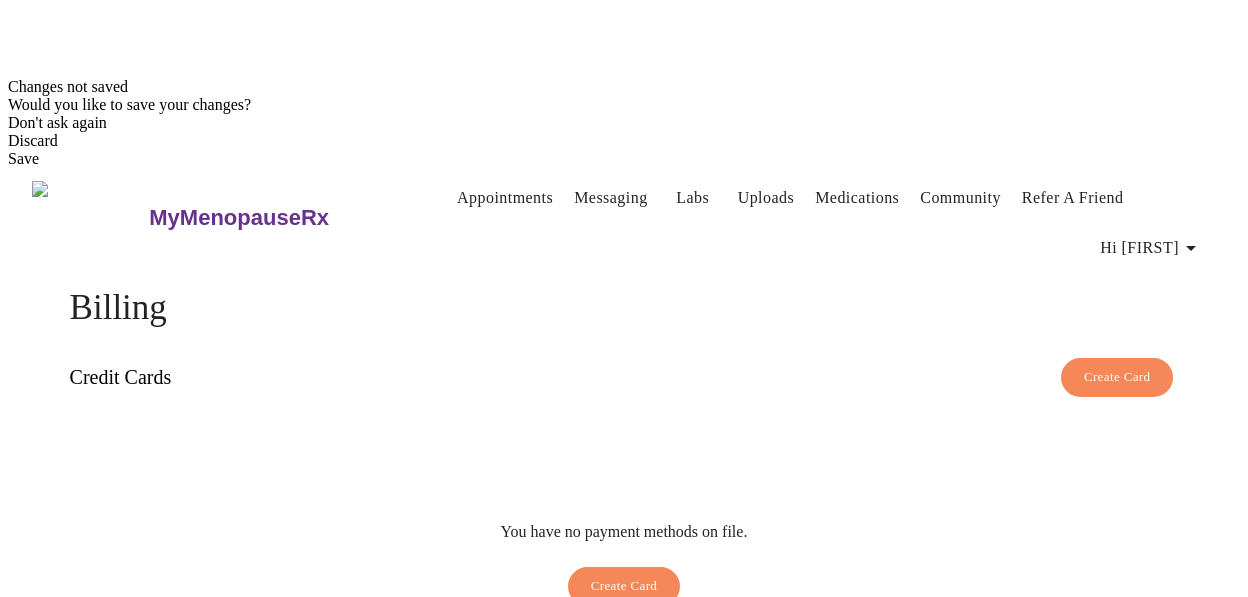 scroll, scrollTop: 626, scrollLeft: 0, axis: vertical 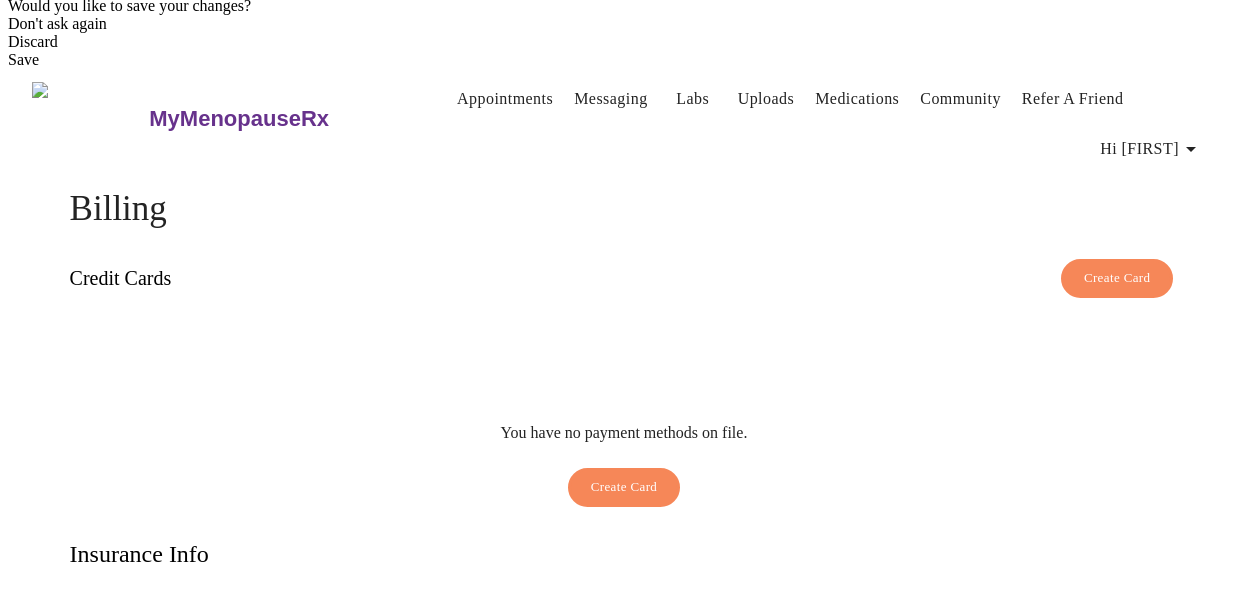 click on "Save" at bounding box center (113, 1230) 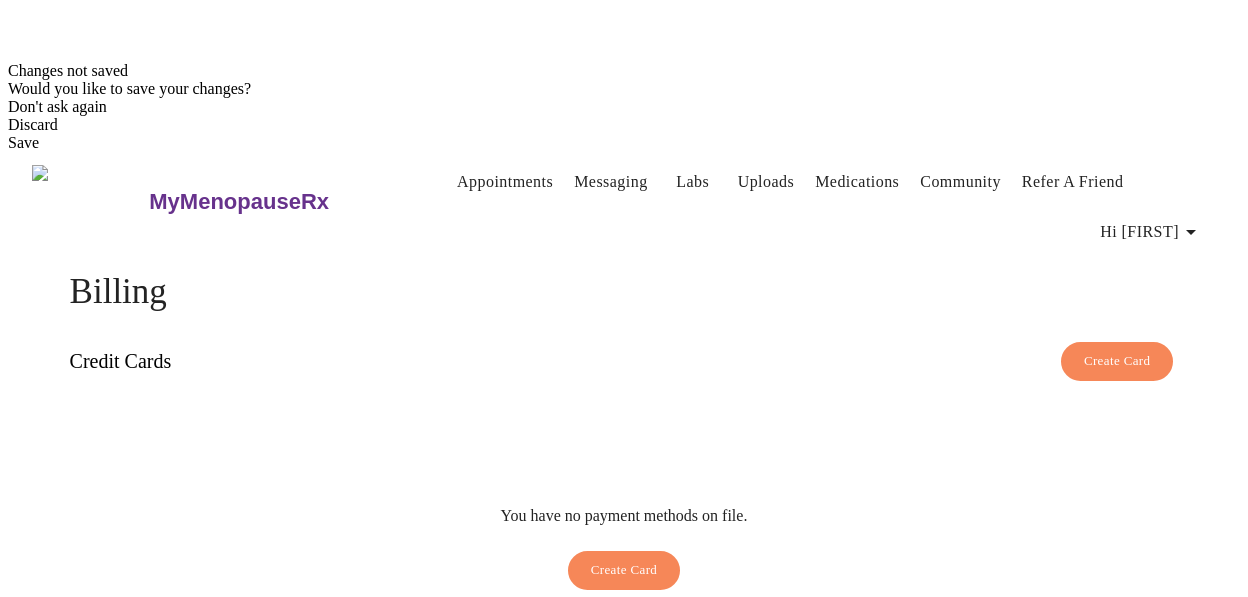 scroll, scrollTop: 0, scrollLeft: 0, axis: both 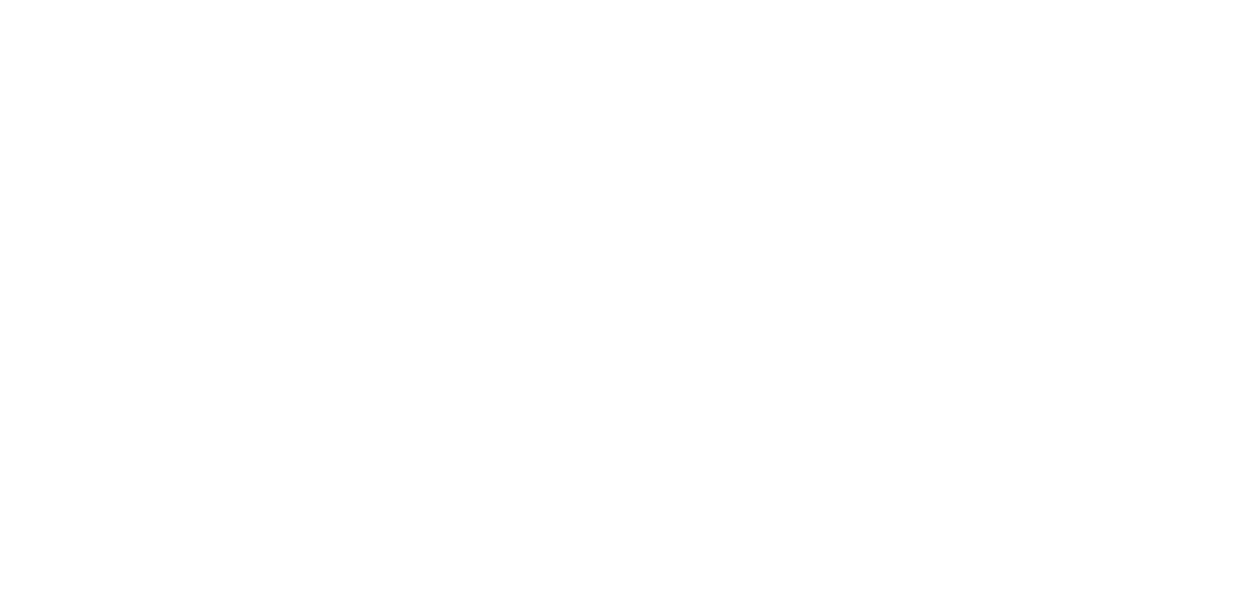 click on "Messaging" at bounding box center (610, 725) 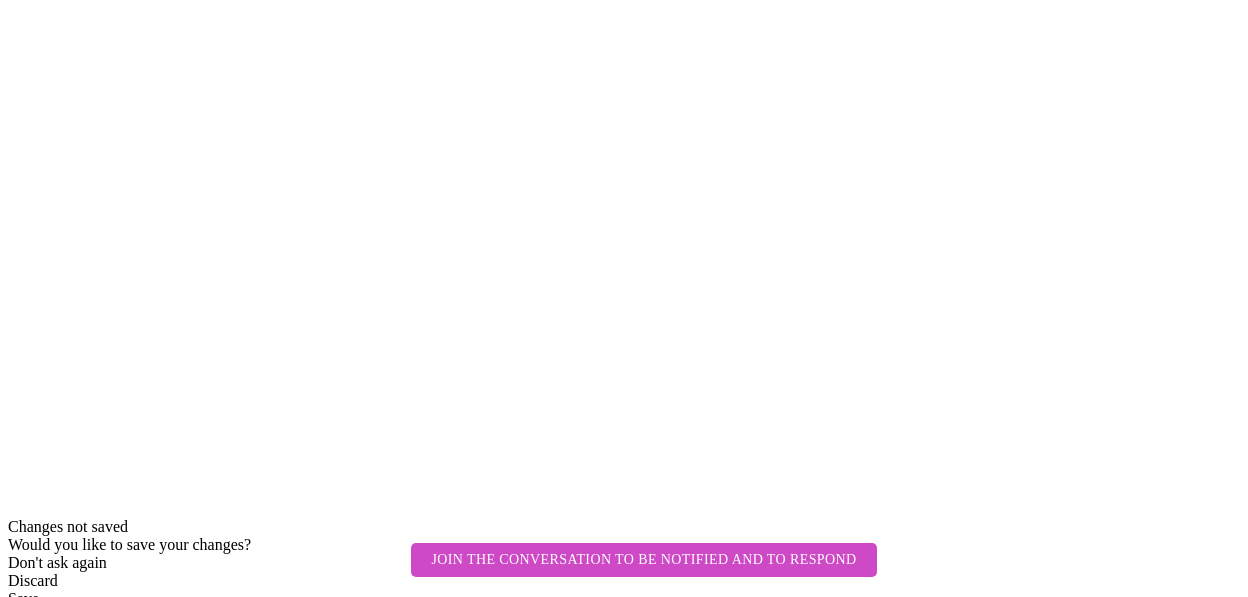 scroll, scrollTop: 103, scrollLeft: 0, axis: vertical 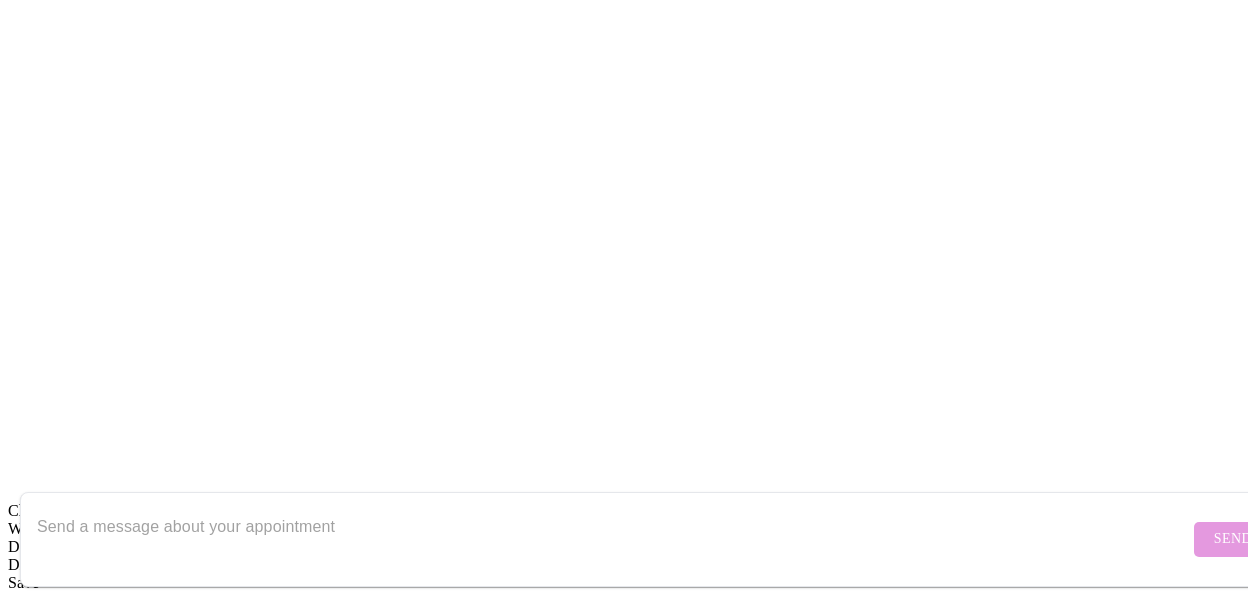 click at bounding box center (613, 539) 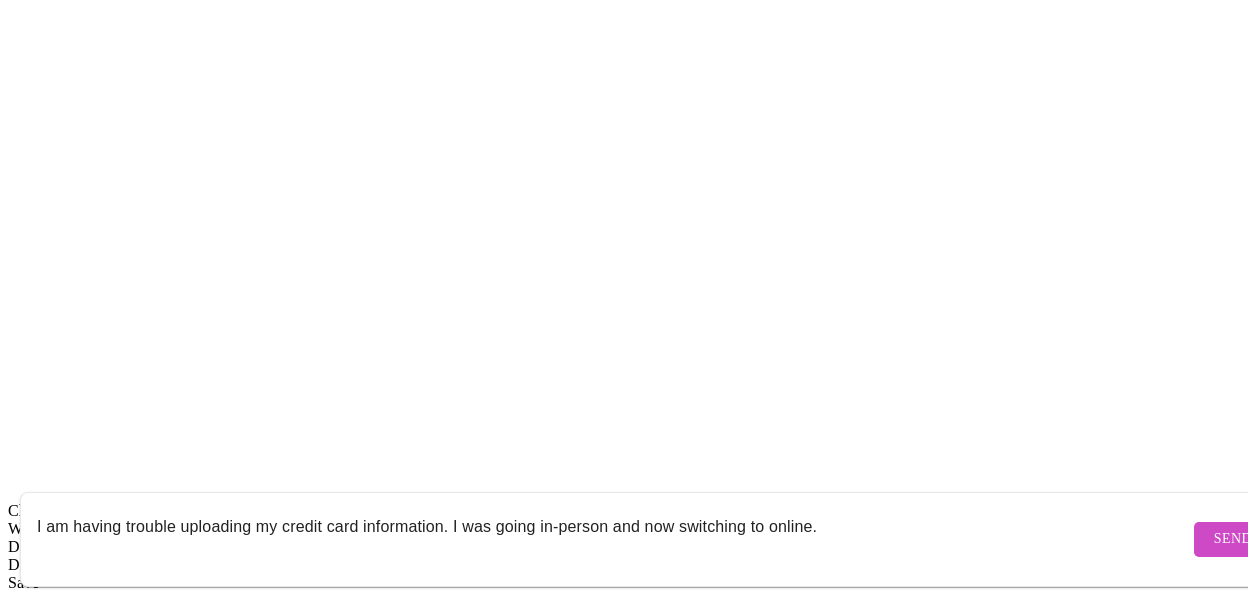 type on "I am having trouble uploading my credit card information. I was going in-person and now switching to online." 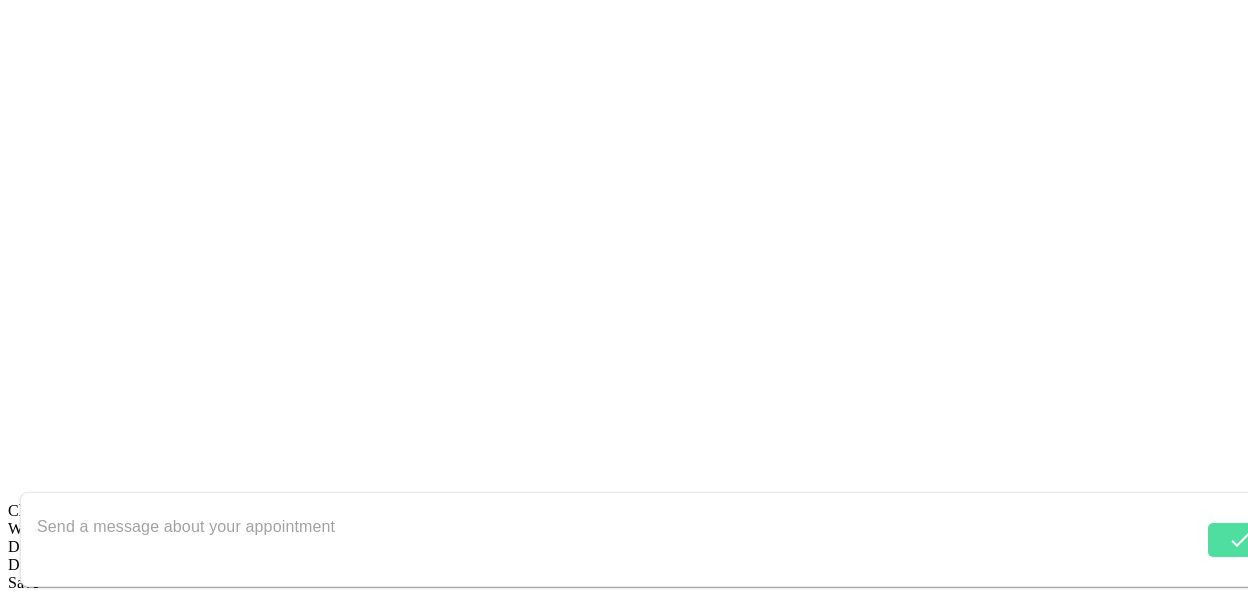 scroll, scrollTop: 848, scrollLeft: 0, axis: vertical 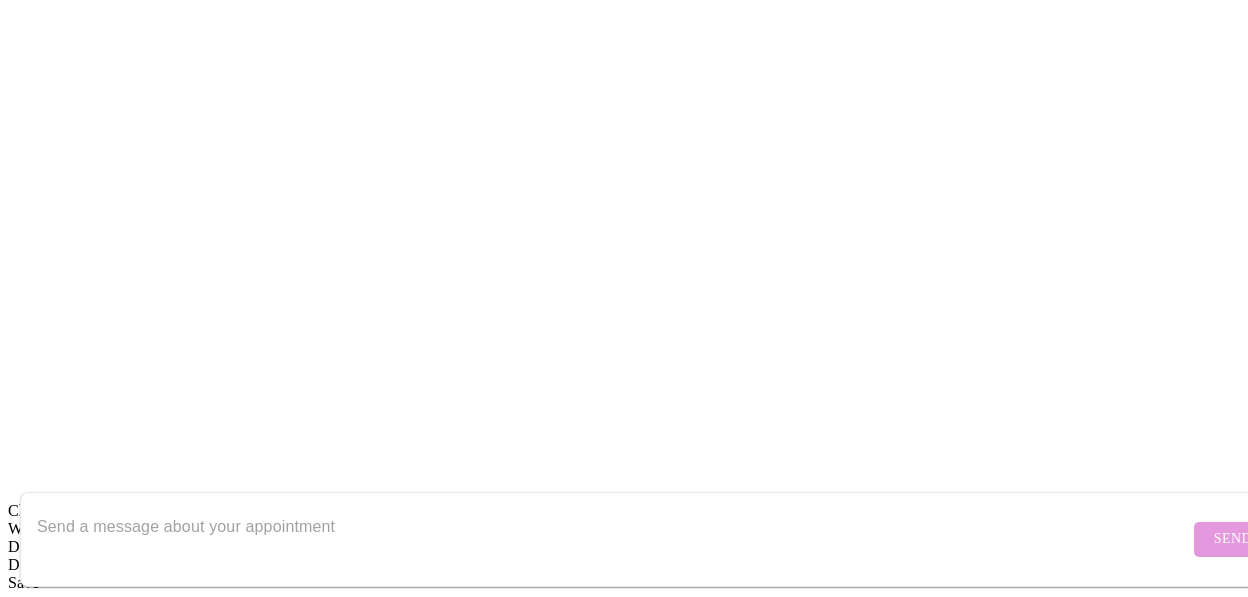 click at bounding box center [613, 539] 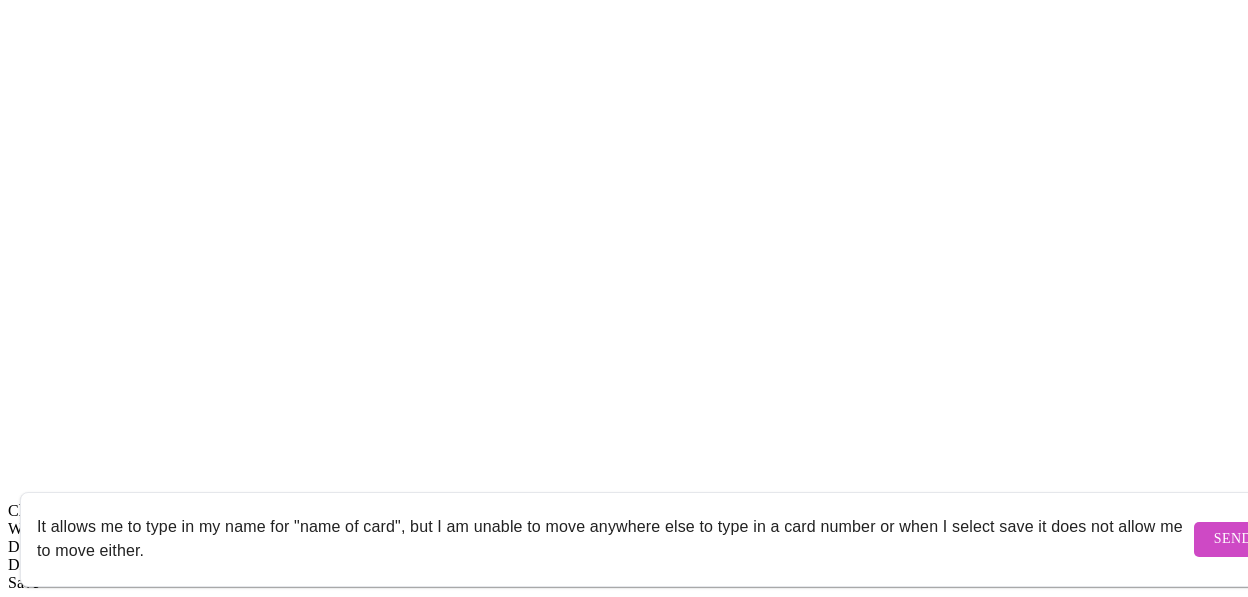 scroll, scrollTop: 13, scrollLeft: 0, axis: vertical 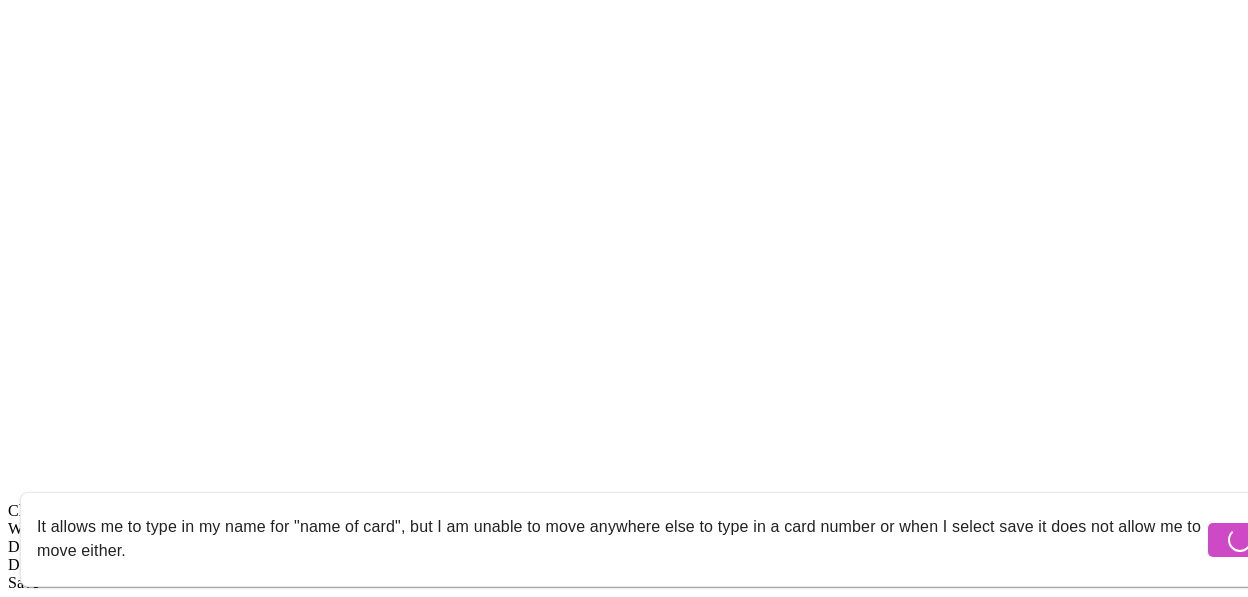 type 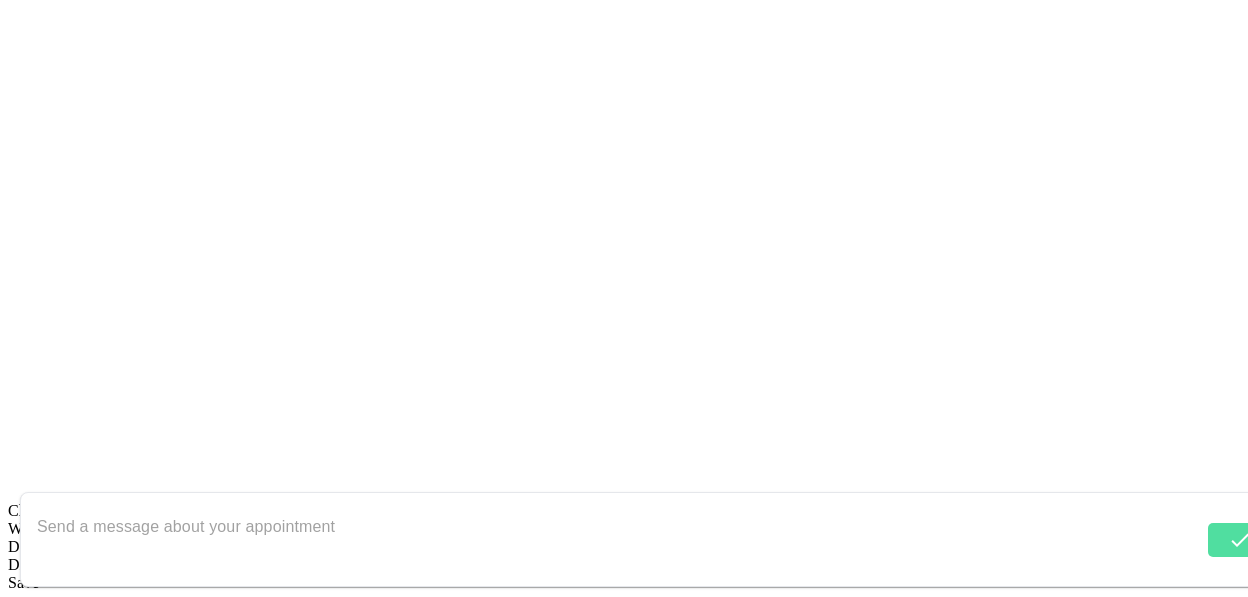 scroll, scrollTop: 0, scrollLeft: 0, axis: both 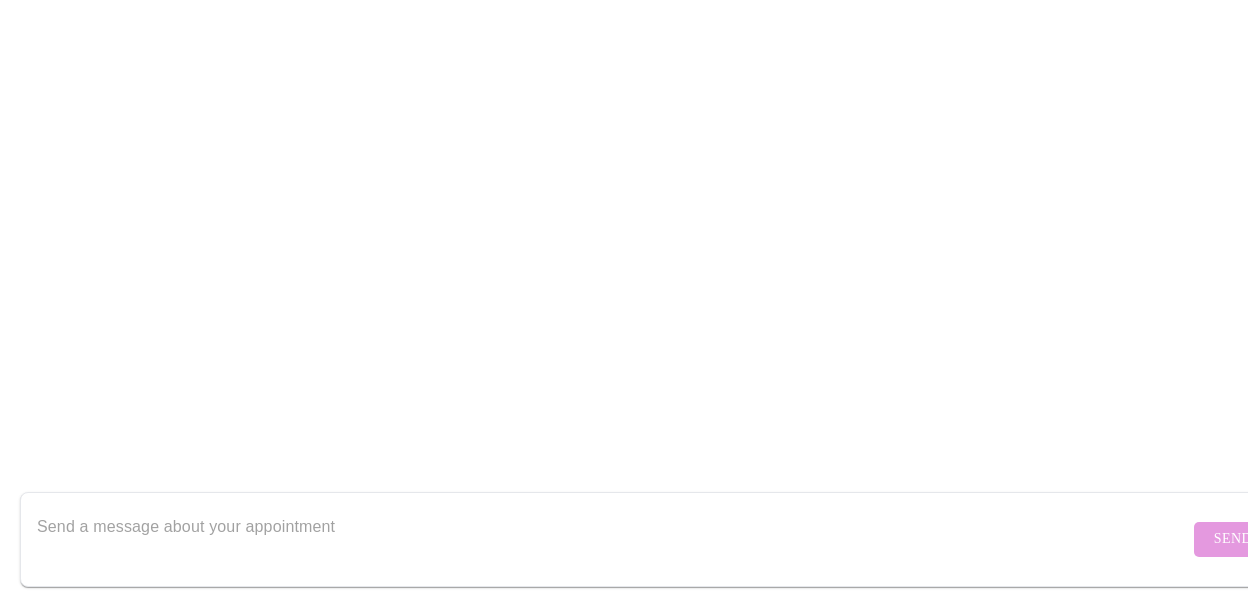 click on "Hi [FIRST]" at bounding box center [1151, 778] 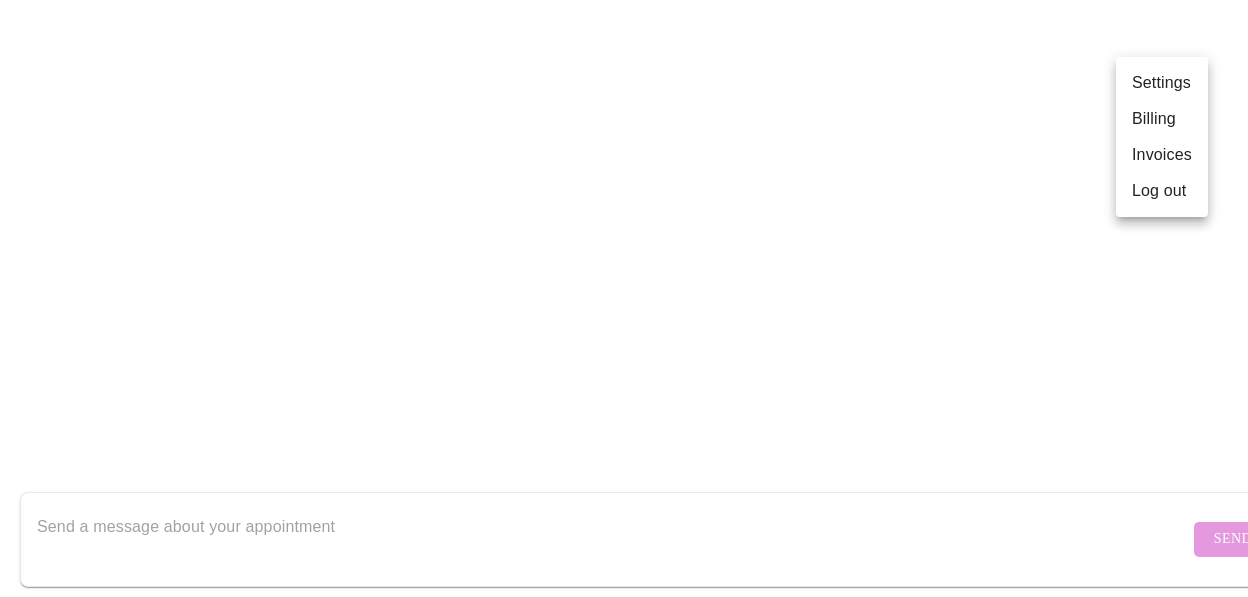click on "Billing" at bounding box center (1162, 119) 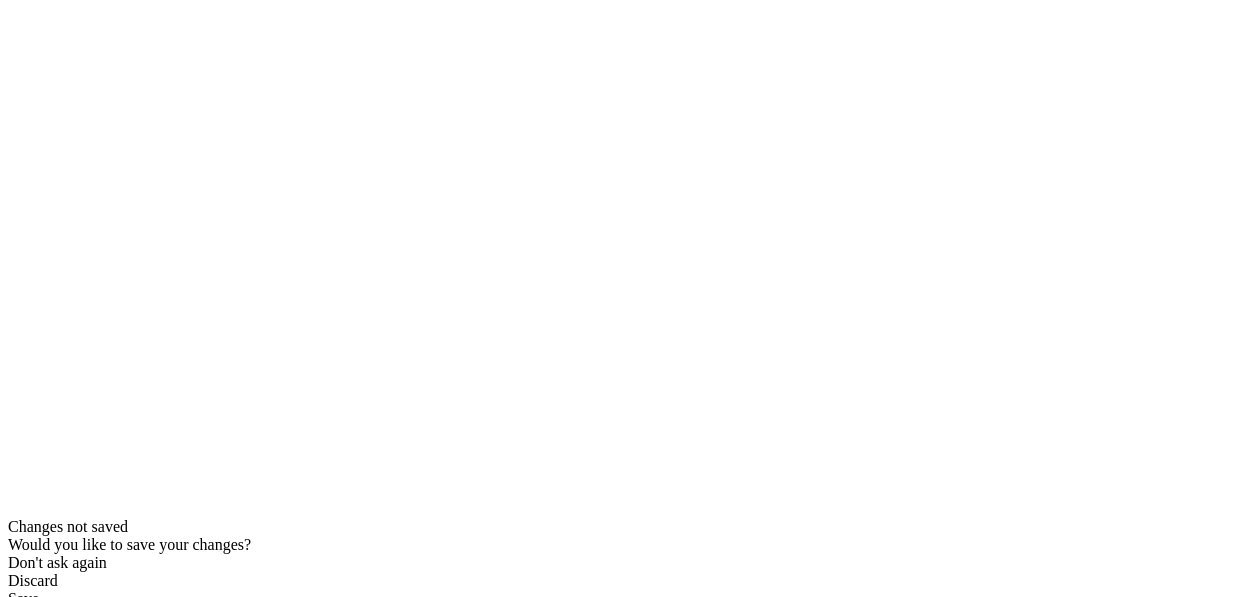 scroll, scrollTop: 117, scrollLeft: 0, axis: vertical 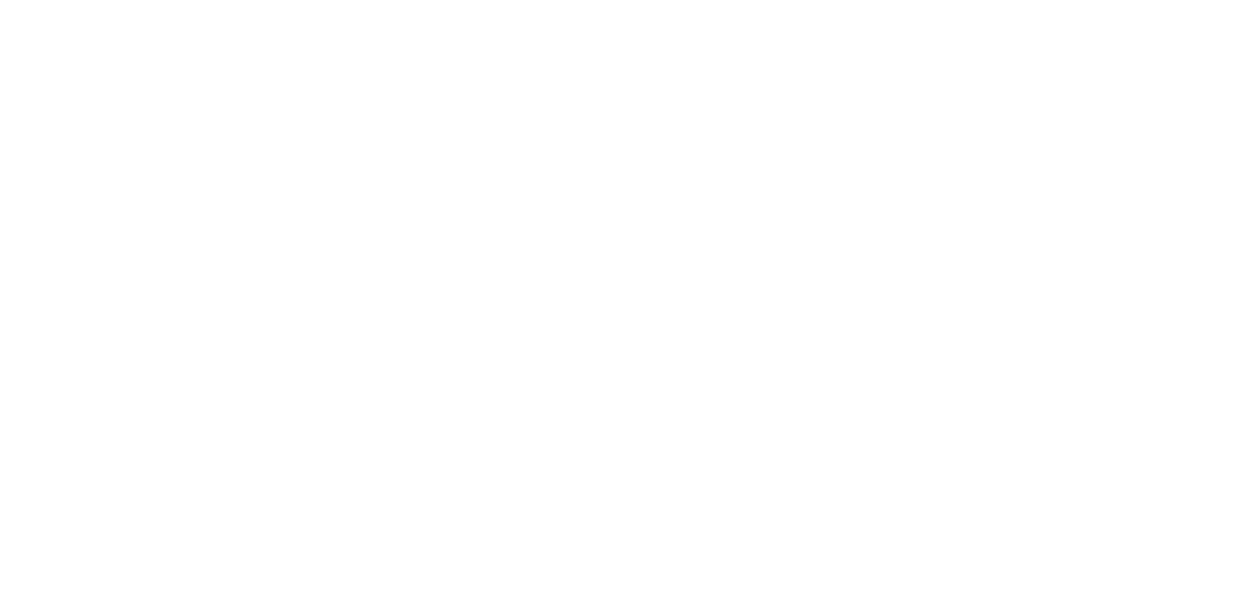 click on "Appointments" at bounding box center [505, 725] 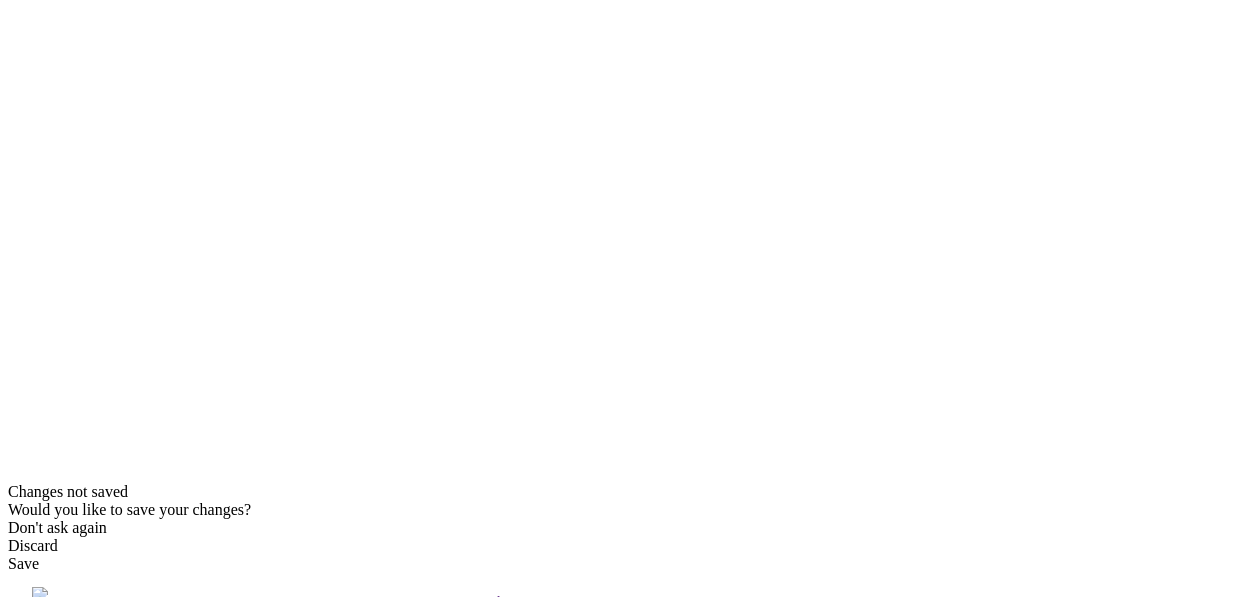 scroll, scrollTop: 181, scrollLeft: 0, axis: vertical 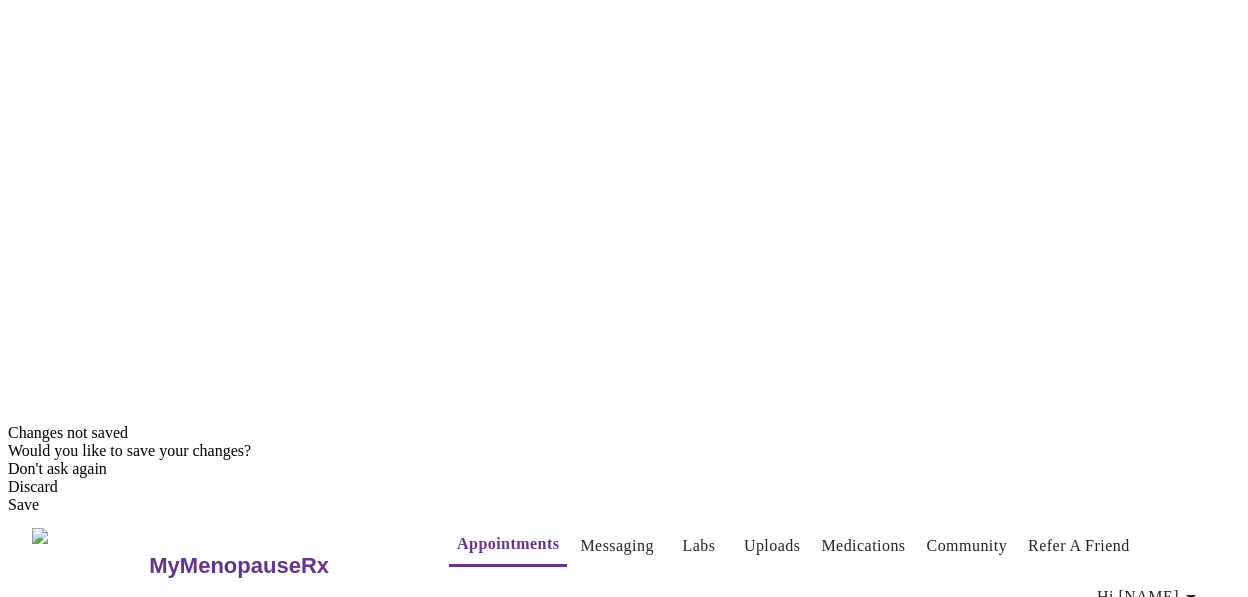 click on "Create Appointment" at bounding box center [624, 2771] 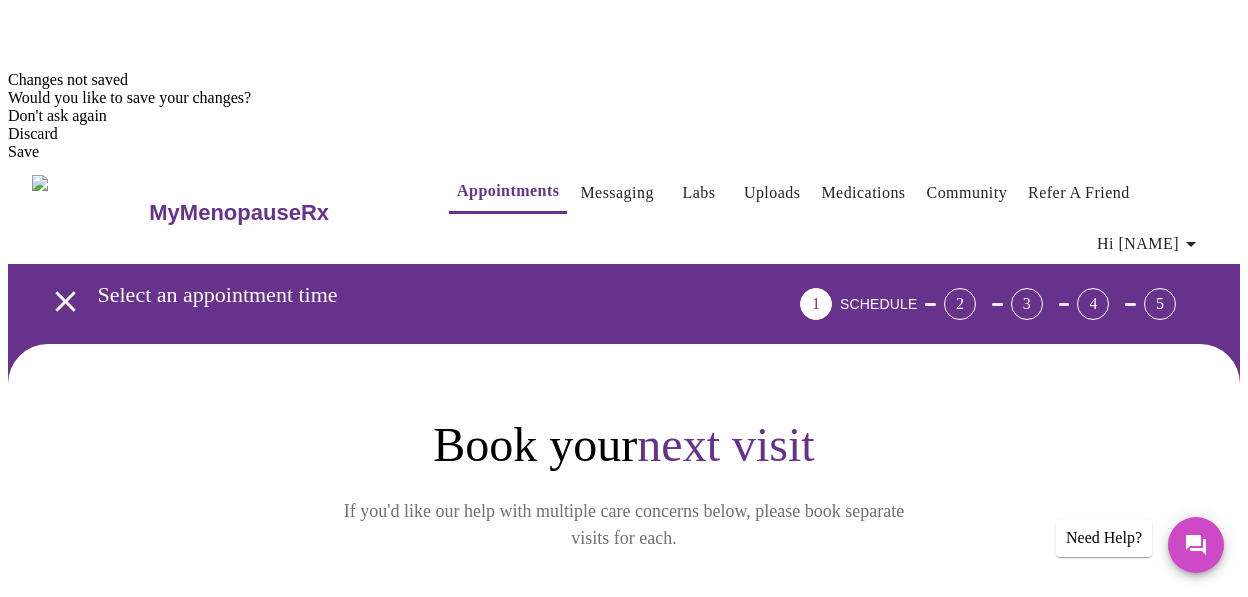 scroll, scrollTop: 539, scrollLeft: 0, axis: vertical 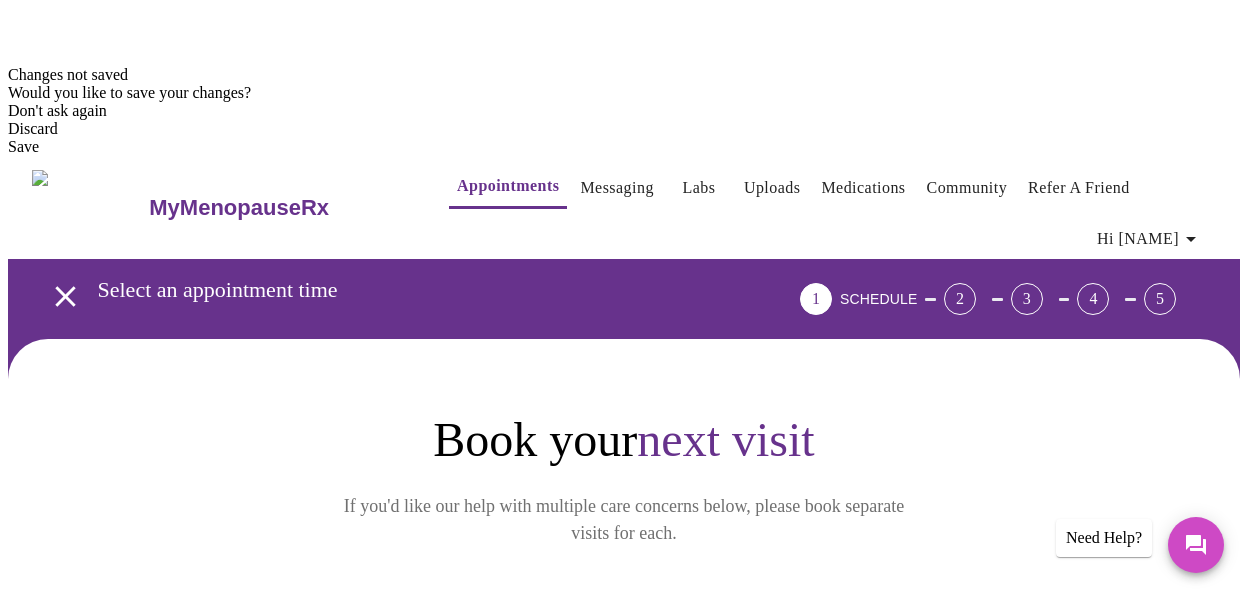 click on "Weight (New & Follow-ups) Choose this option if you want prescription weight management (Wegovy, Zepbound, Contrave, Metoformin) and personalized lifestyle coaching." at bounding box center [628, 1035] 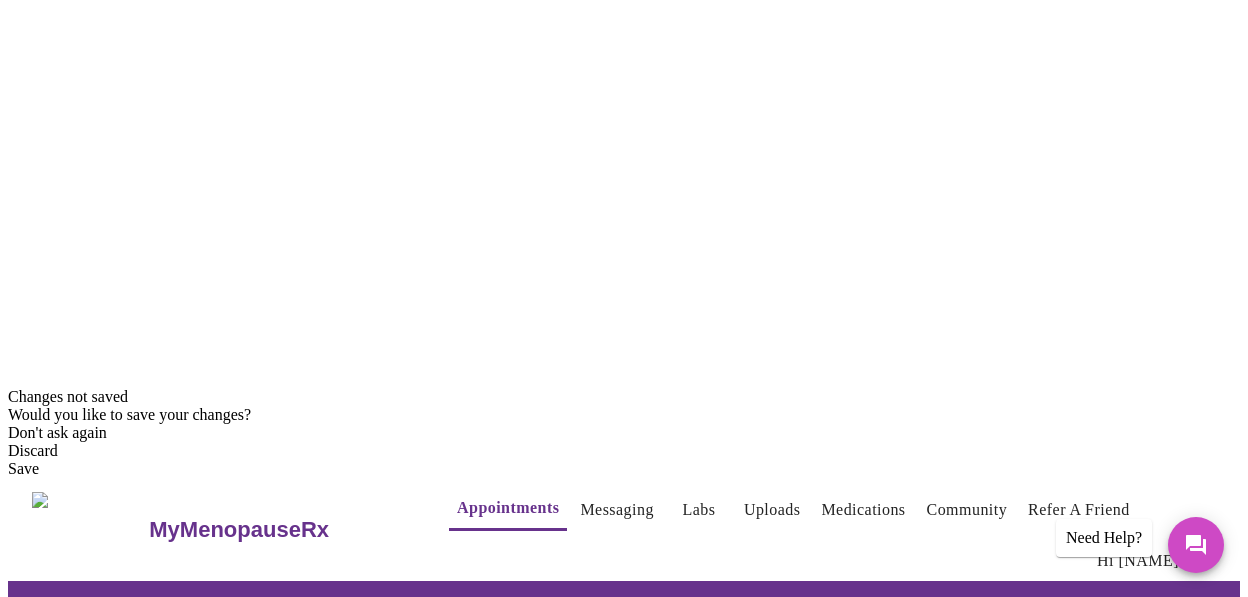 click on "4  Slots Left ( 23  Total)" at bounding box center (357, 1008) 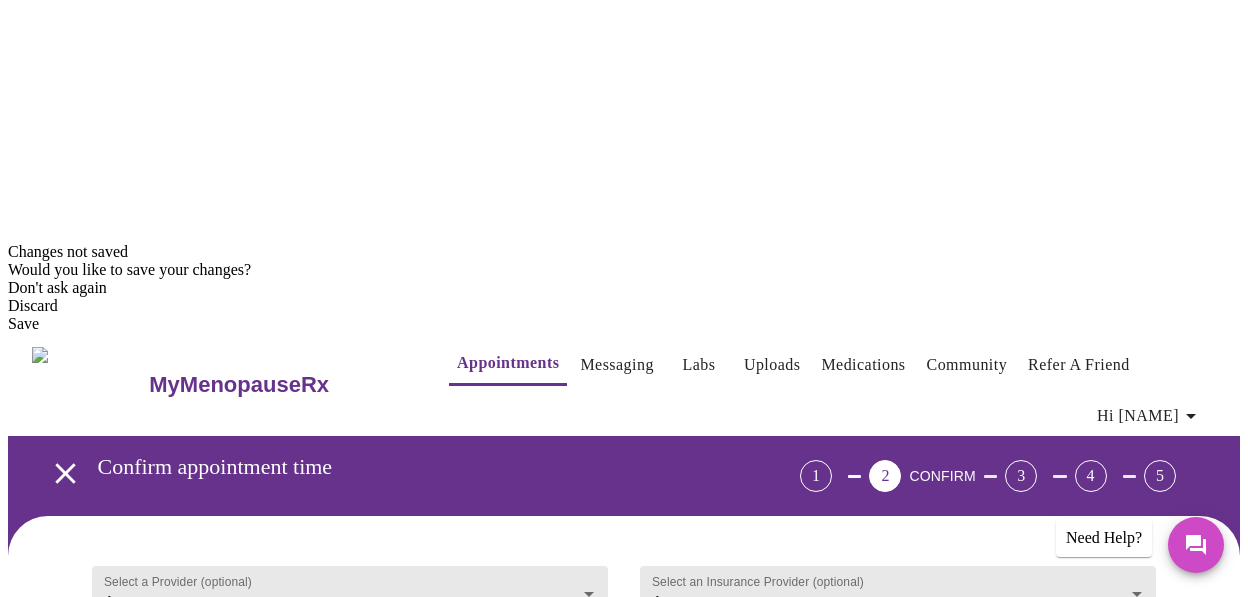 scroll, scrollTop: 367, scrollLeft: 0, axis: vertical 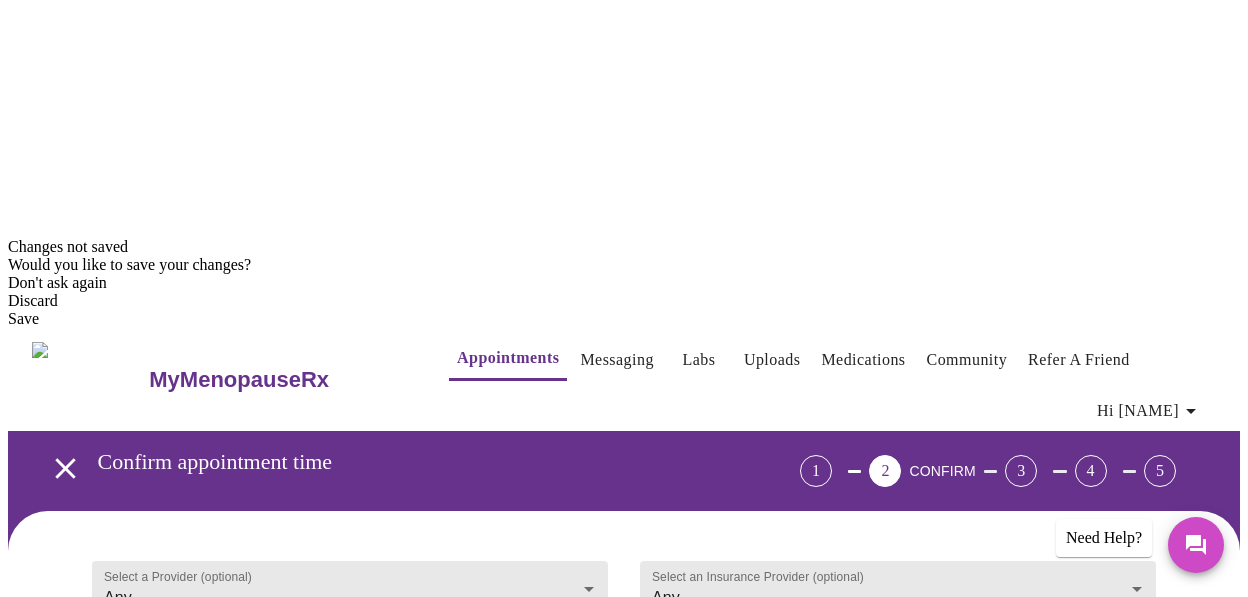 click on "09:40 AM" at bounding box center [213, 1089] 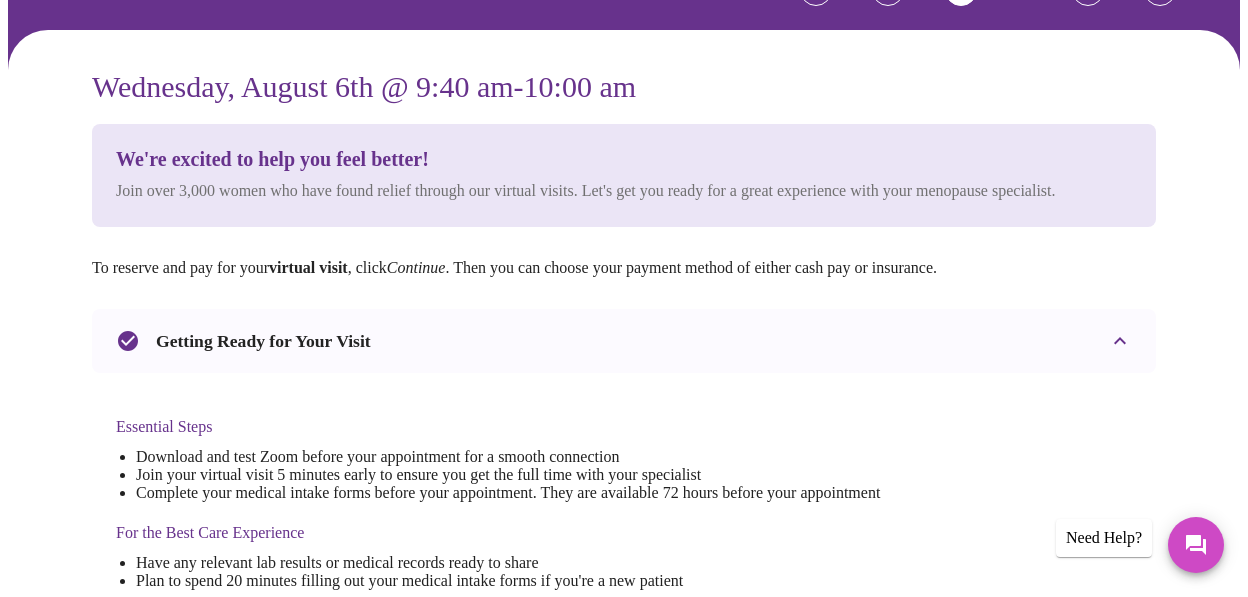 scroll, scrollTop: 910, scrollLeft: 0, axis: vertical 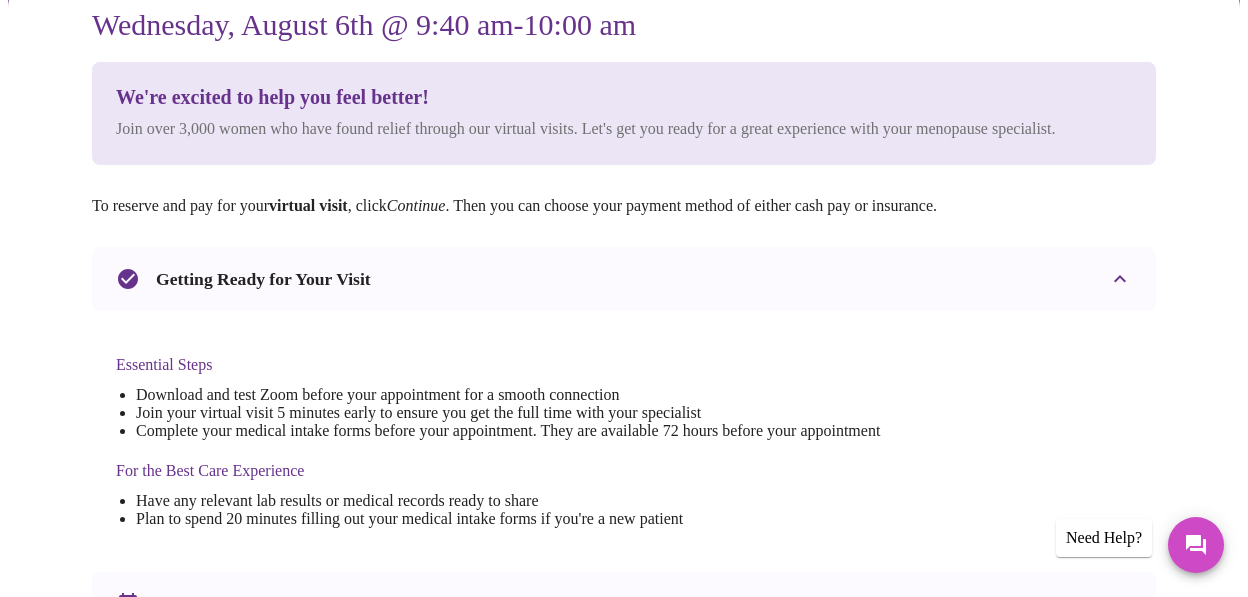 click on "I agree to the telehealth consent terms" at bounding box center [126, 981] 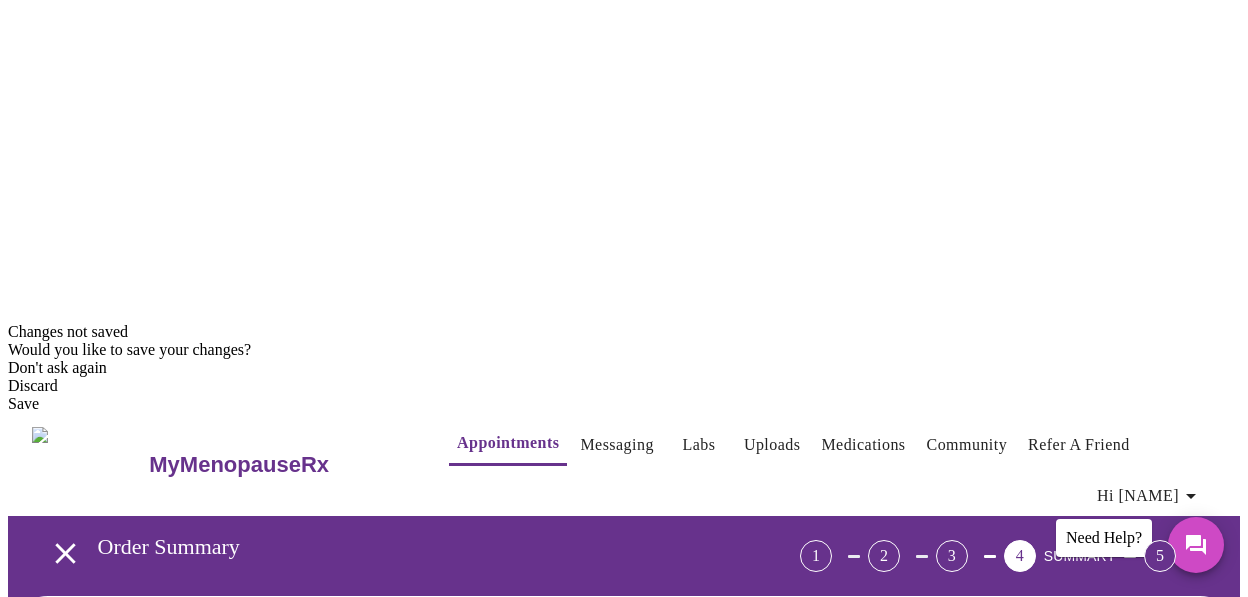 click on "Use Insurance" at bounding box center [895, 1068] 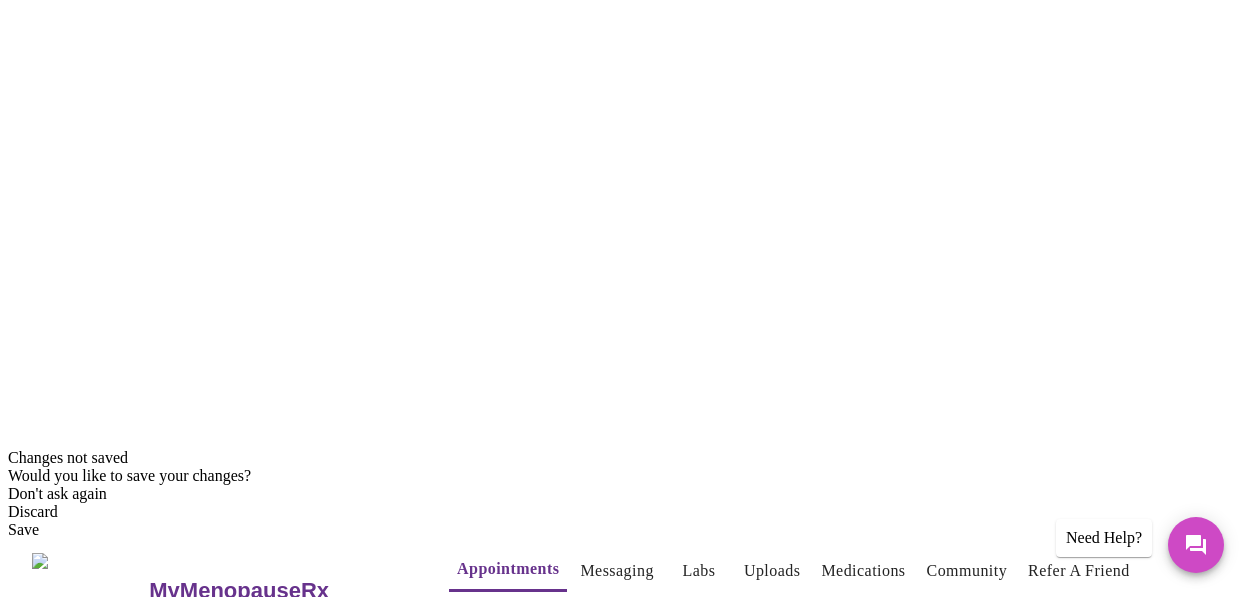 scroll, scrollTop: 270, scrollLeft: 0, axis: vertical 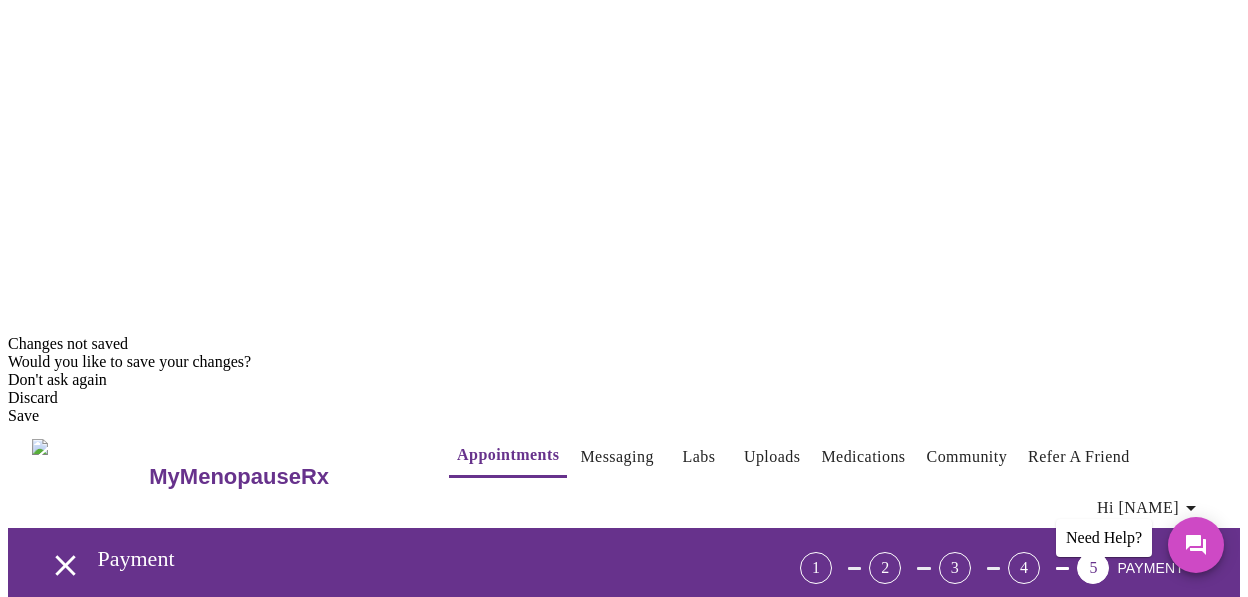 click on "Continue" at bounding box center [1096, 1171] 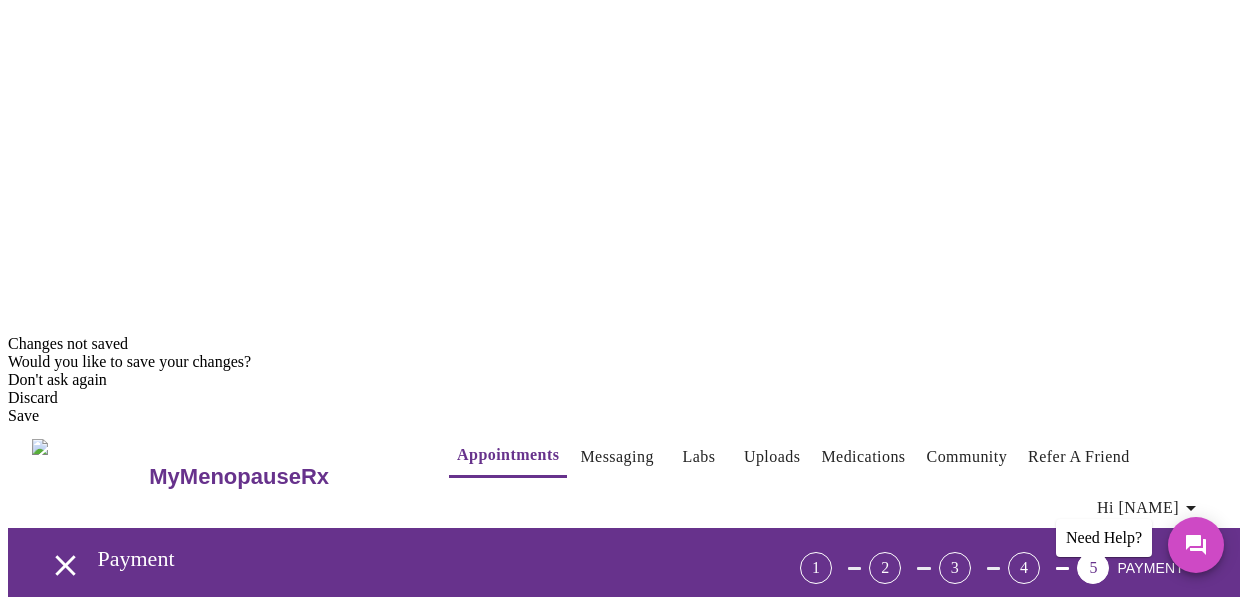 click on "Finish and Book Now!" at bounding box center (624, 1211) 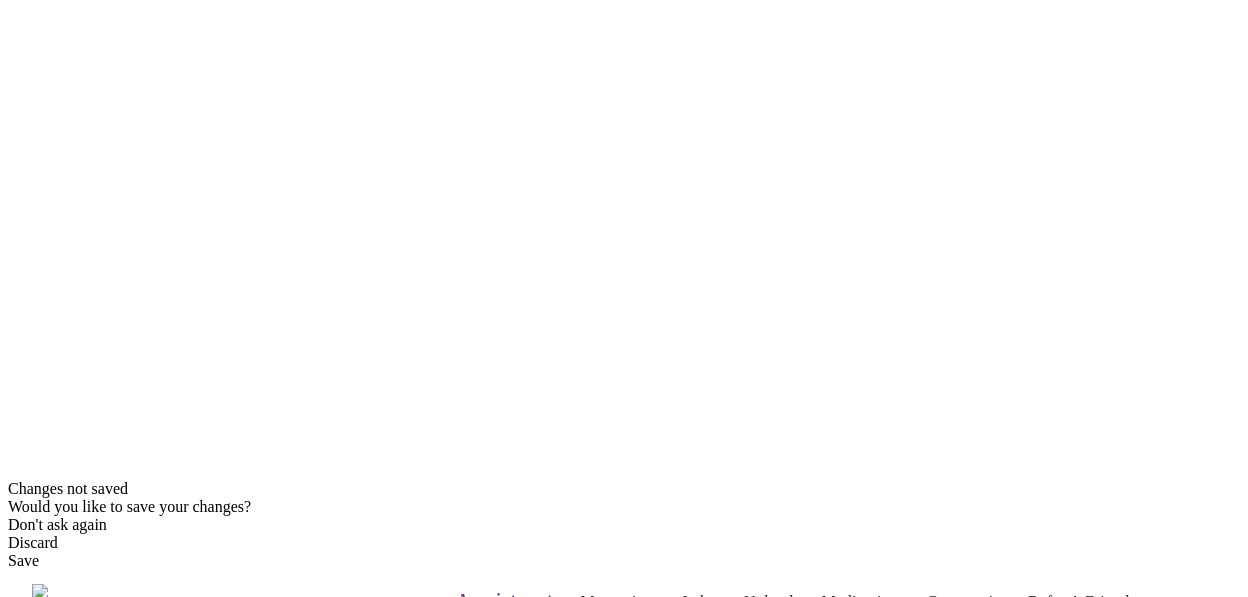 scroll, scrollTop: 270, scrollLeft: 0, axis: vertical 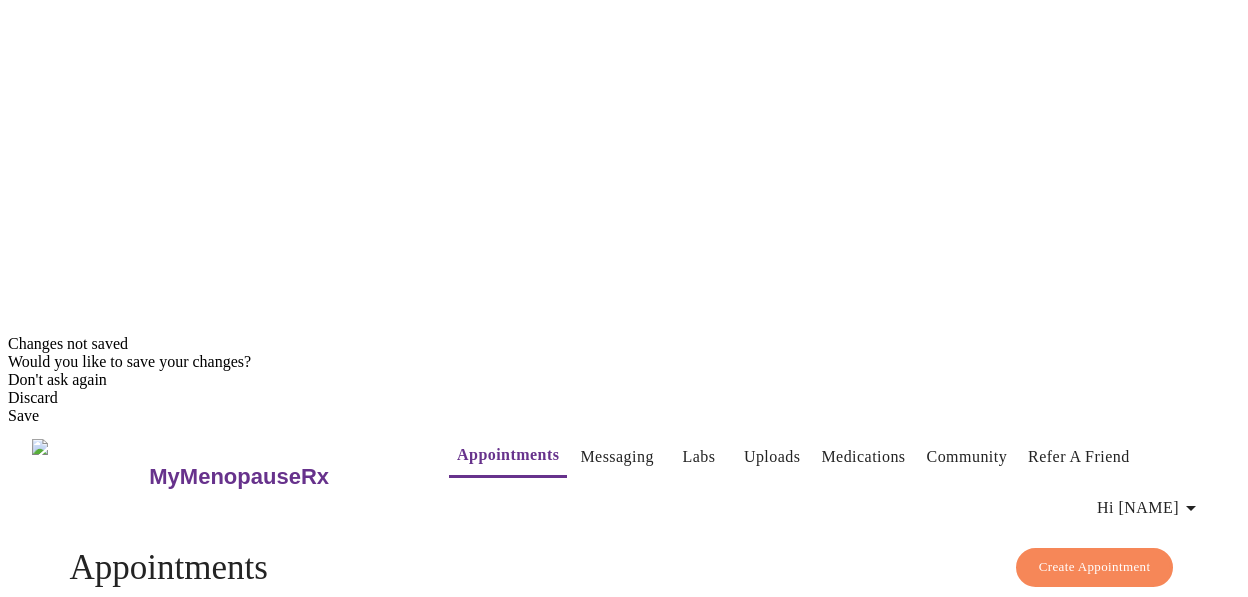 click at bounding box center [295, 1539] 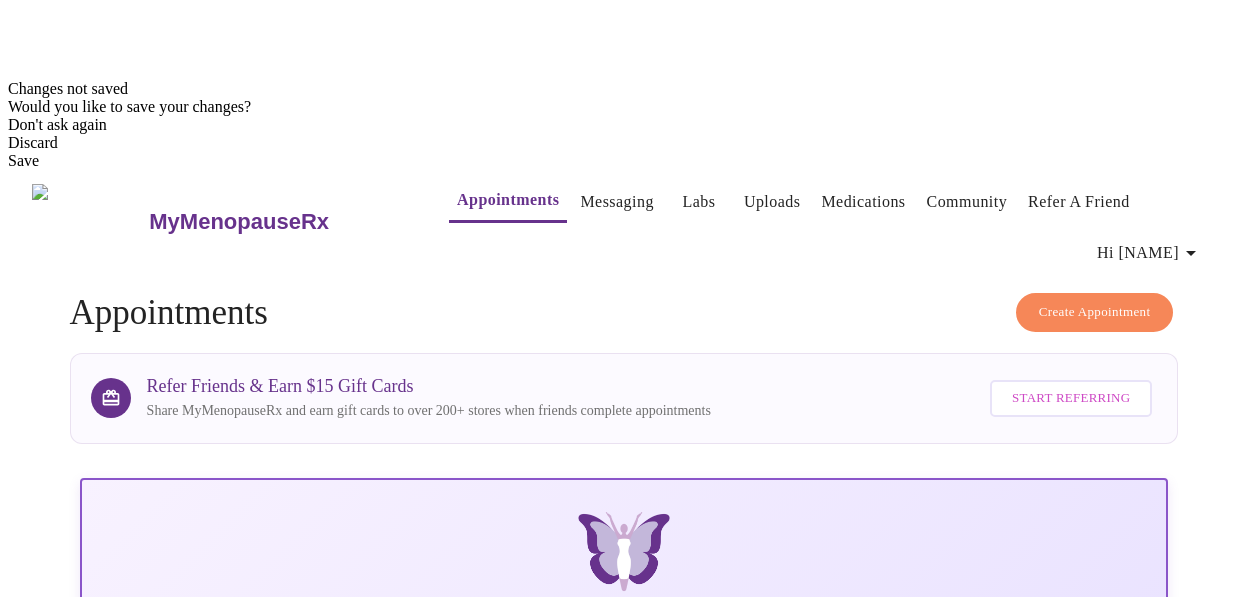 click on "Complete Pre-Assessment" at bounding box center [1032, 2741] 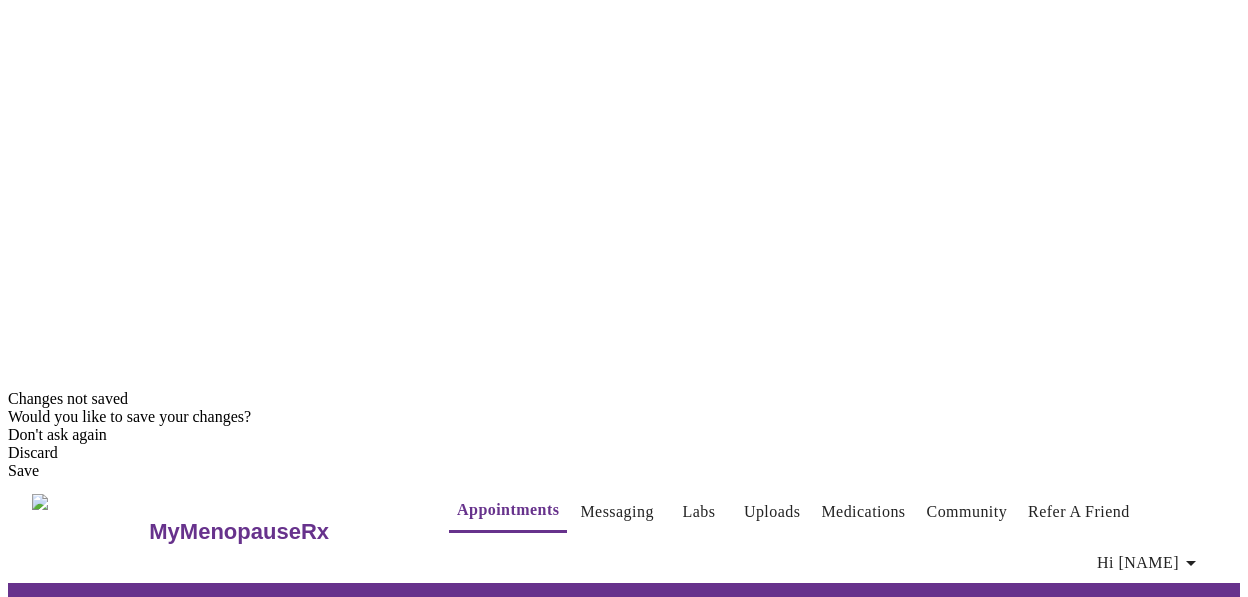 scroll, scrollTop: 208, scrollLeft: 0, axis: vertical 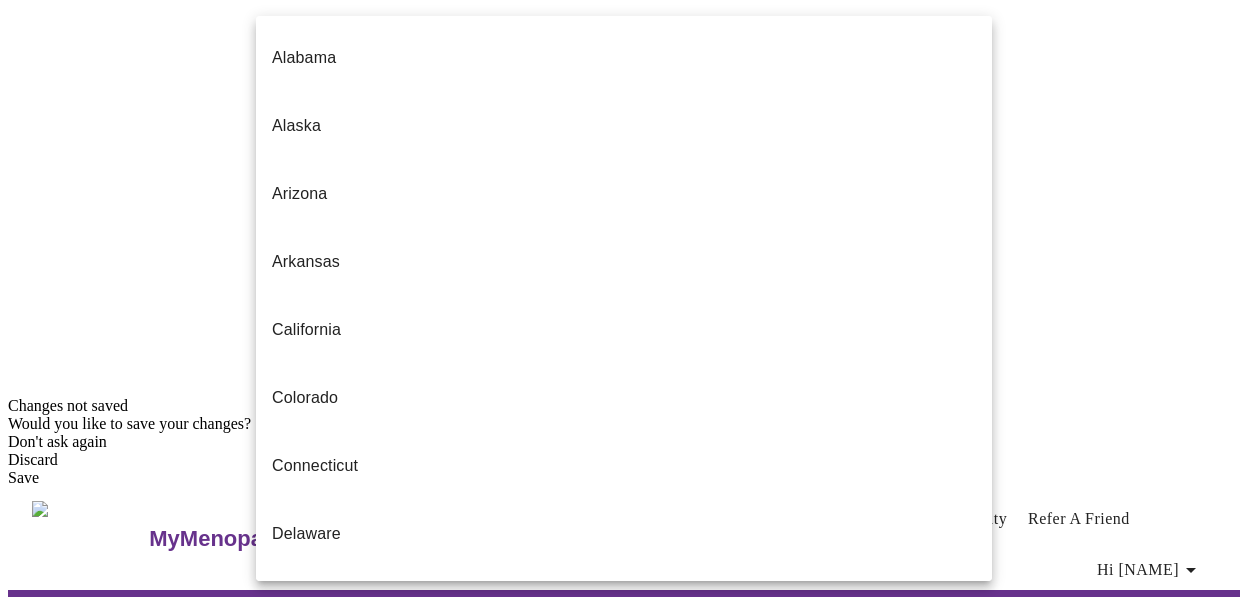 click on "MyMenopauseRx Appointments Messaging Labs Uploads Medications Community Refer a Friend Hi Christy    Intake Questions for Wed, Aug 6th 2025 @ 9:40am-10:00am 1  /  13 Settings Billing Invoices Log out Alabama
Alaska
Arizona
Arkansas
California
Colorado
Connecticut
Delaware
Florida
Georgia
Hawaii
Idaho
Illinois
Indiana
Iowa
Kansas
Kentucky
Louisiana
Maine
Maryland
Massachusetts
Michigan
Minnesota
Mississippi
Missouri
Montana
Nebraska
Nevada
New Hanpshire
New Jersey
New Mexico
New York
North Carolina
North Dakota
Ohio
Oklahoma
Oregon
Pennsylvania
Rhode Island
South Carolina
Tennessee
Texas
Utah
Vermont
Virginia
Washington
Washington, D.C. (District of Columbia)
West Virginia
Wisconsin
Wyoming" at bounding box center (624, 1077) 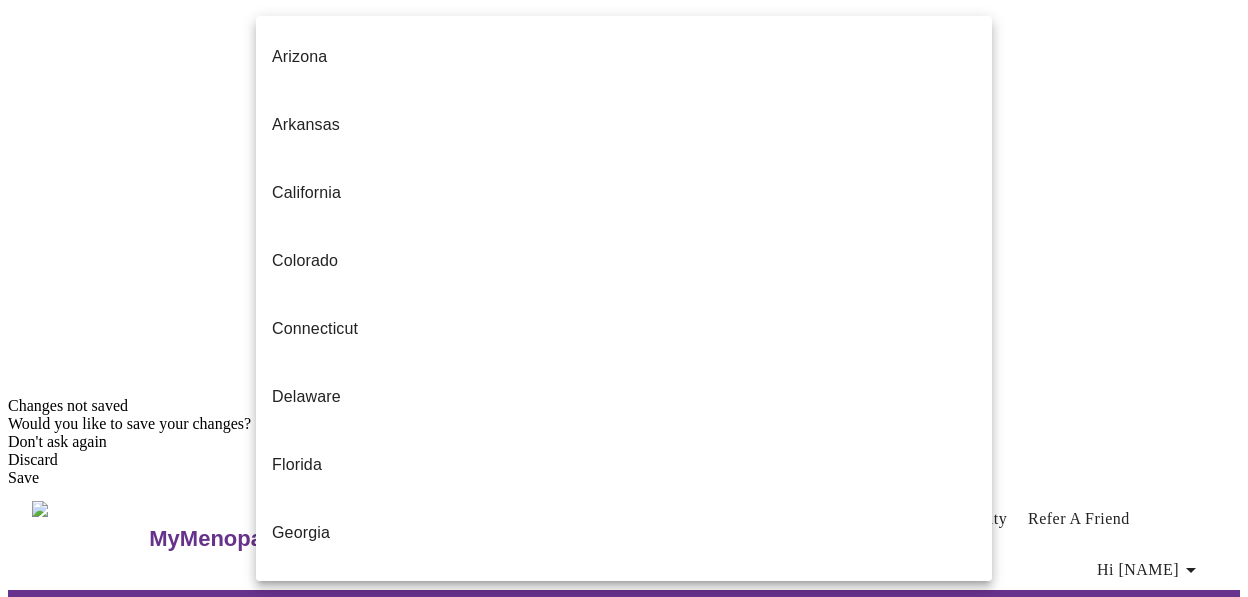scroll, scrollTop: 138, scrollLeft: 0, axis: vertical 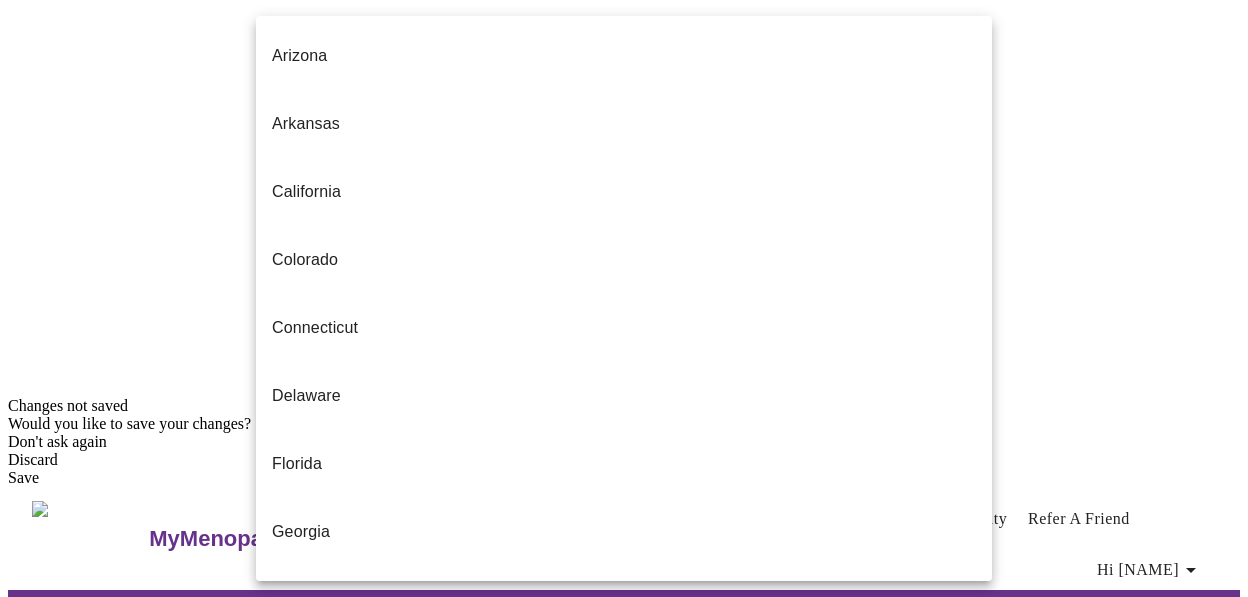 click on "Illinois" at bounding box center [624, 736] 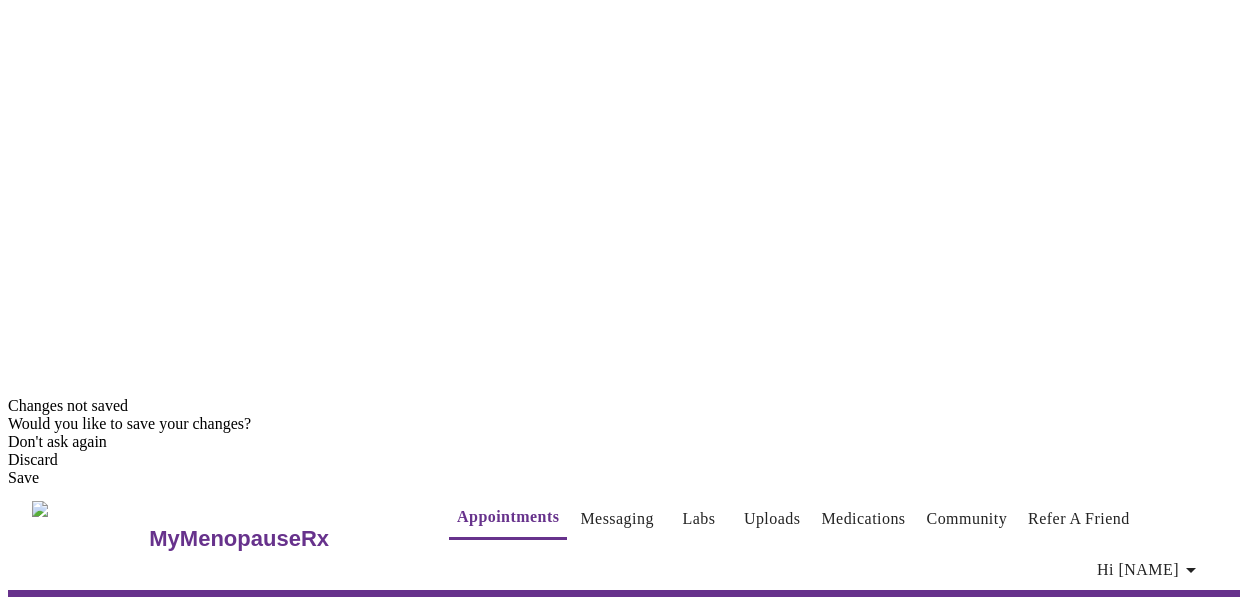 click on "MyMenopauseRx Appointments Messaging Labs Uploads Medications Community Refer a Friend Hi Christy    Intake Questions for Wed, Aug 6th 2025 @ 9:40am-10:00am 1  /  13 Settings Billing Invoices Log out" at bounding box center [624, 1071] 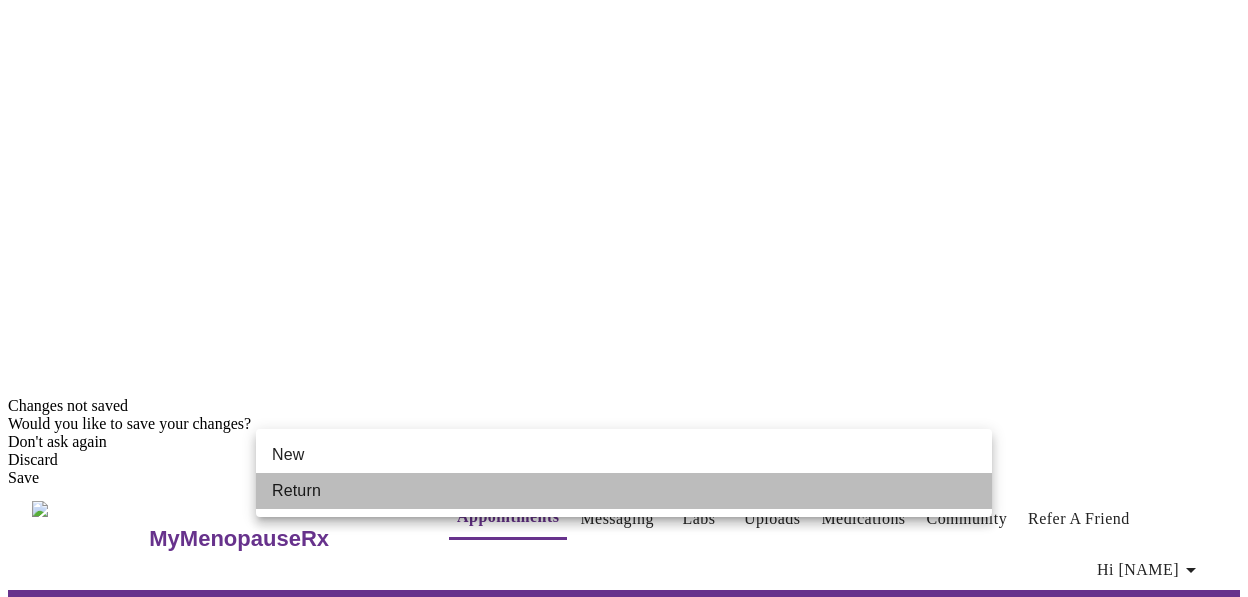 click on "Return" at bounding box center (624, 491) 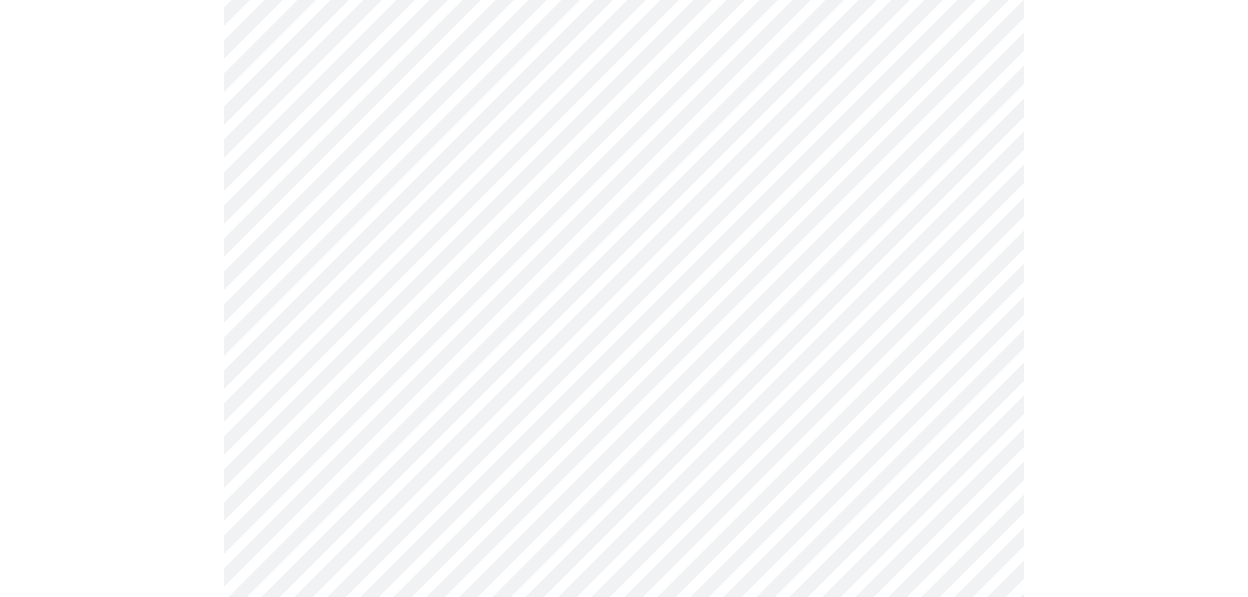 scroll, scrollTop: 1230, scrollLeft: 0, axis: vertical 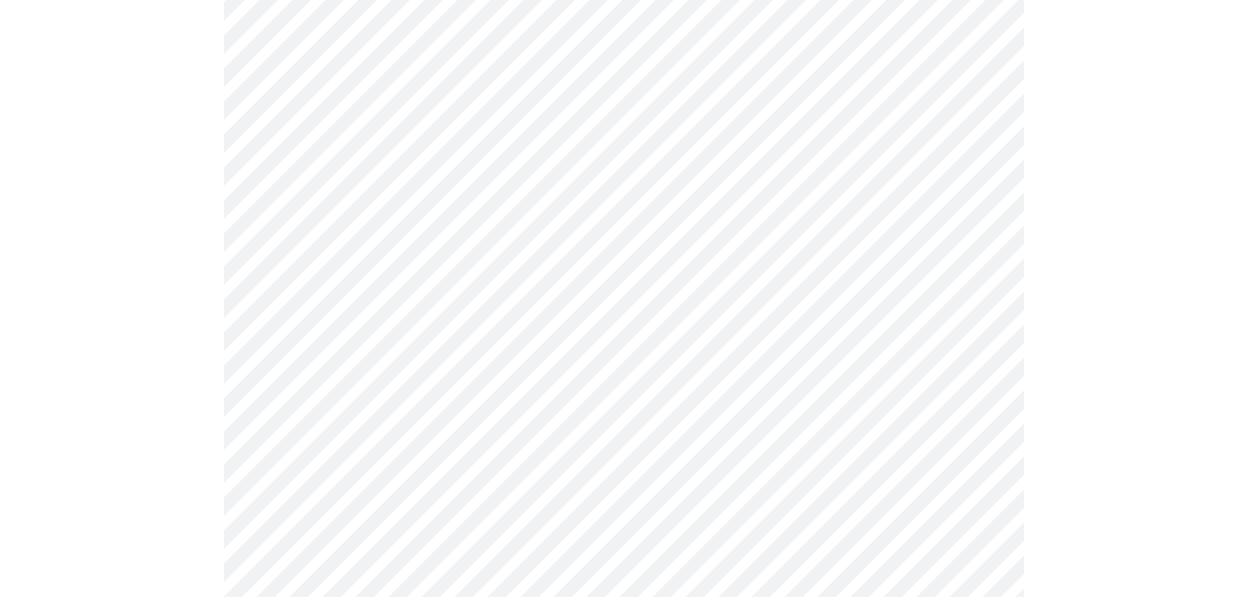 click on "MyMenopauseRx Appointments Messaging Labs Uploads Medications Community Refer a Friend Hi Christy    Intake Questions for Wed, Aug 6th 2025 @ 9:40am-10:00am 1  /  13 Settings Billing Invoices Log out" at bounding box center [624, 35] 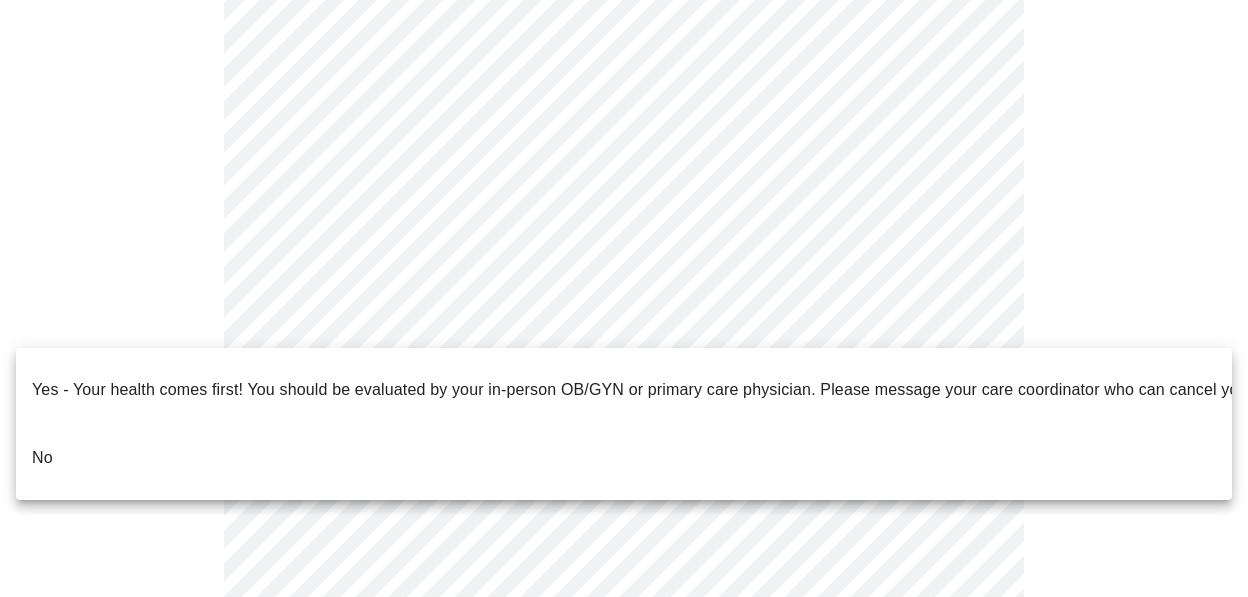 click on "No" at bounding box center (624, 458) 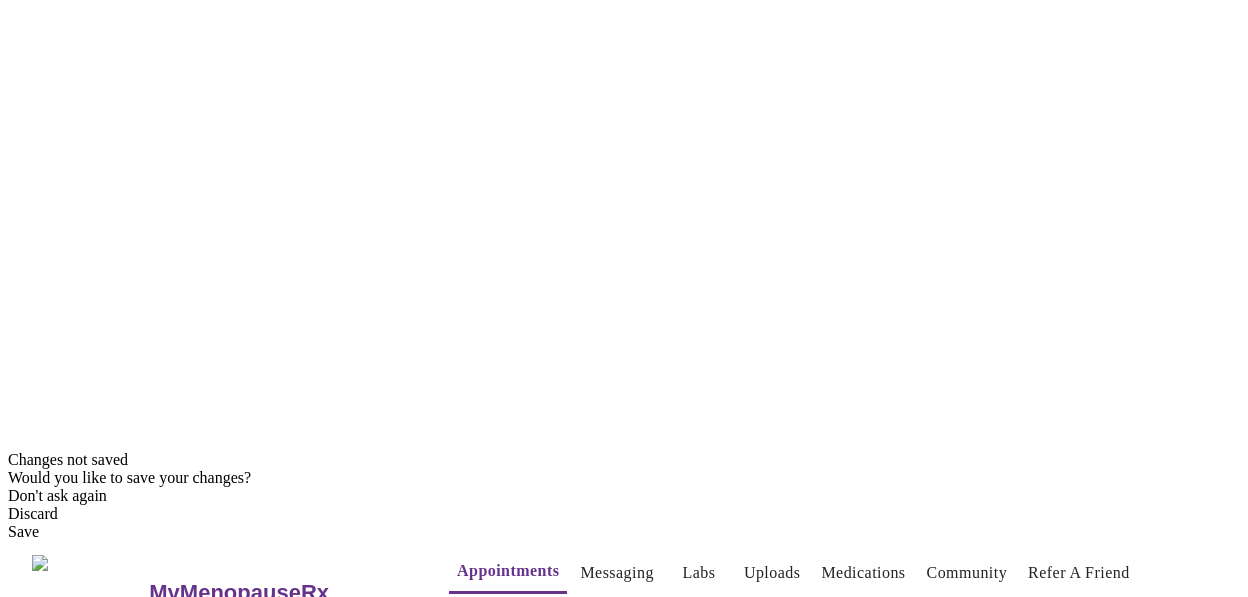 scroll, scrollTop: 159, scrollLeft: 0, axis: vertical 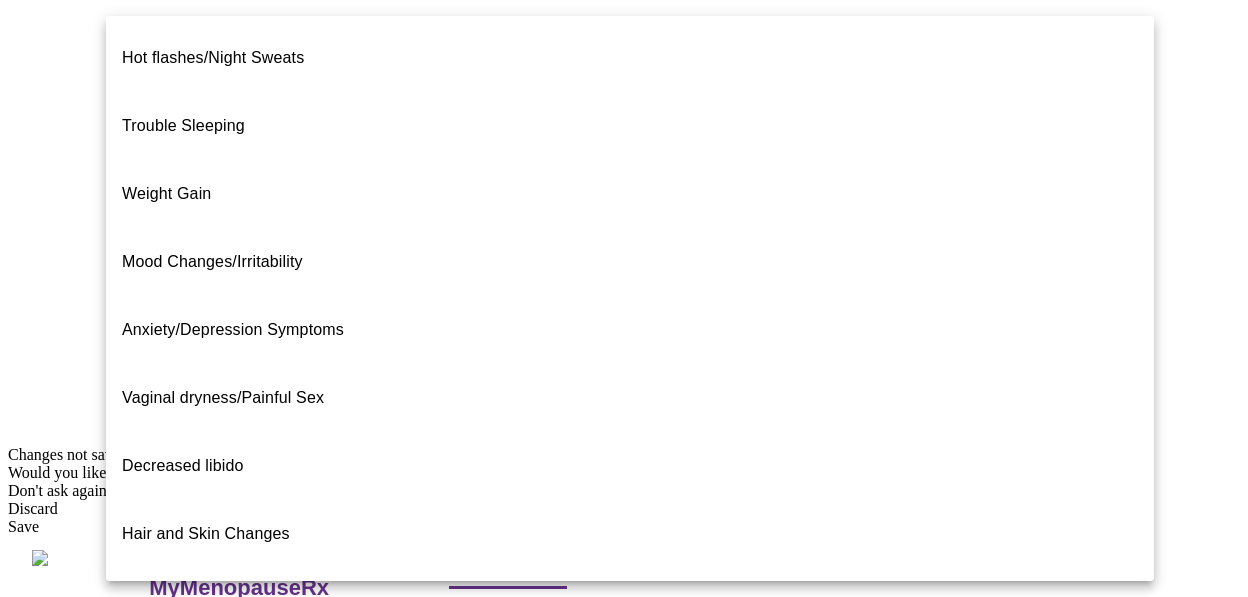 click on "MyMenopauseRx Appointments Messaging Labs Uploads Medications Community Refer a Friend Hi Christy    Intake Questions for Wed, Aug 6th 2025 @ 9:40am-10:00am 2  /  13 Settings Billing Invoices Log out Hot flashes/Night Sweats
Trouble Sleeping
Weight Gain
Mood Changes/Irritability
Anxiety/Depression Symptoms
Vaginal dryness/Painful Sex
Decreased libido
Hair and Skin Changes
Bone Health (Osteopenia,Osteoporosis, Obtain an order for a bone density test)
Metabolic Health (Pre-diabetes, Elevated Cholesterol, Vitamin D, Abnormal Lab Testing, Obtain an order for a Coronary Calcium Heart Scan)
Period Problems
Postmenopausal Bleeding
Orgasms are weak
UTI Symptoms
Vaginal Infection
Herpes (oral, genital)
STD Testing
I feel great - just need a refill.
Other" at bounding box center (624, 807) 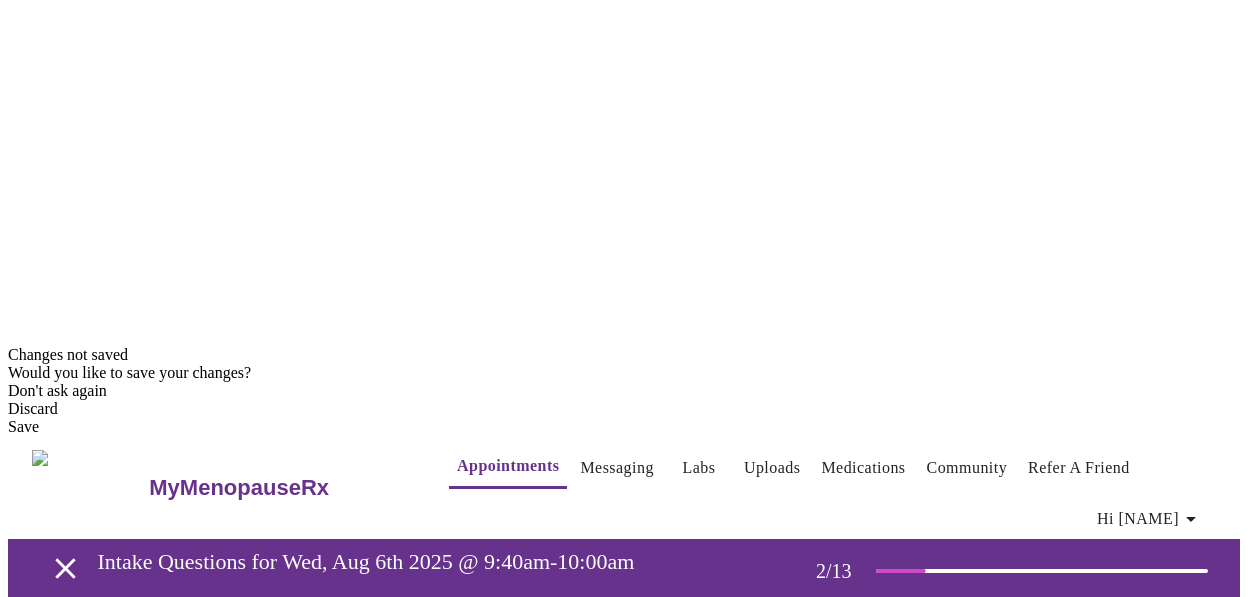 scroll, scrollTop: 261, scrollLeft: 0, axis: vertical 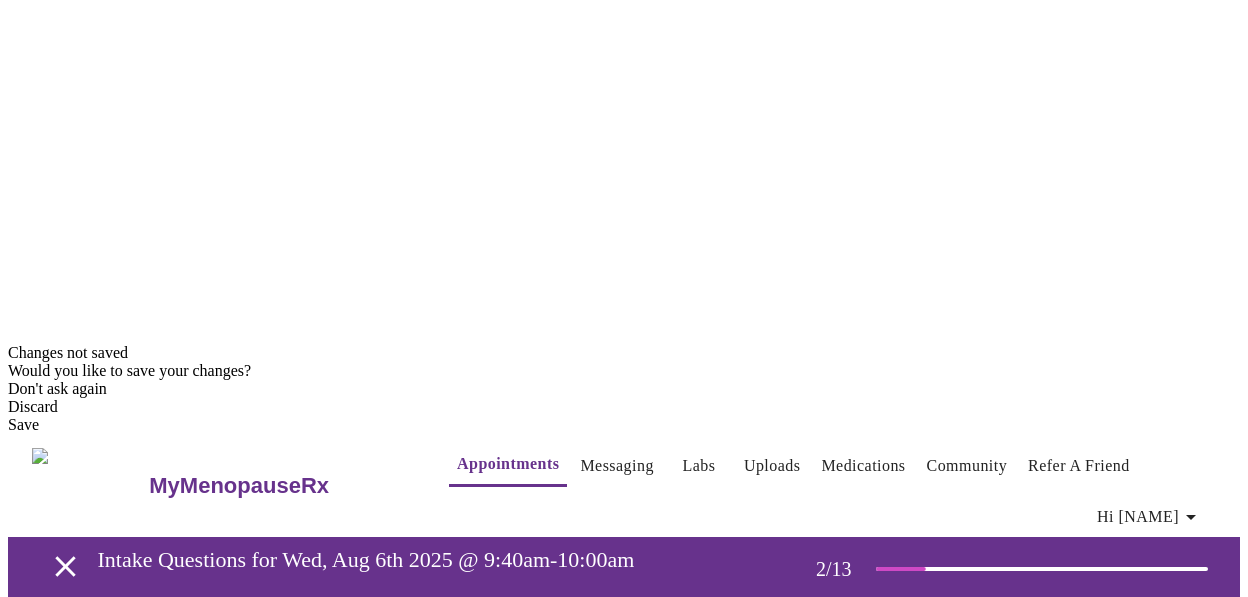 click on "MyMenopauseRx Appointments Messaging Labs Uploads Medications Community Refer a Friend Hi Christy    Intake Questions for Wed, Aug 6th 2025 @ 9:40am-10:00am 2  /  13 Settings Billing Invoices Log out" at bounding box center (624, 699) 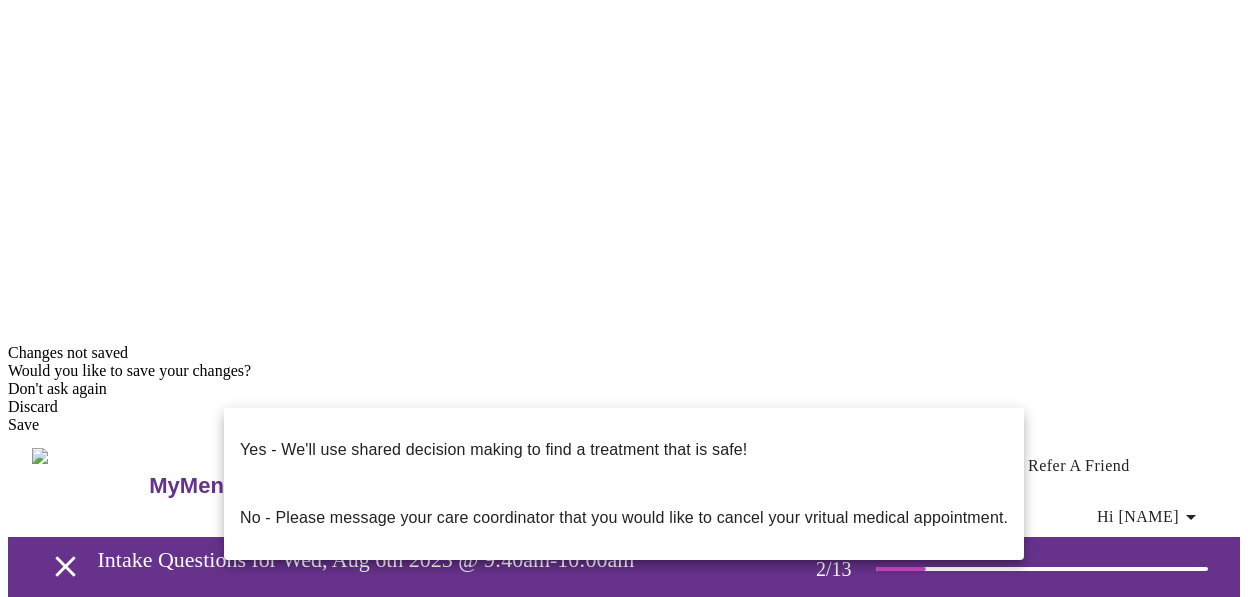 click on "Yes - We'll use shared decision making to find a treatment that is safe!" at bounding box center (493, 450) 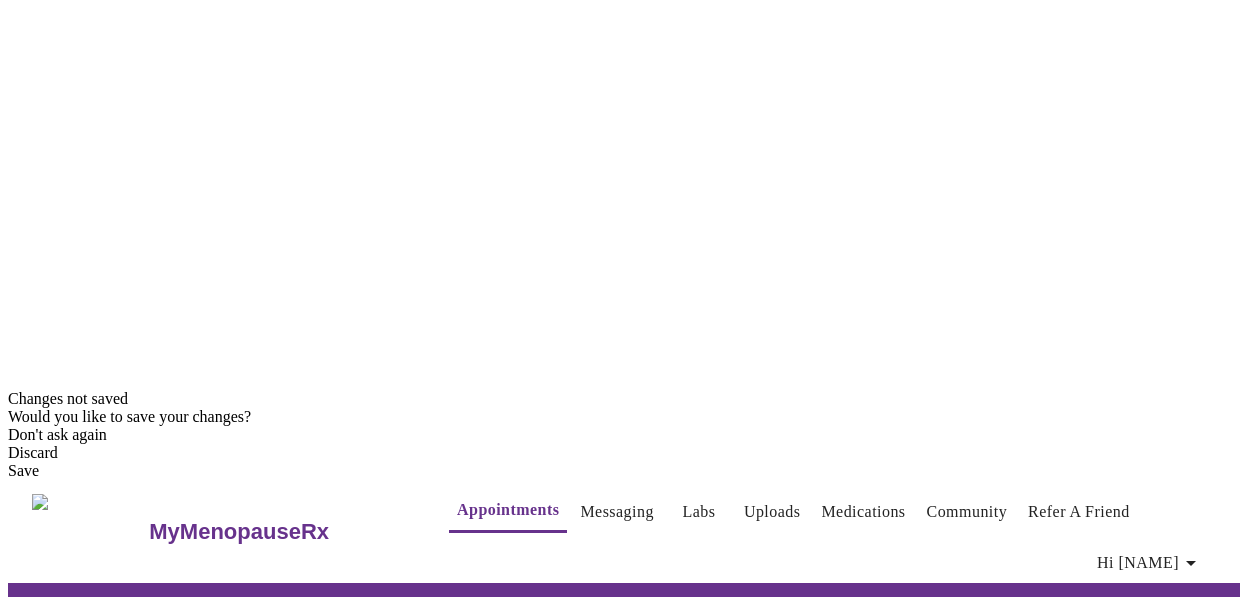 scroll, scrollTop: 229, scrollLeft: 0, axis: vertical 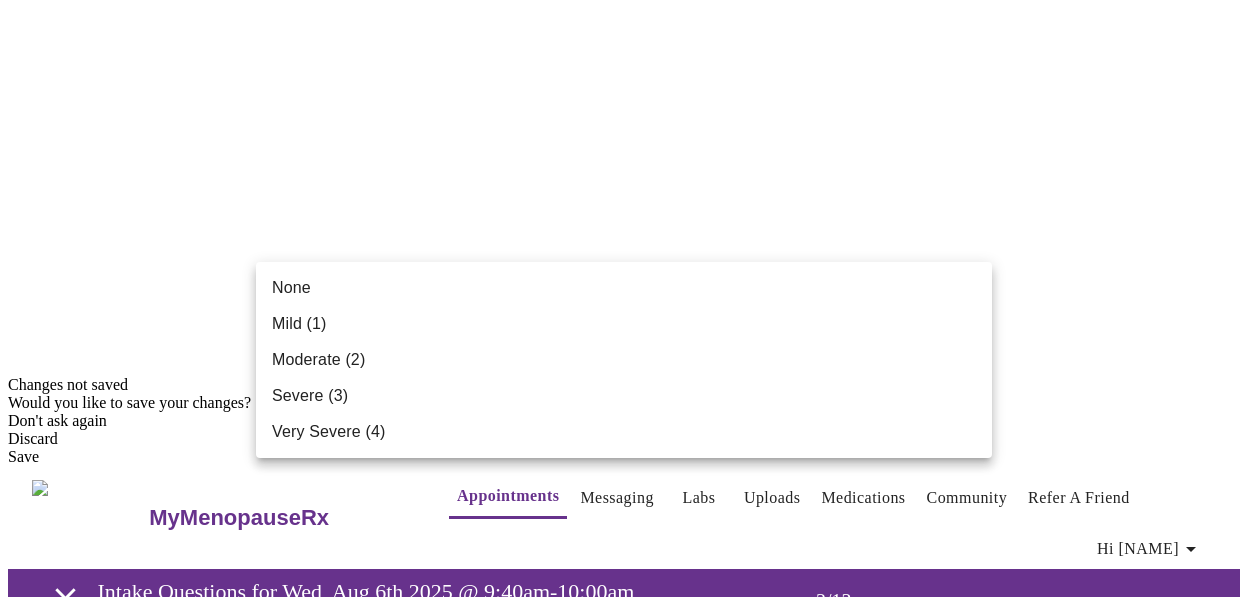 click on "MyMenopauseRx Appointments Messaging Labs Uploads Medications Community Refer a Friend Hi Christy    Intake Questions for Wed, Aug 6th 2025 @ 9:40am-10:00am 3  /  13 Settings Billing Invoices Log out None Mild (1) Moderate (2) Severe (3)  Very Severe (4)" at bounding box center [624, 1488] 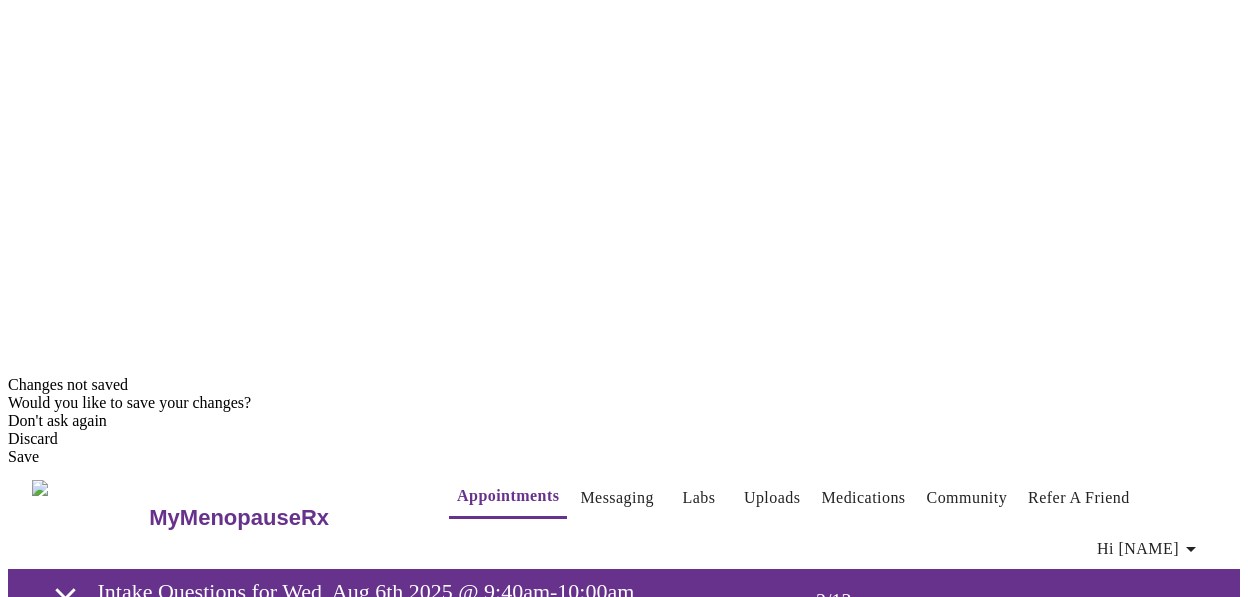 click on "MyMenopauseRx Appointments Messaging Labs Uploads Medications Community Refer a Friend Hi Christy    Intake Questions for Wed, Aug 6th 2025 @ 9:40am-10:00am 3  /  13 Settings Billing Invoices Log out" at bounding box center (624, 1452) 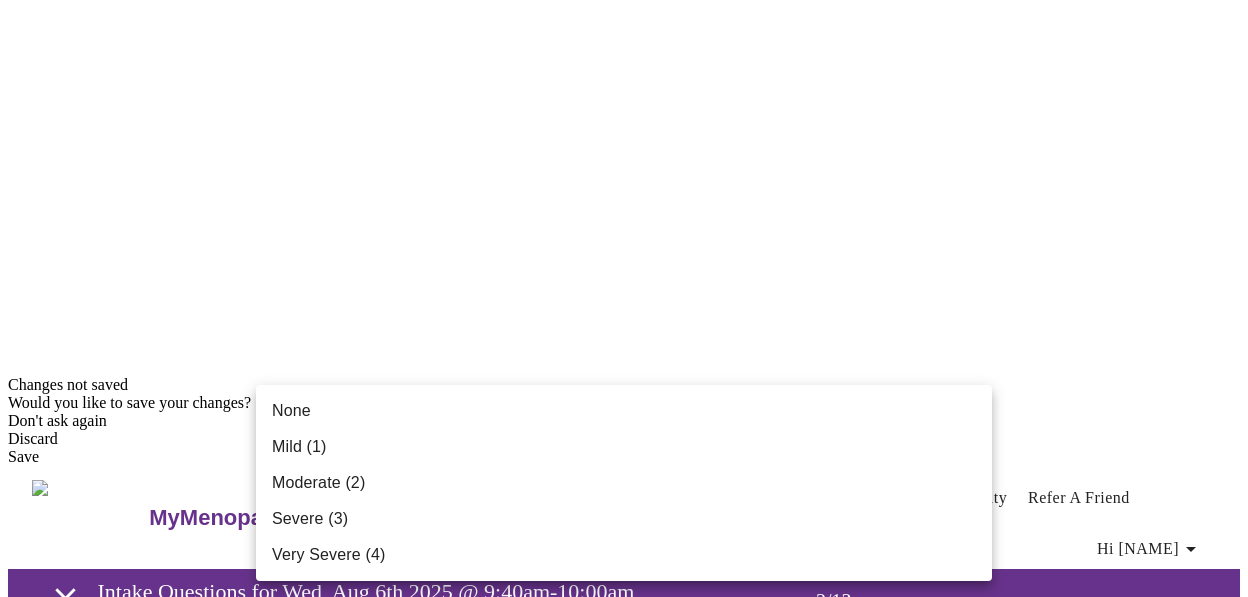 click on "Mild (1)" at bounding box center [624, 447] 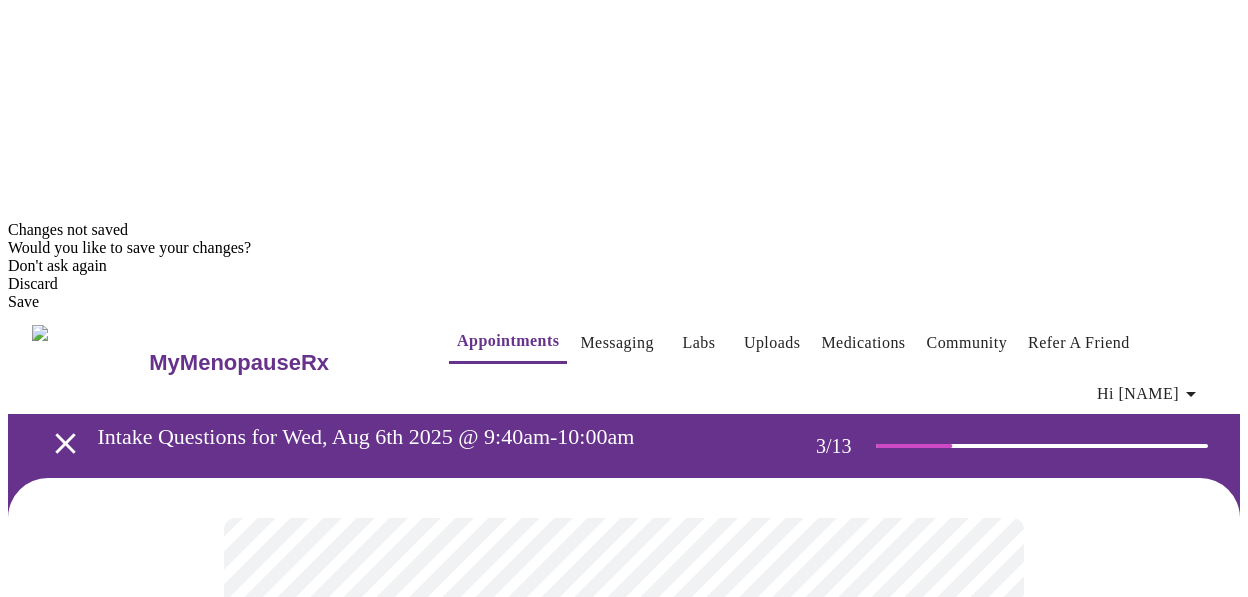 scroll, scrollTop: 391, scrollLeft: 0, axis: vertical 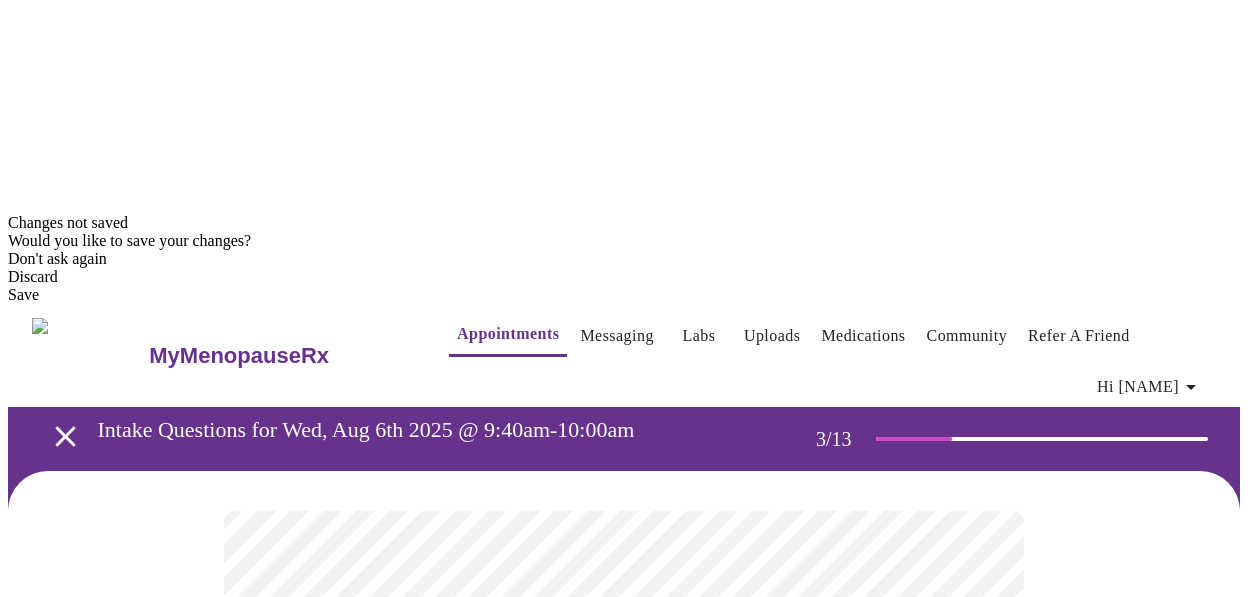 click on "MyMenopauseRx Appointments Messaging Labs Uploads Medications Community Refer a Friend Hi Christy    Intake Questions for Wed, Aug 6th 2025 @ 9:40am-10:00am 3  /  13 Settings Billing Invoices Log out" at bounding box center [624, 1276] 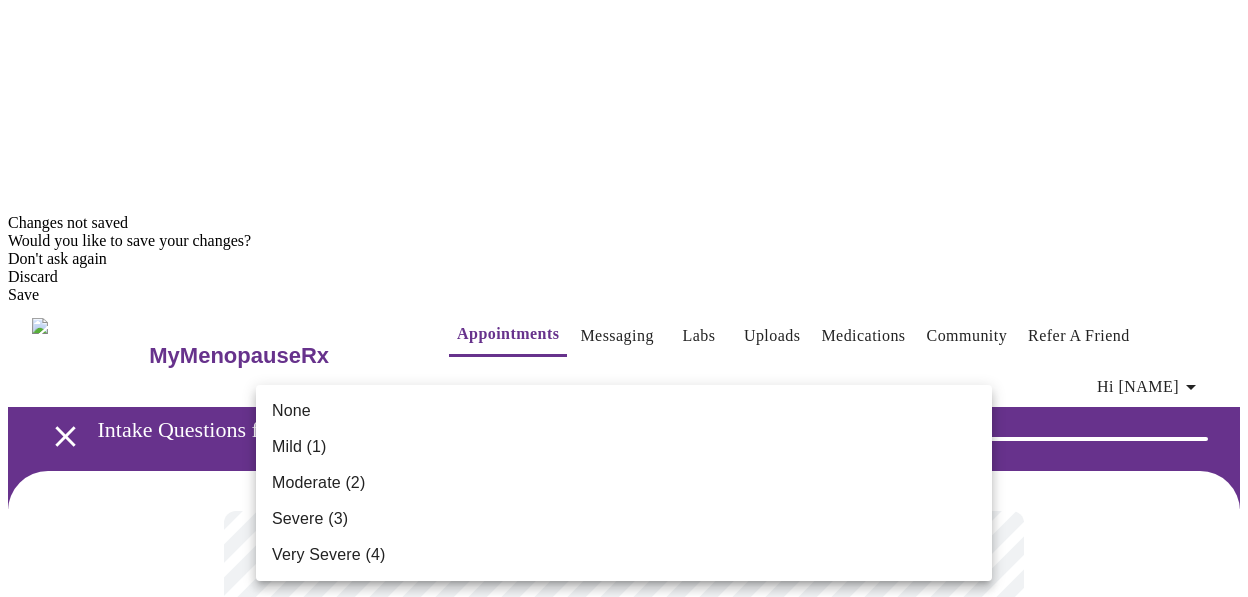 click on "Moderate (2)" at bounding box center [624, 483] 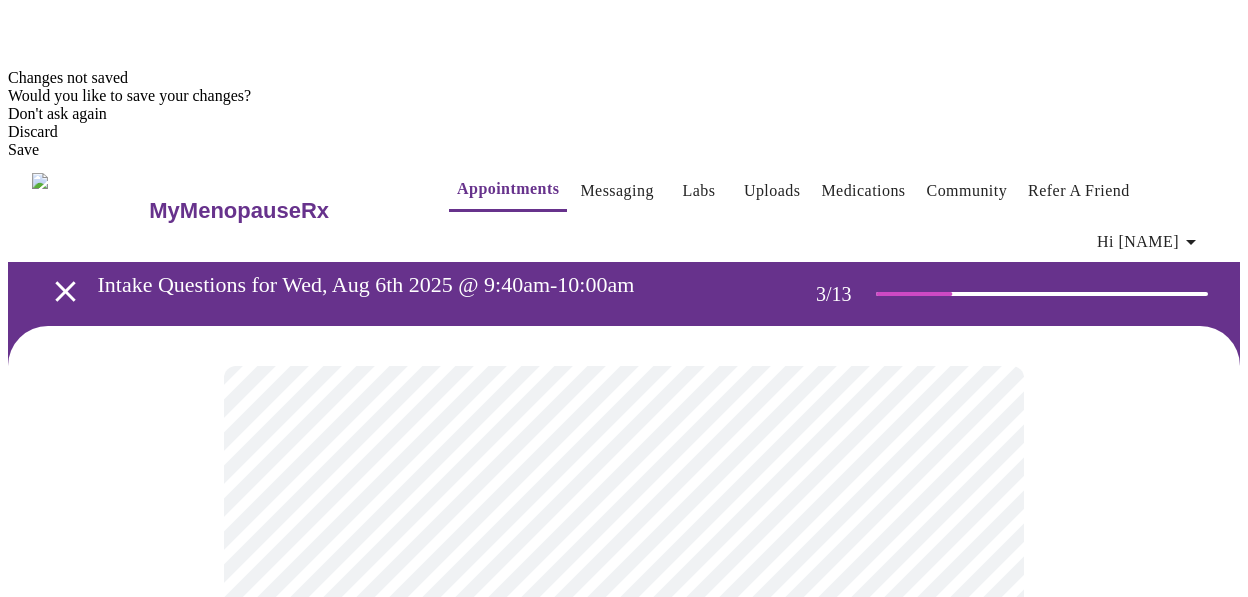 scroll, scrollTop: 537, scrollLeft: 0, axis: vertical 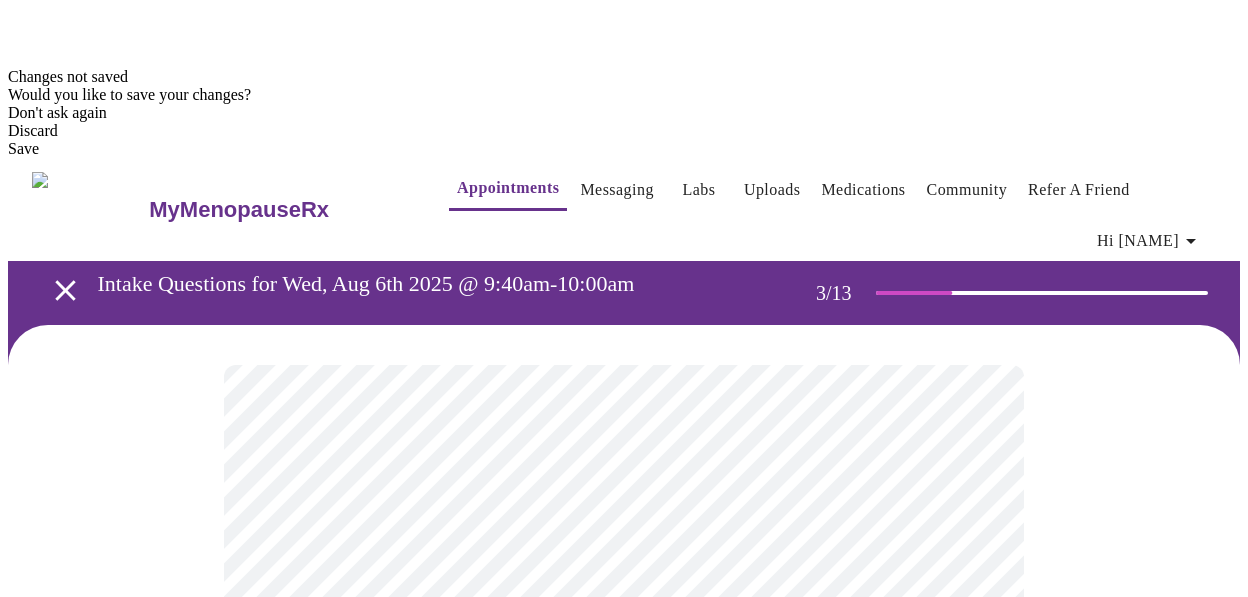 click on "MyMenopauseRx Appointments Messaging Labs Uploads Medications Community Refer a Friend Hi Christy    Intake Questions for Wed, Aug 6th 2025 @ 9:40am-10:00am 3  /  13 Settings Billing Invoices Log out" at bounding box center [624, 1116] 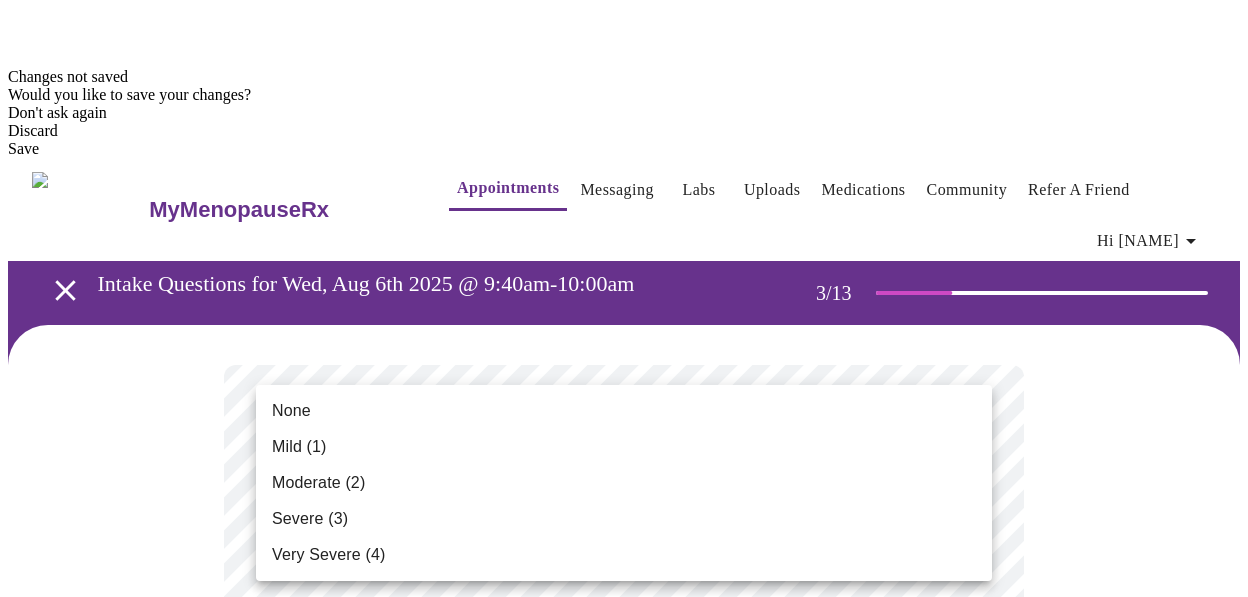 click on "Mild (1)" at bounding box center (624, 447) 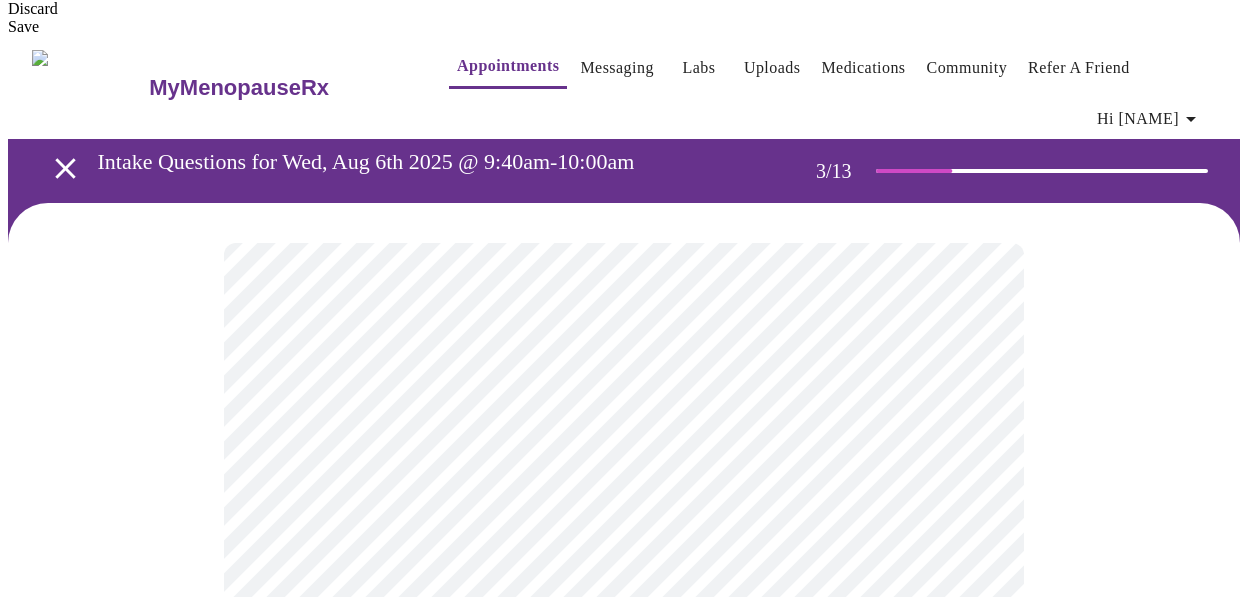 scroll, scrollTop: 680, scrollLeft: 0, axis: vertical 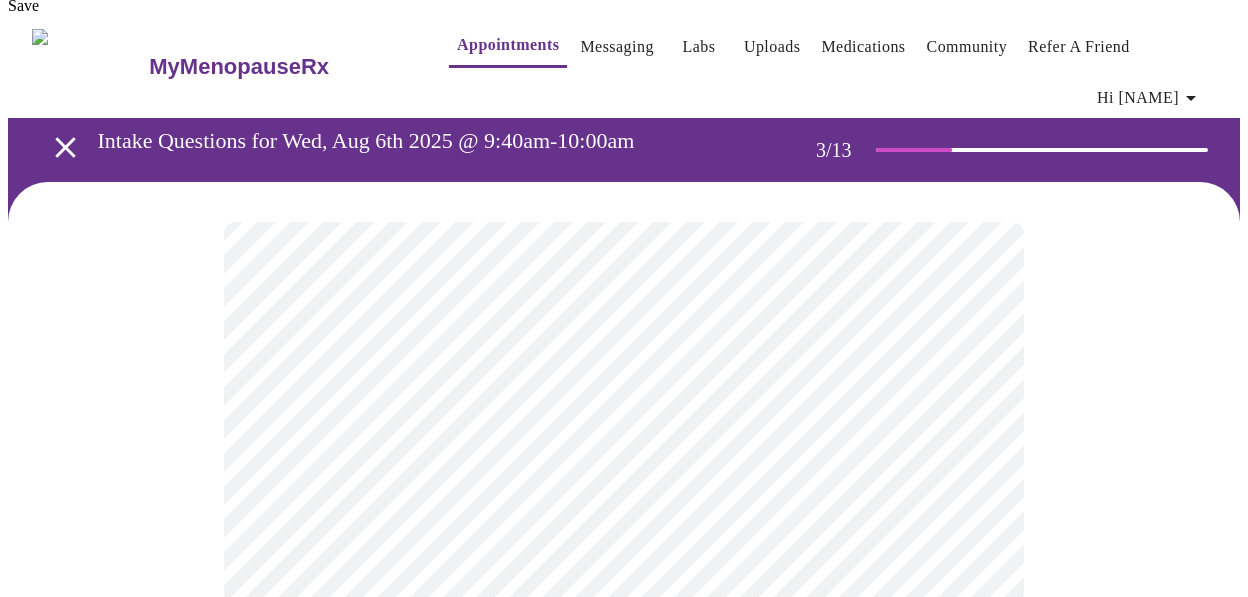 click on "MyMenopauseRx Appointments Messaging Labs Uploads Medications Community Refer a Friend Hi Christy    Intake Questions for Wed, Aug 6th 2025 @ 9:40am-10:00am 3  /  13 Settings Billing Invoices Log out" at bounding box center [624, 959] 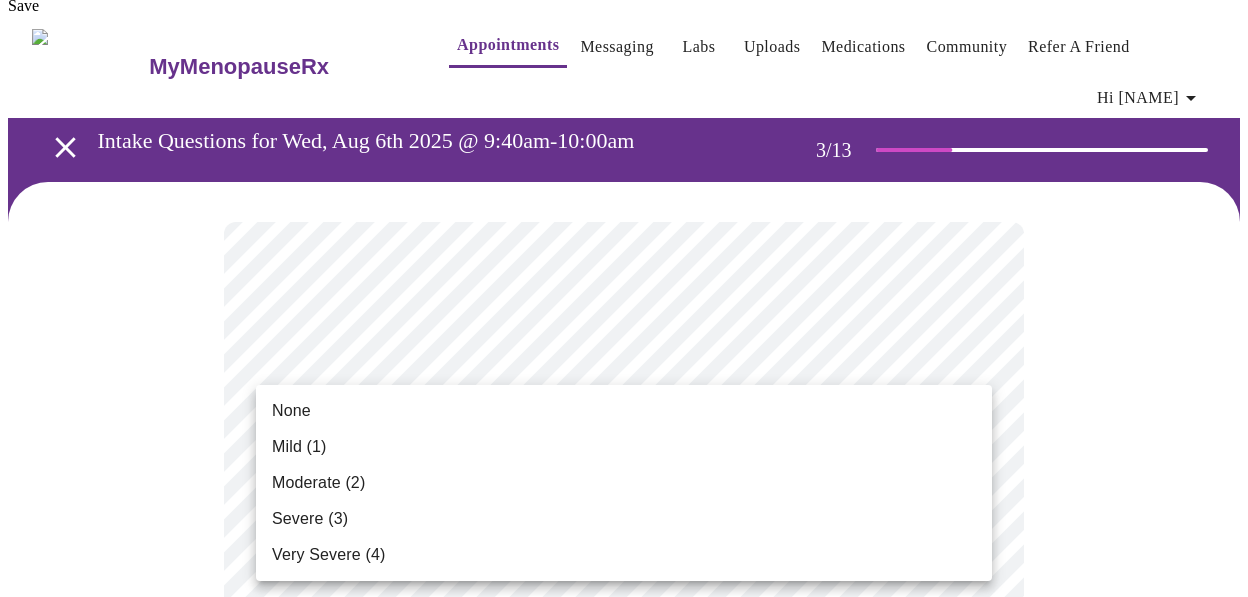click on "Moderate (2)" at bounding box center [624, 483] 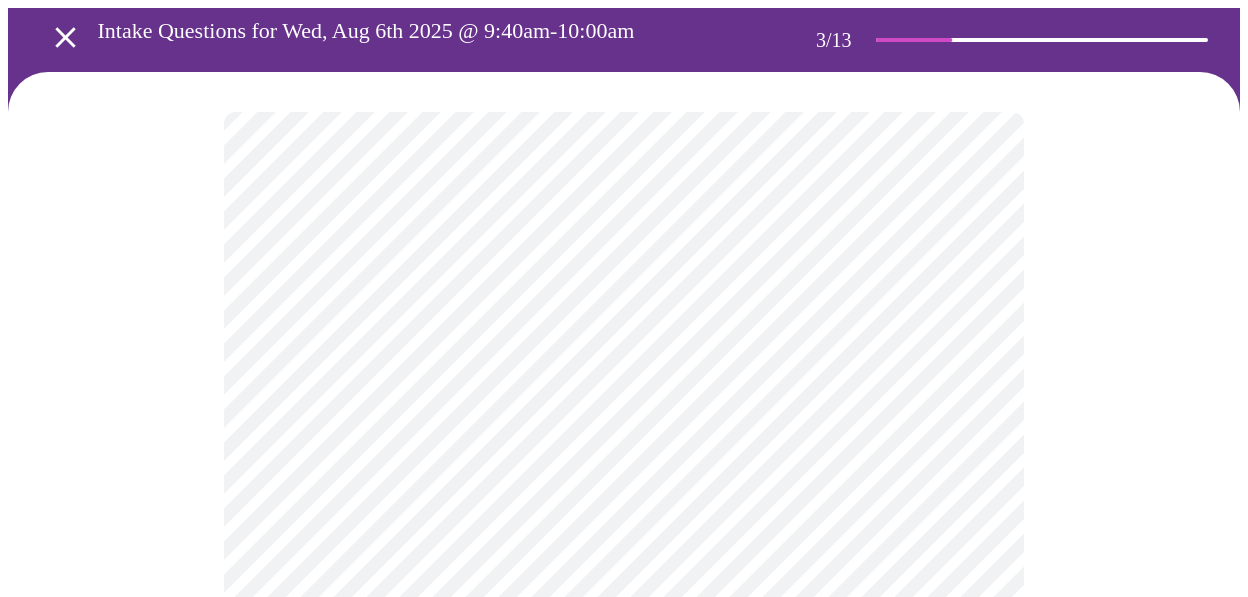 scroll, scrollTop: 798, scrollLeft: 0, axis: vertical 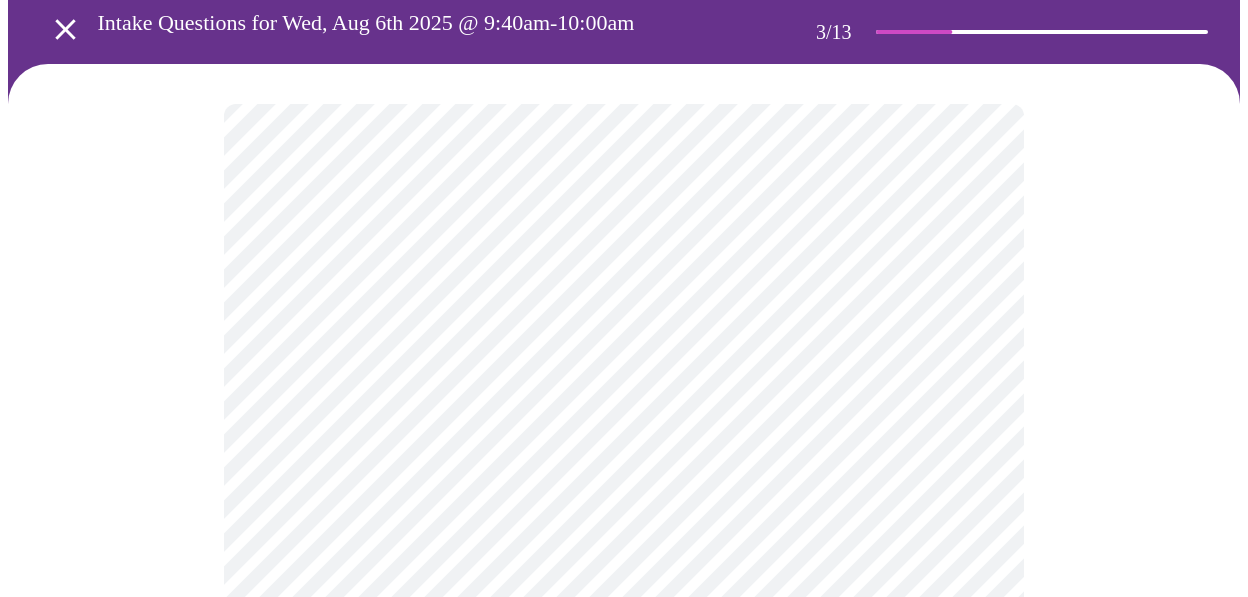 click on "MyMenopauseRx Appointments Messaging Labs Uploads Medications Community Refer a Friend Hi Christy    Intake Questions for Wed, Aug 6th 2025 @ 9:40am-10:00am 3  /  13 Settings Billing Invoices Log out" at bounding box center [624, 827] 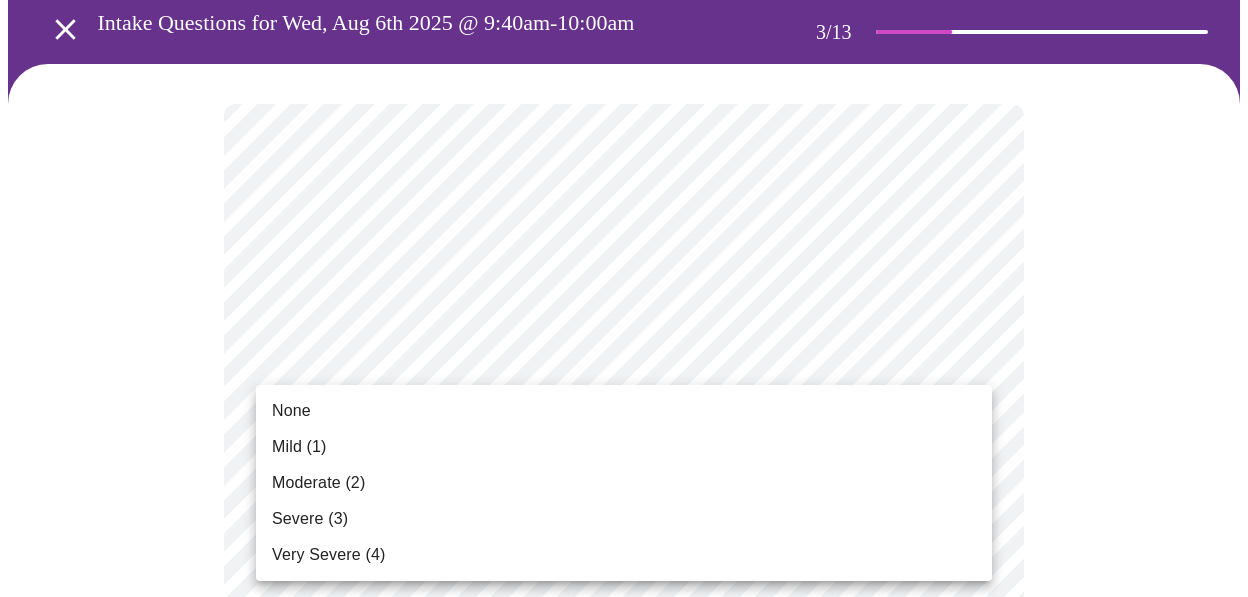 click on "Moderate (2)" at bounding box center [624, 483] 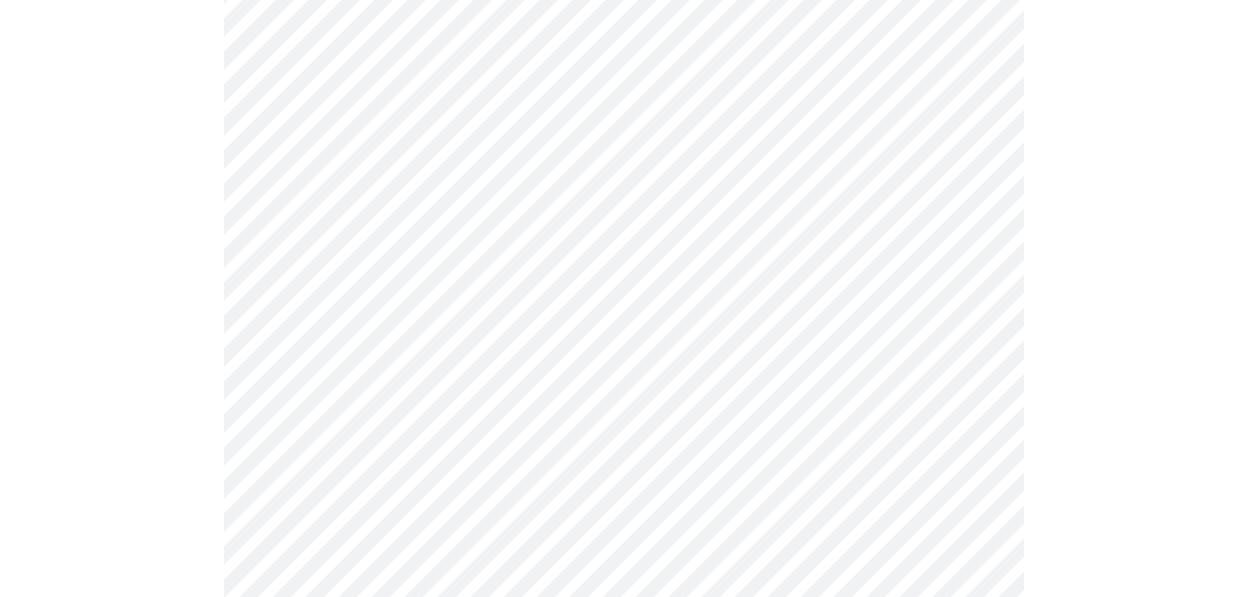 scroll, scrollTop: 961, scrollLeft: 0, axis: vertical 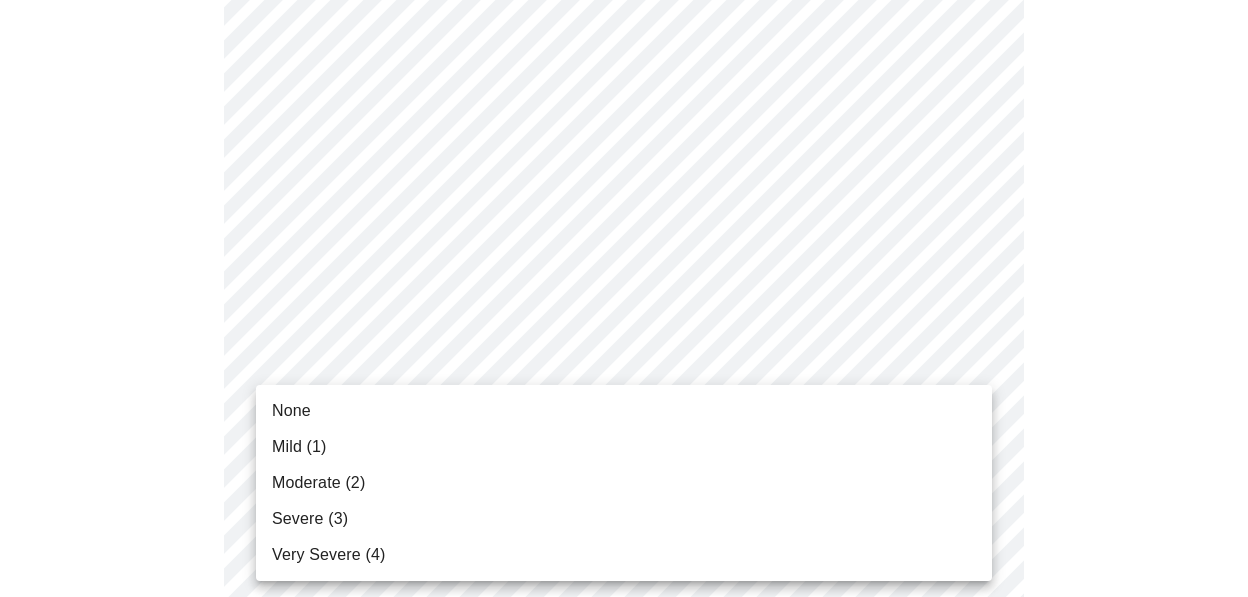 click on "MyMenopauseRx Appointments Messaging Labs Uploads Medications Community Refer a Friend Hi Christy    Intake Questions for Wed, Aug 6th 2025 @ 9:40am-10:00am 3  /  13 Settings Billing Invoices Log out None Mild (1) Moderate (2) Severe (3) Very Severe (4)" at bounding box center [624, 650] 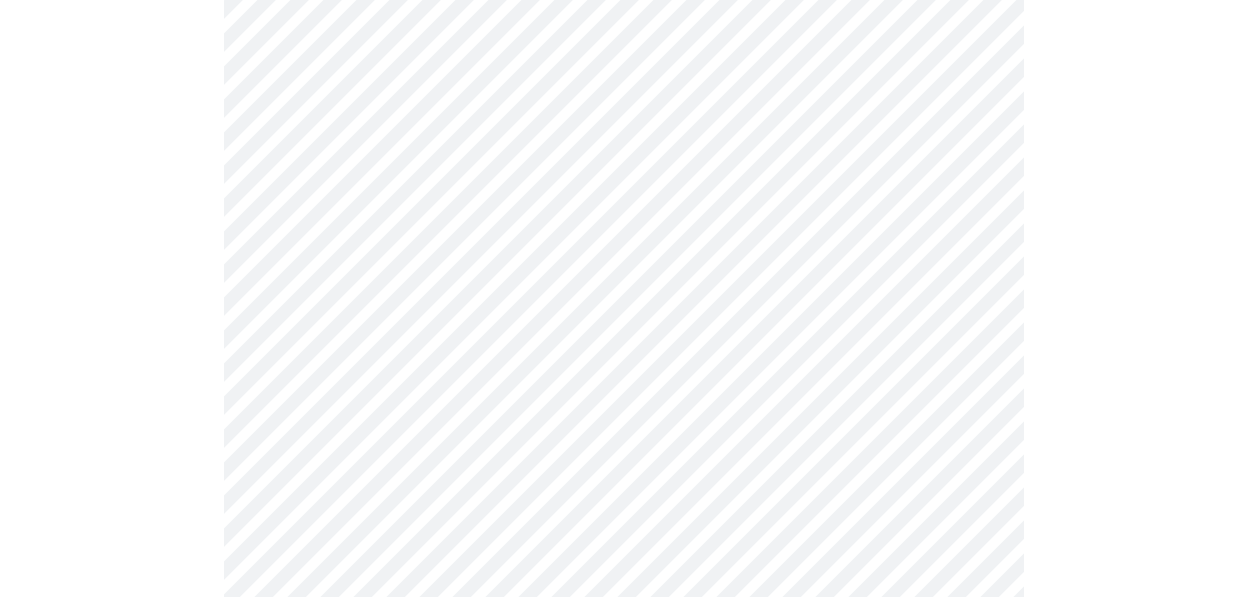 scroll, scrollTop: 1134, scrollLeft: 0, axis: vertical 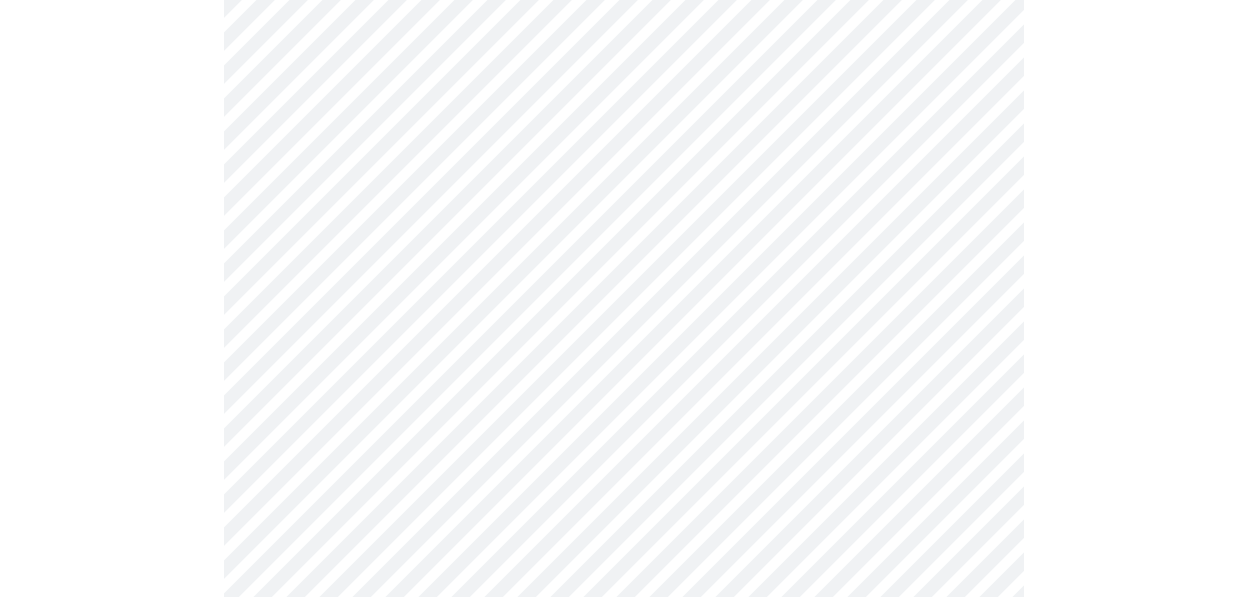 click on "MyMenopauseRx Appointments Messaging Labs Uploads Medications Community Refer a Friend Hi Christy    Intake Questions for Wed, Aug 6th 2025 @ 9:40am-10:00am 3  /  13 Settings Billing Invoices Log out" at bounding box center (624, 463) 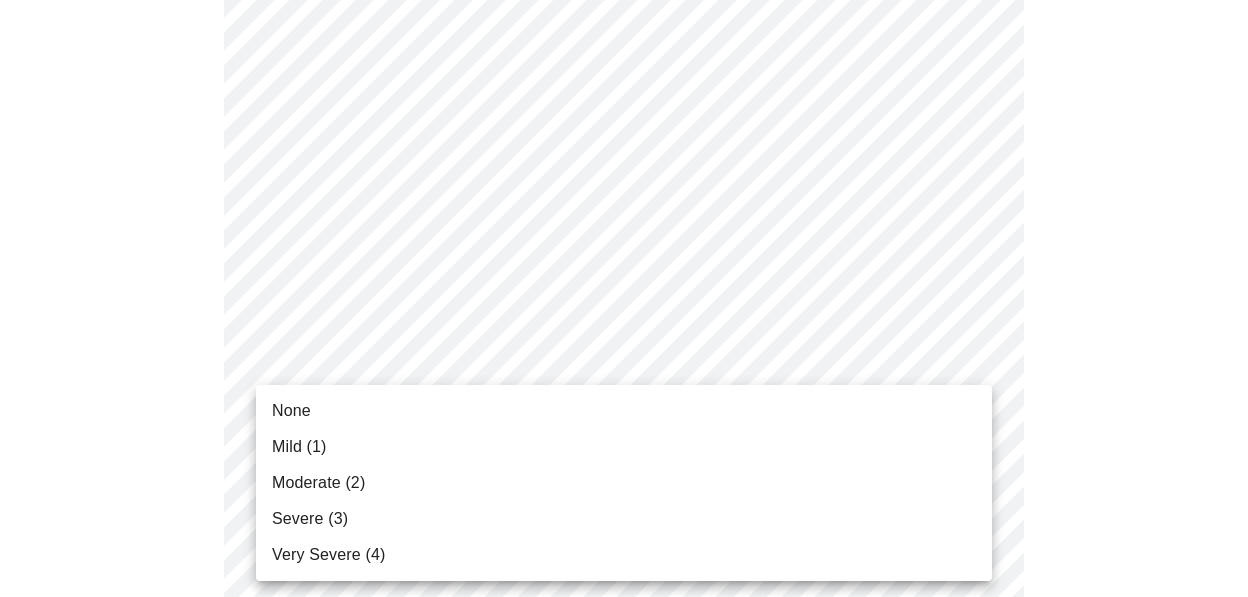 click on "Moderate (2)" at bounding box center (624, 483) 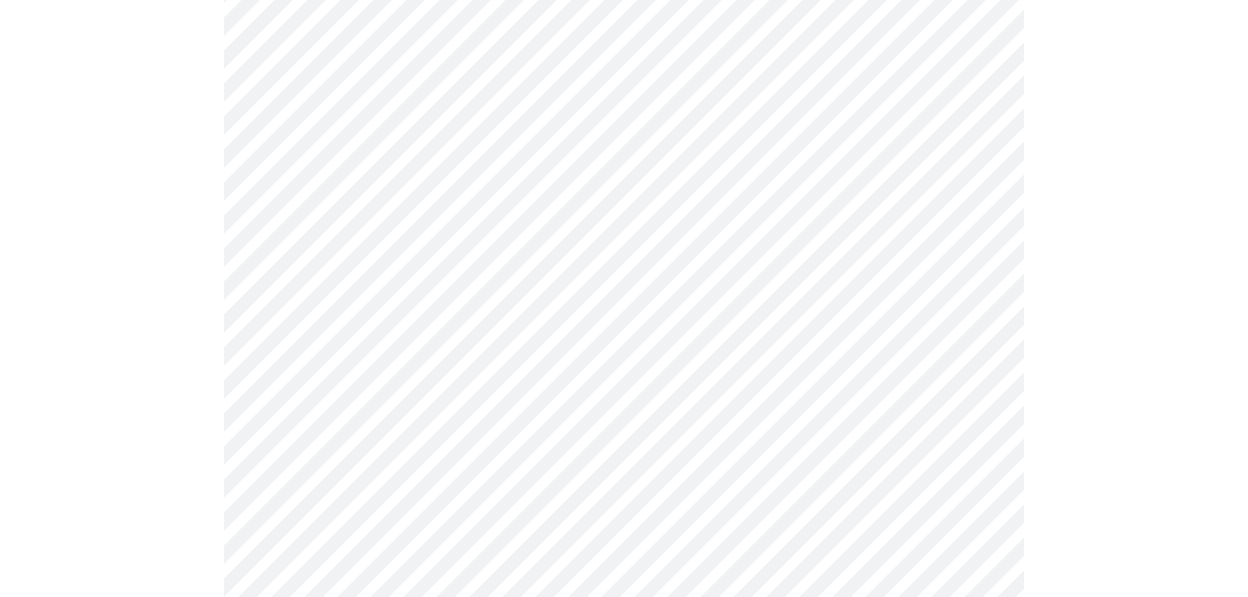 scroll, scrollTop: 1265, scrollLeft: 0, axis: vertical 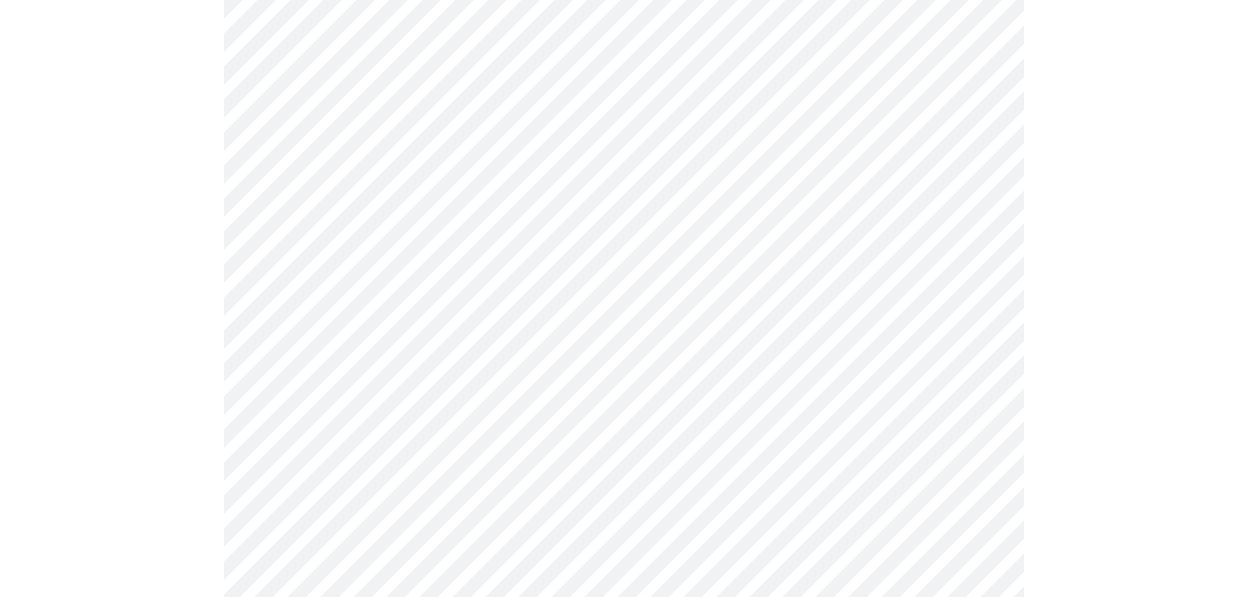 click on "MyMenopauseRx Appointments Messaging Labs Uploads Medications Community Refer a Friend Hi Christy    Intake Questions for Wed, Aug 6th 2025 @ 9:40am-10:00am 3  /  13 Settings Billing Invoices Log out" at bounding box center [624, 318] 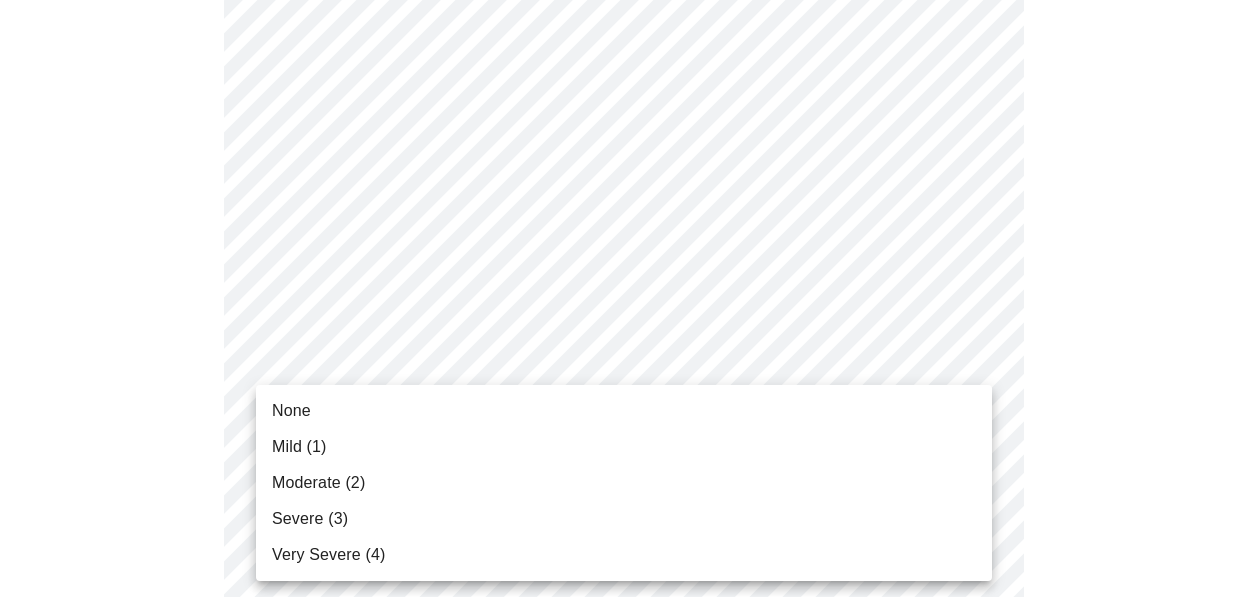 click on "Mild (1)" at bounding box center (624, 447) 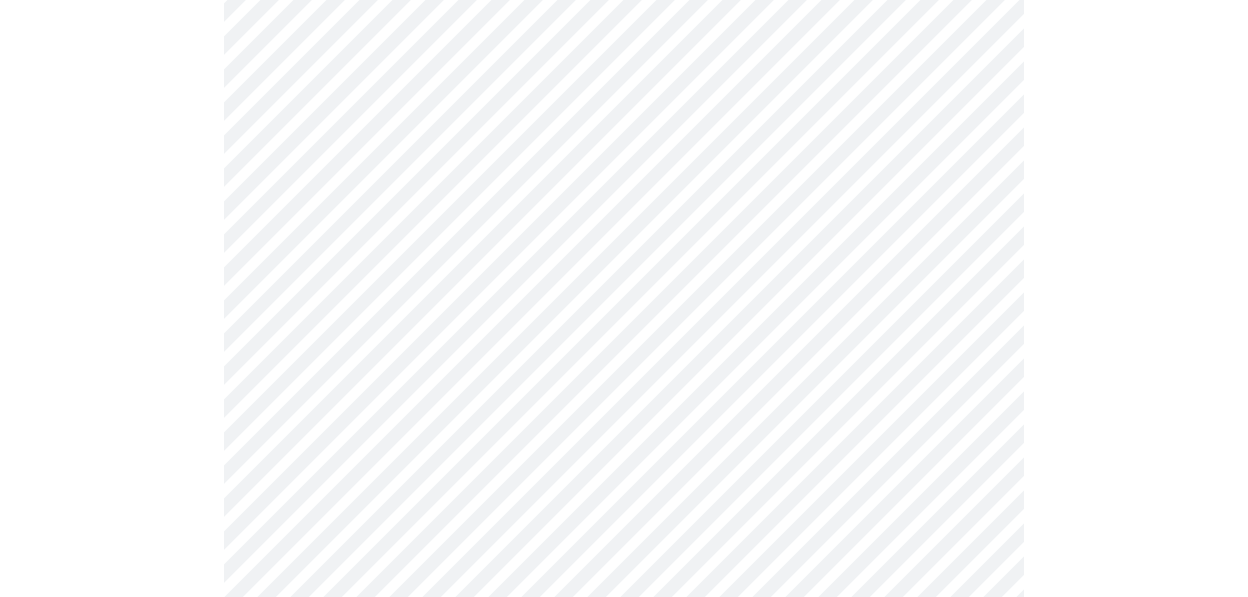 scroll, scrollTop: 1396, scrollLeft: 0, axis: vertical 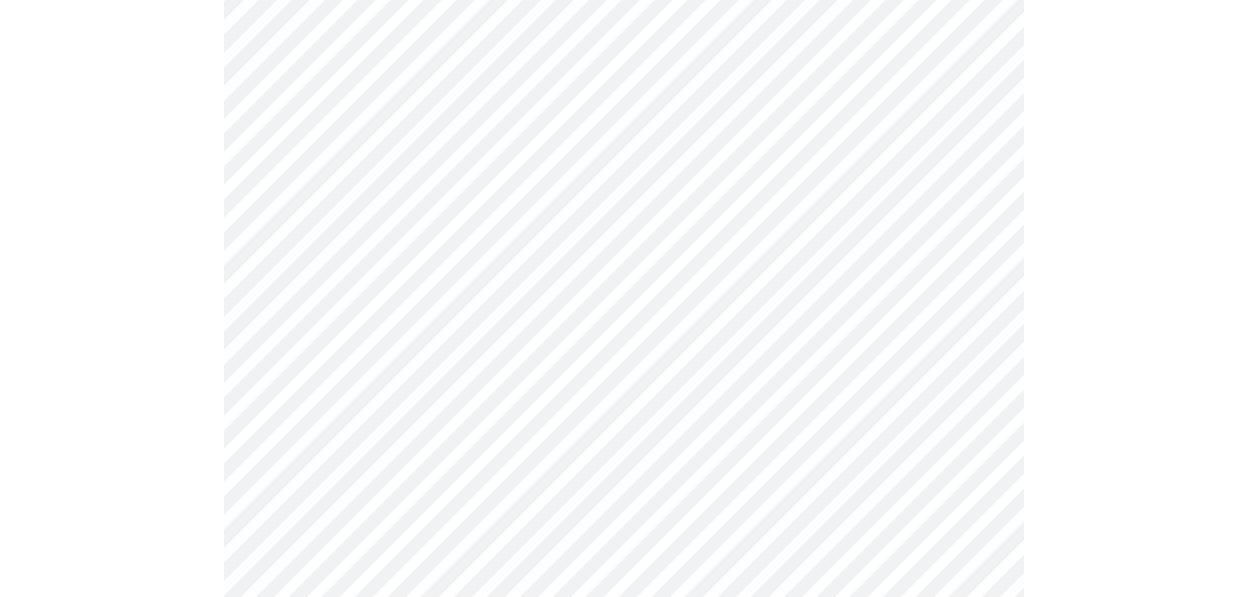 click on "MyMenopauseRx Appointments Messaging Labs Uploads Medications Community Refer a Friend Hi Christy    Intake Questions for Wed, Aug 6th 2025 @ 9:40am-10:00am 3  /  13 Settings Billing Invoices Log out" at bounding box center (624, 173) 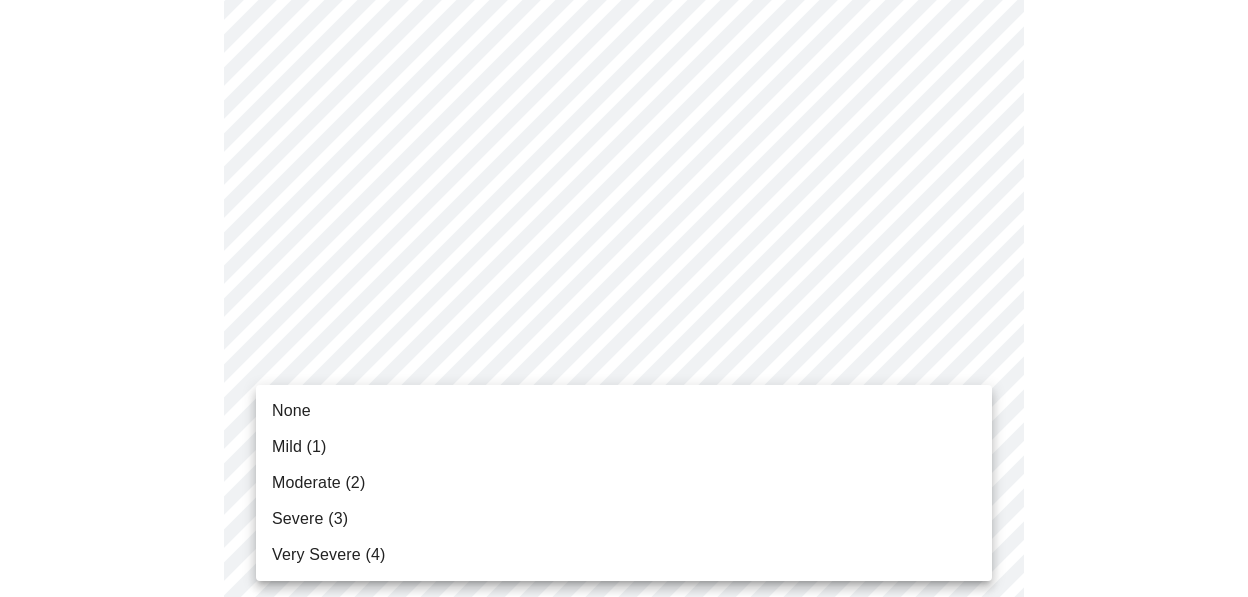 click on "None" at bounding box center (624, 411) 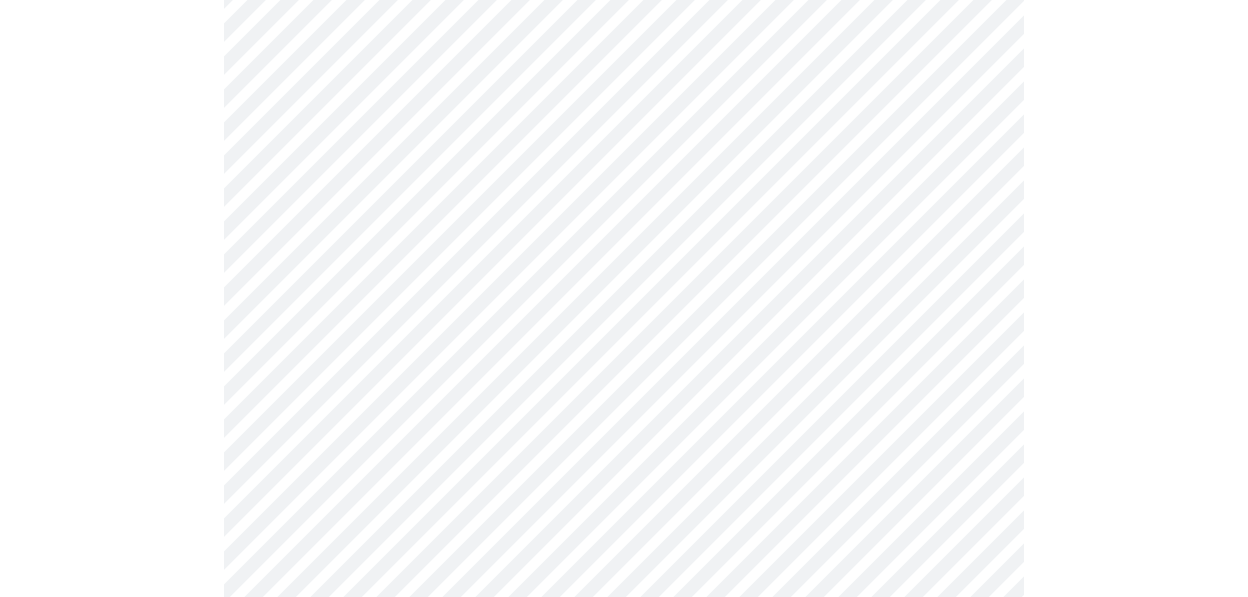 scroll, scrollTop: 1521, scrollLeft: 0, axis: vertical 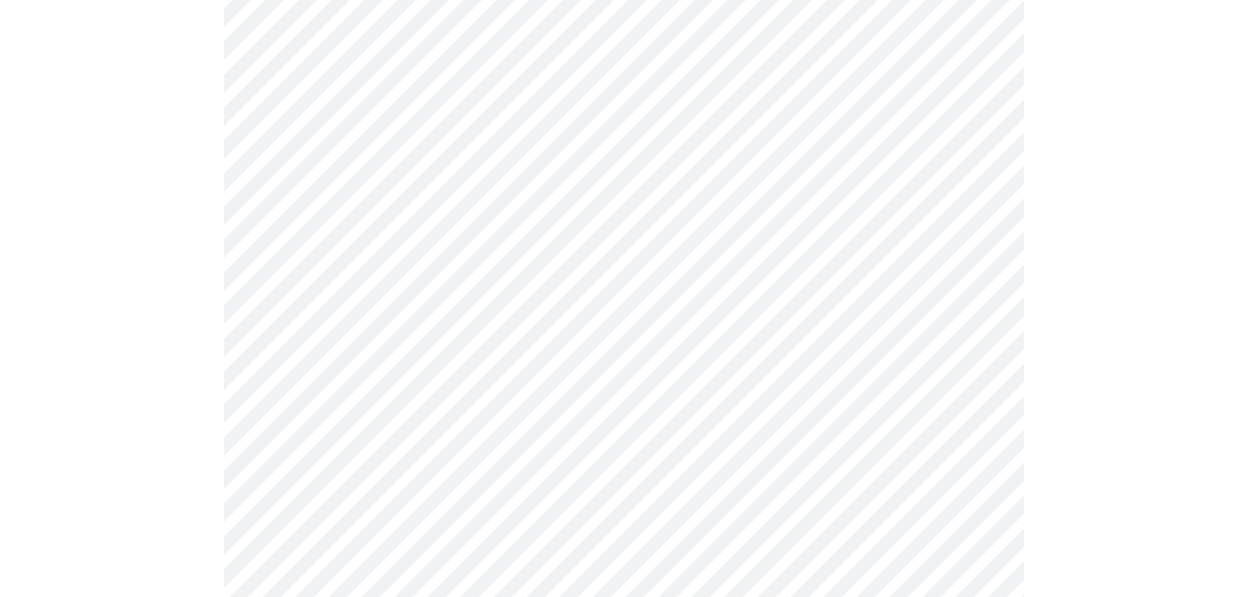 click on "MyMenopauseRx Appointments Messaging Labs Uploads Medications Community Refer a Friend Hi Christy    Intake Questions for Wed, Aug 6th 2025 @ 9:40am-10:00am 3  /  13 Settings Billing Invoices Log out" at bounding box center [624, 34] 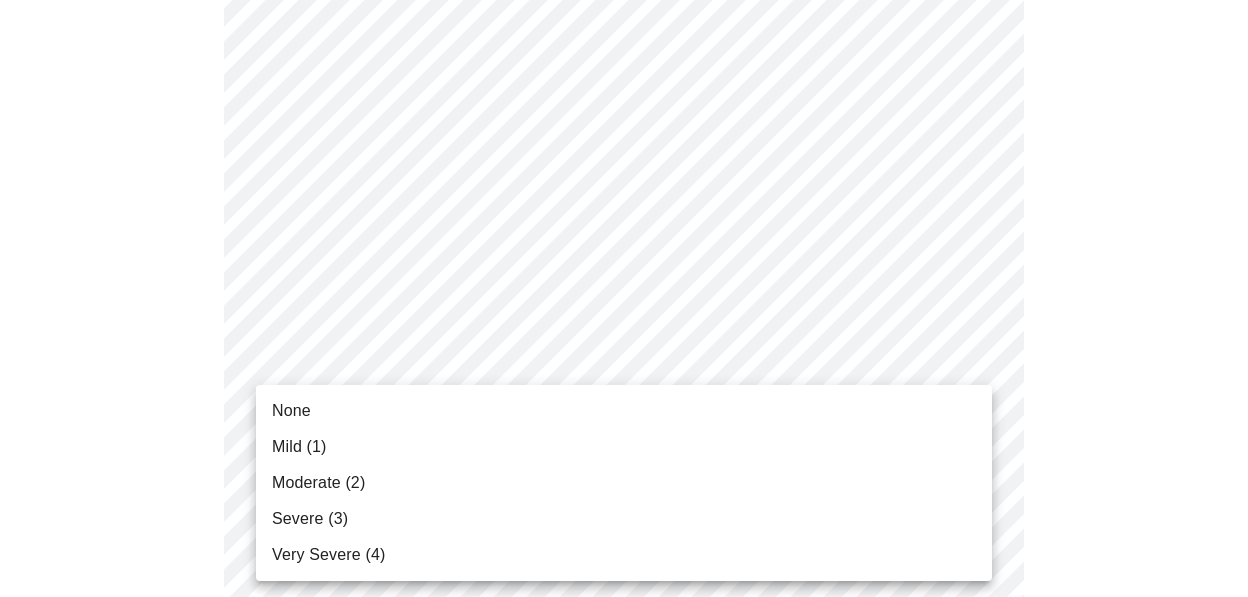 click on "Moderate (2)" at bounding box center (624, 483) 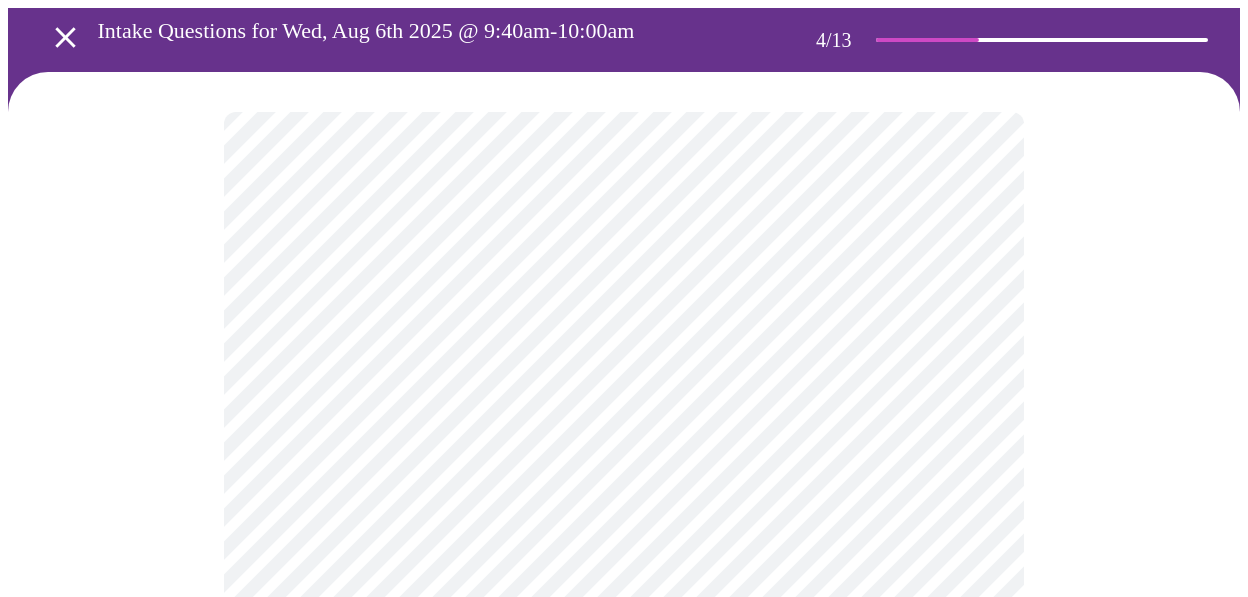scroll, scrollTop: 796, scrollLeft: 0, axis: vertical 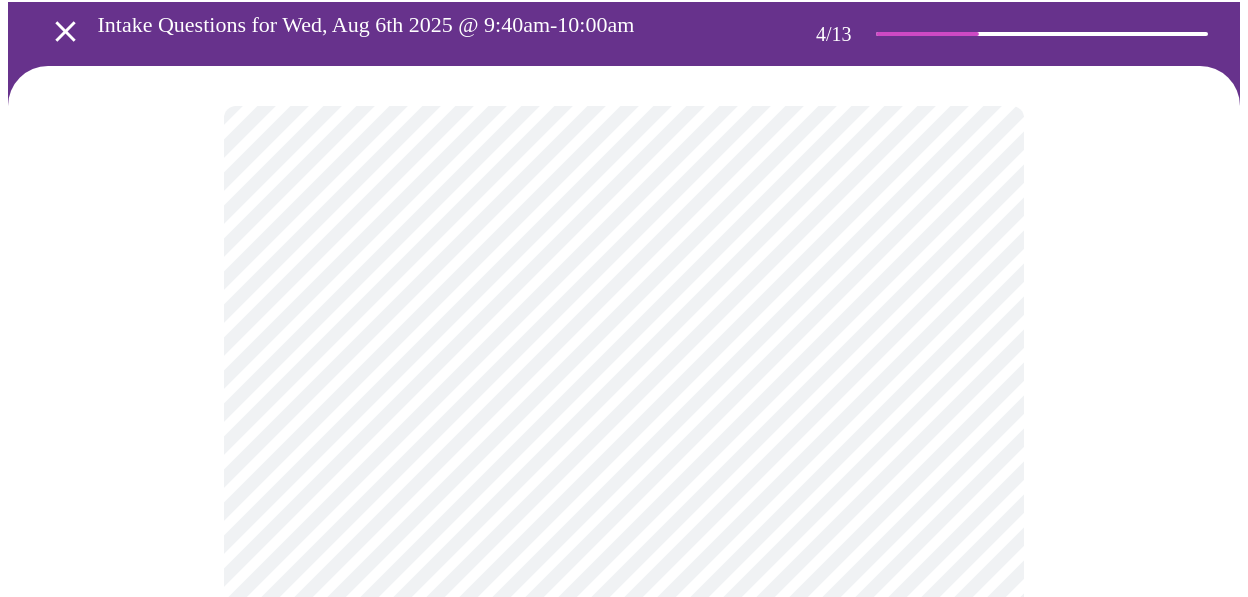 click on "MyMenopauseRx Appointments Messaging Labs Uploads Medications Community Refer a Friend Hi Christy    Intake Questions for Wed, Aug 6th 2025 @ 9:40am-10:00am 4  /  13 Settings Billing Invoices Log out" at bounding box center [624, 516] 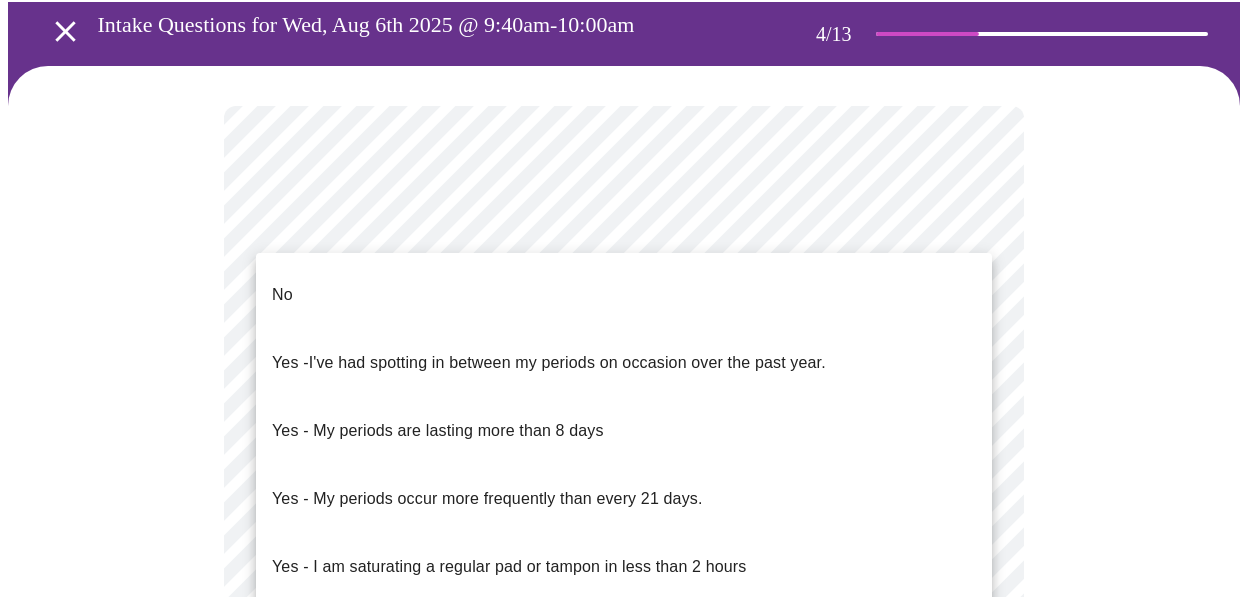 click on "Yes - I am saturating a regular pad or tampon in less than 2 hours" at bounding box center [509, 567] 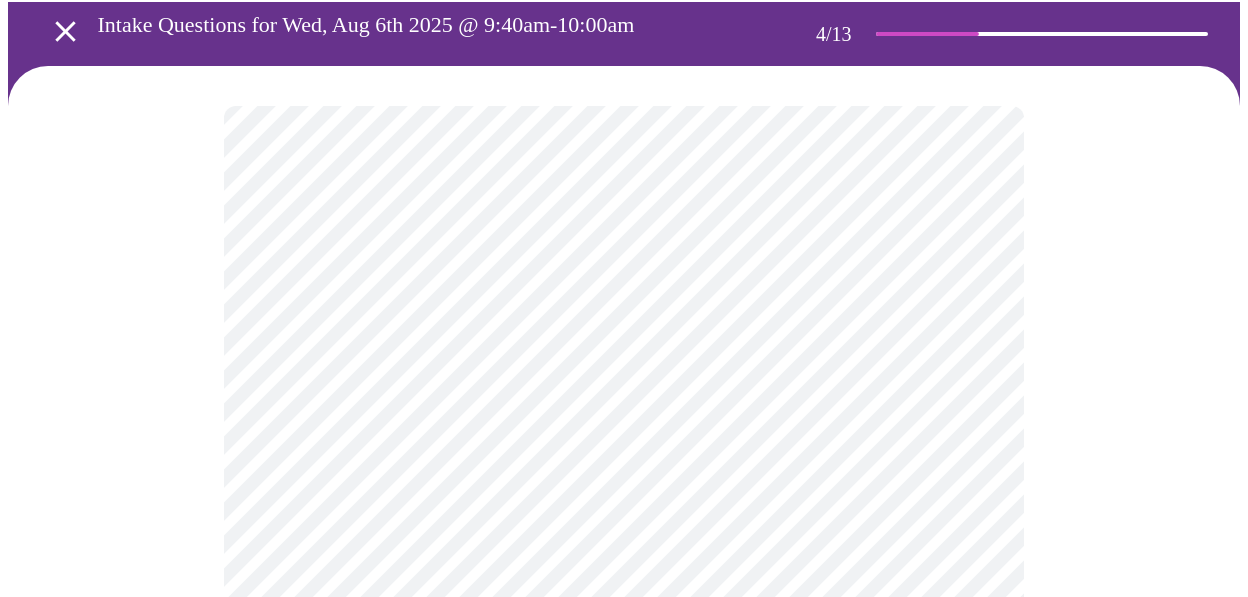 click on "MyMenopauseRx Appointments Messaging Labs Uploads Medications Community Refer a Friend Hi Christy    Intake Questions for Wed, Aug 6th 2025 @ 9:40am-10:00am 4  /  13 Settings Billing Invoices Log out" at bounding box center (624, 510) 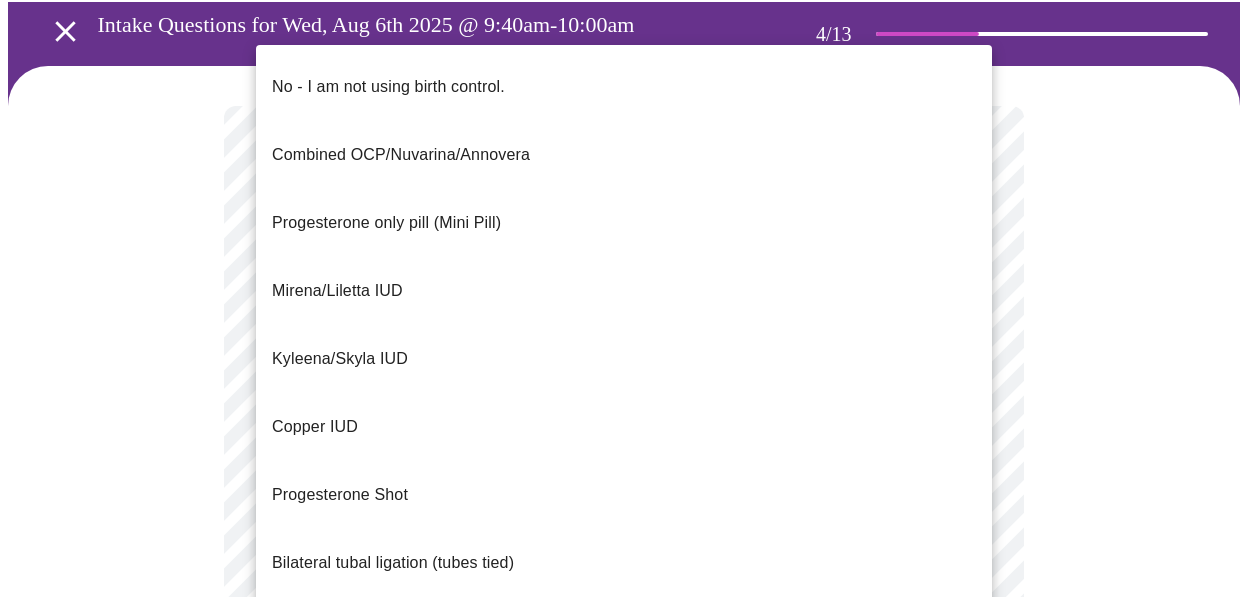 click on "Parnter had vasectomy" at bounding box center [624, 631] 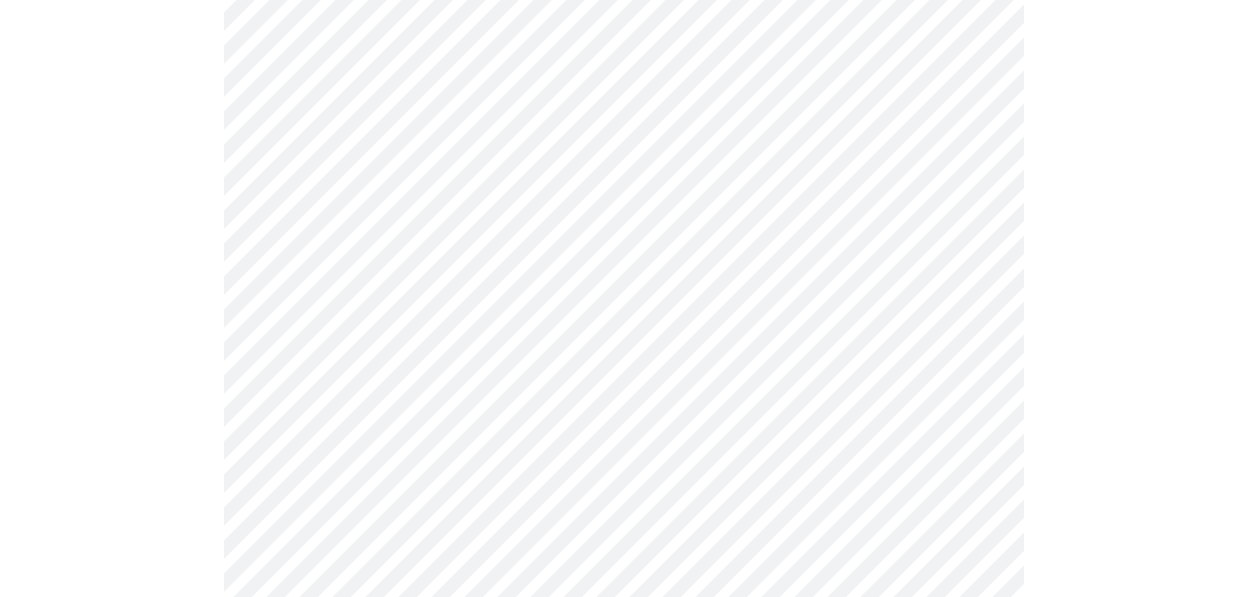 scroll, scrollTop: 1076, scrollLeft: 0, axis: vertical 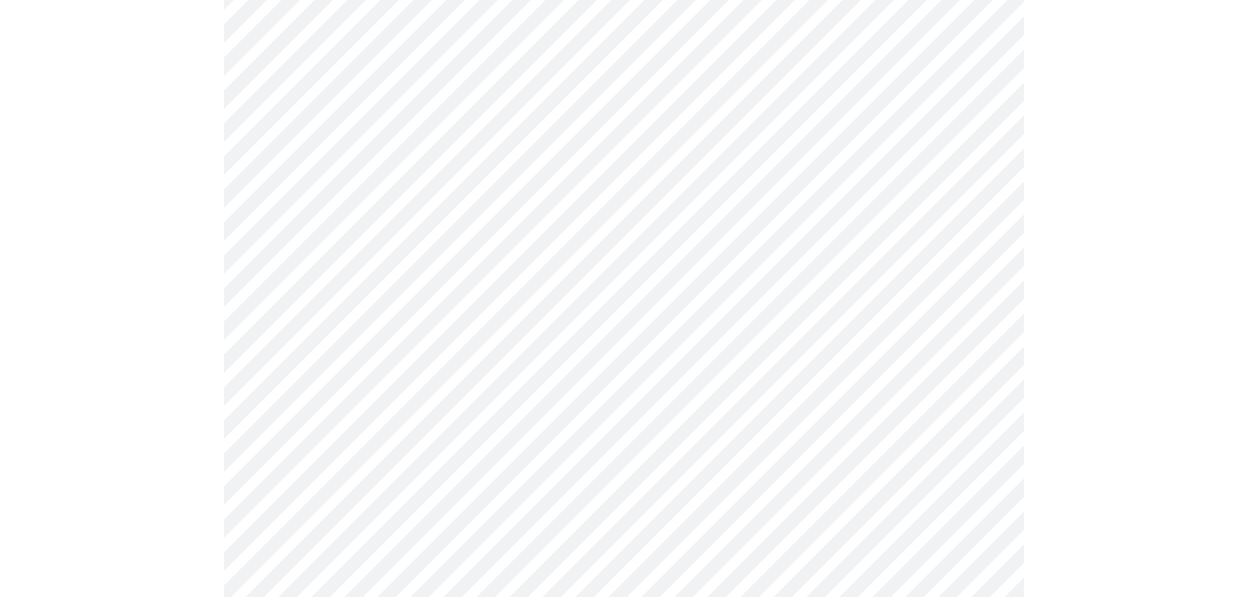click on "MyMenopauseRx Appointments Messaging Labs Uploads Medications Community Refer a Friend Hi Christy    Intake Questions for Wed, Aug 6th 2025 @ 9:40am-10:00am 4  /  13 Settings Billing Invoices Log out" at bounding box center [624, 224] 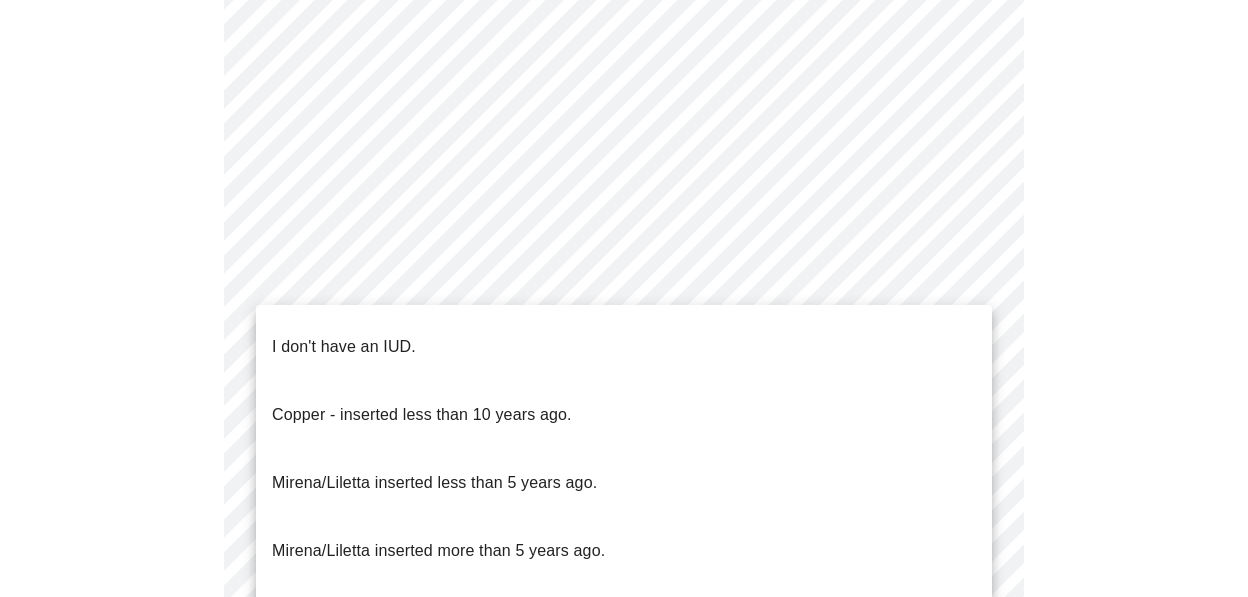 click on "I don't have an IUD." at bounding box center (624, 347) 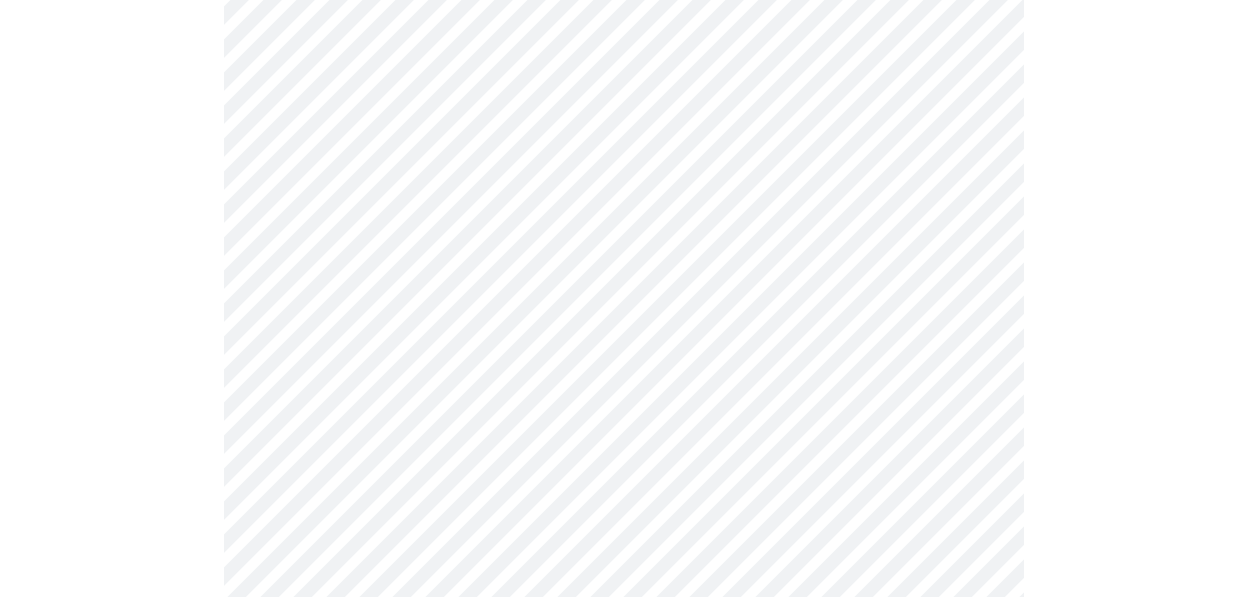 scroll, scrollTop: 1196, scrollLeft: 0, axis: vertical 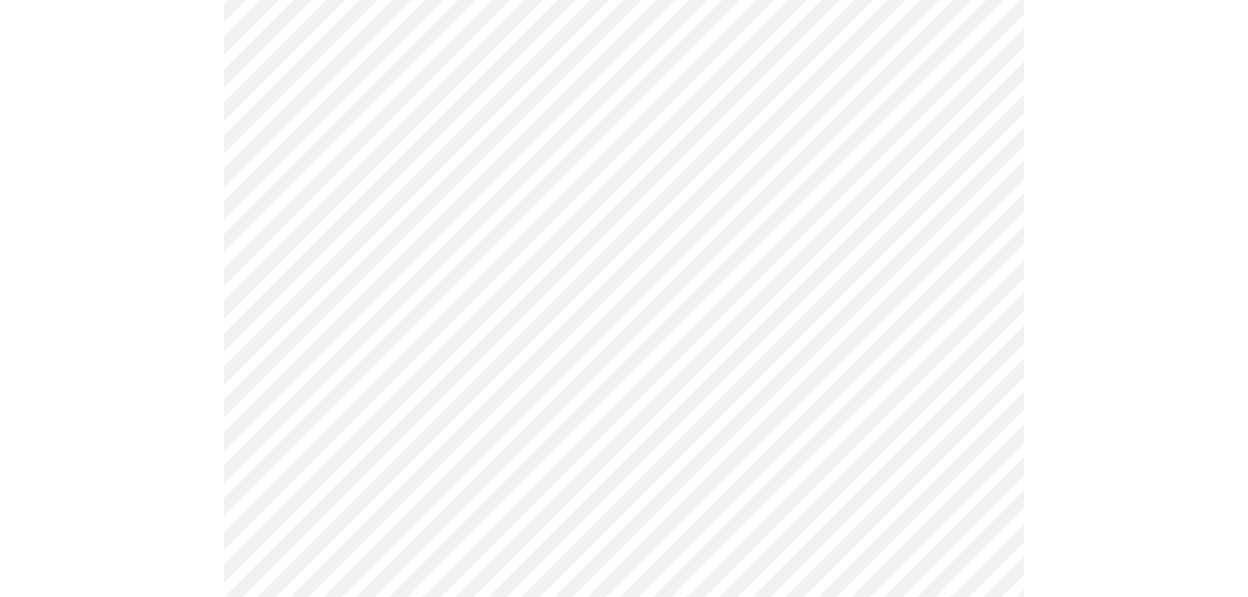 click on "MyMenopauseRx Appointments Messaging Labs Uploads Medications Community Refer a Friend Hi Christy    Intake Questions for Wed, Aug 6th 2025 @ 9:40am-10:00am 4  /  13 Settings Billing Invoices Log out" at bounding box center [624, 98] 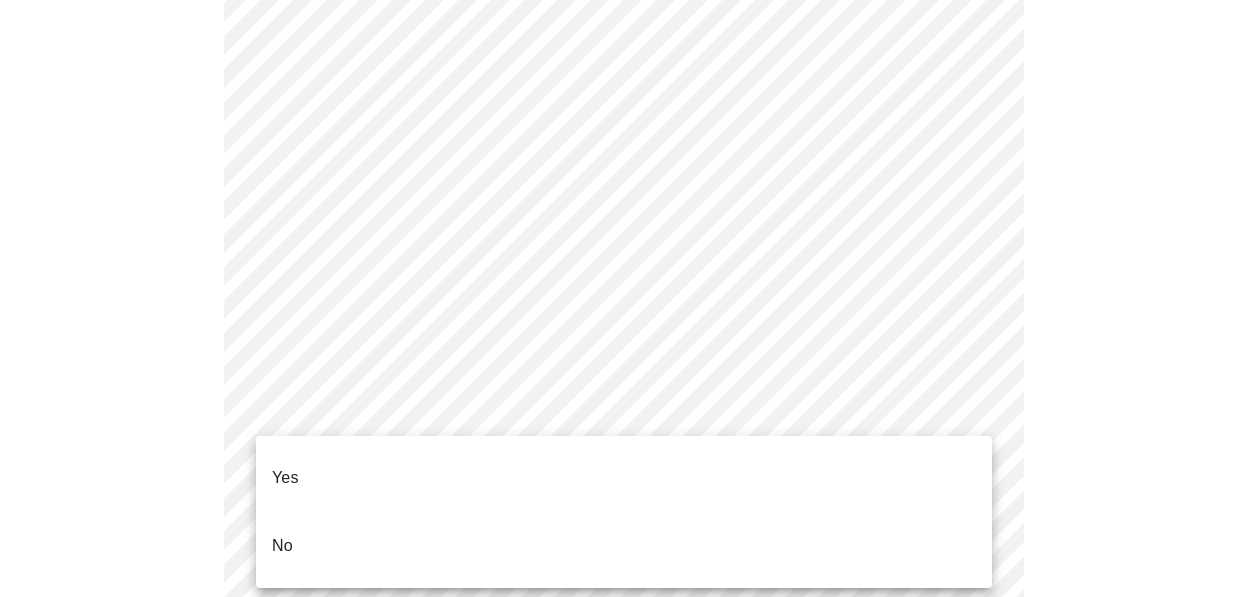click on "Yes" at bounding box center [624, 478] 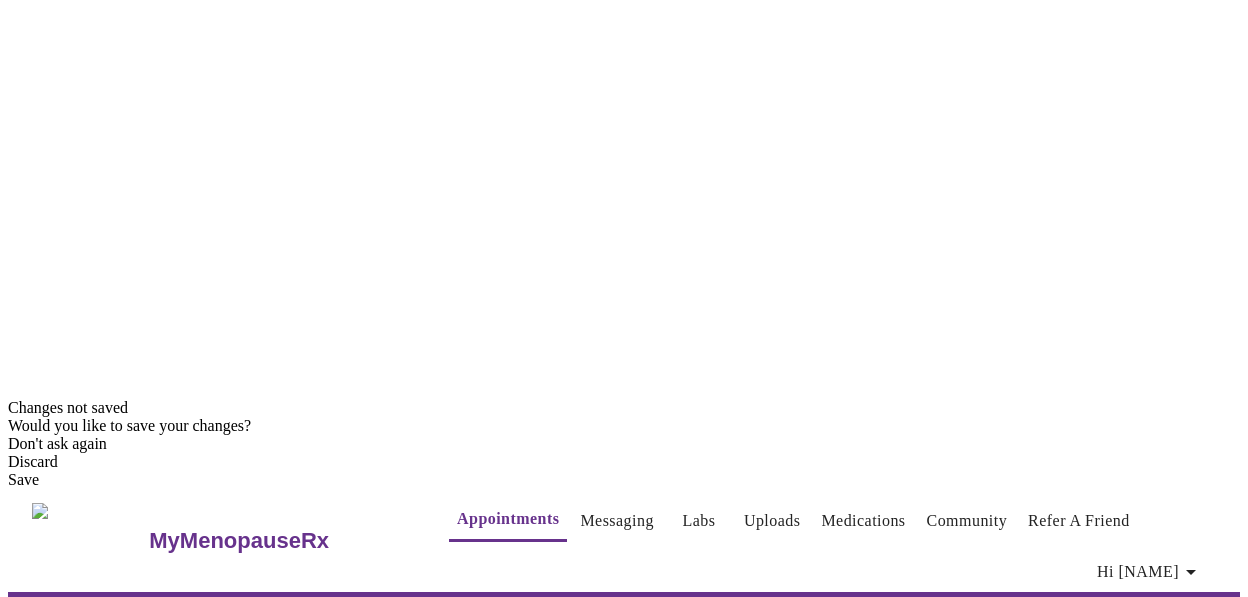 scroll, scrollTop: 213, scrollLeft: 0, axis: vertical 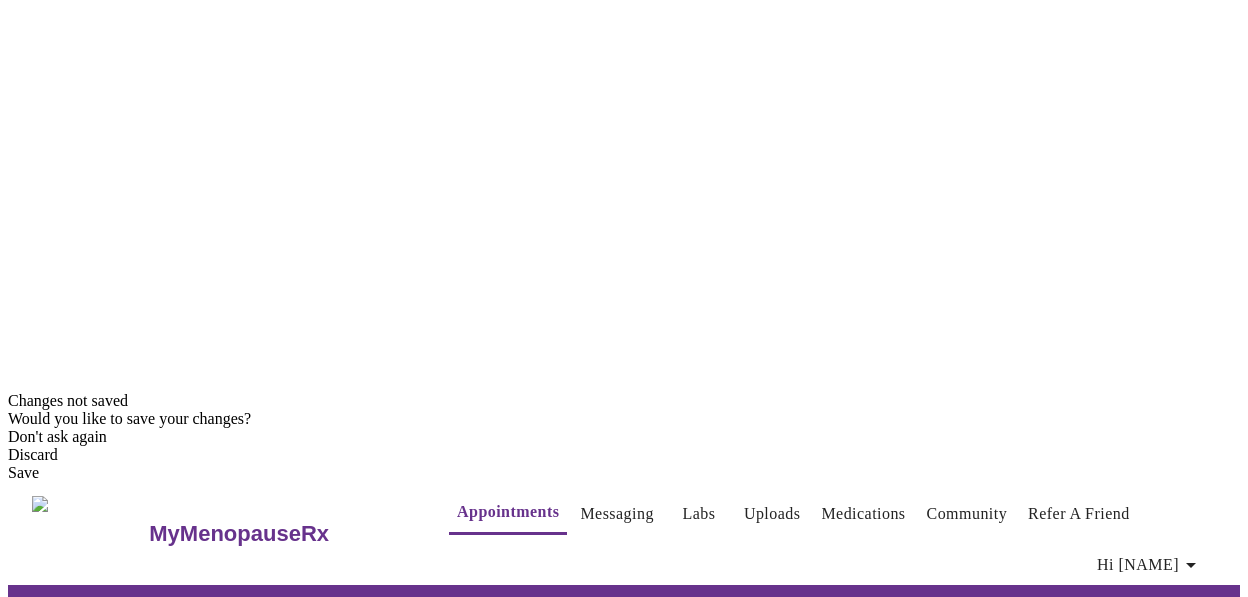 click on "MyMenopauseRx Appointments Messaging Labs Uploads Medications Community Refer a Friend Hi Christy    Intake Questions for Wed, Aug 6th 2025 @ 9:40am-10:00am 5  /  13 Settings Billing Invoices Log out" at bounding box center [624, 869] 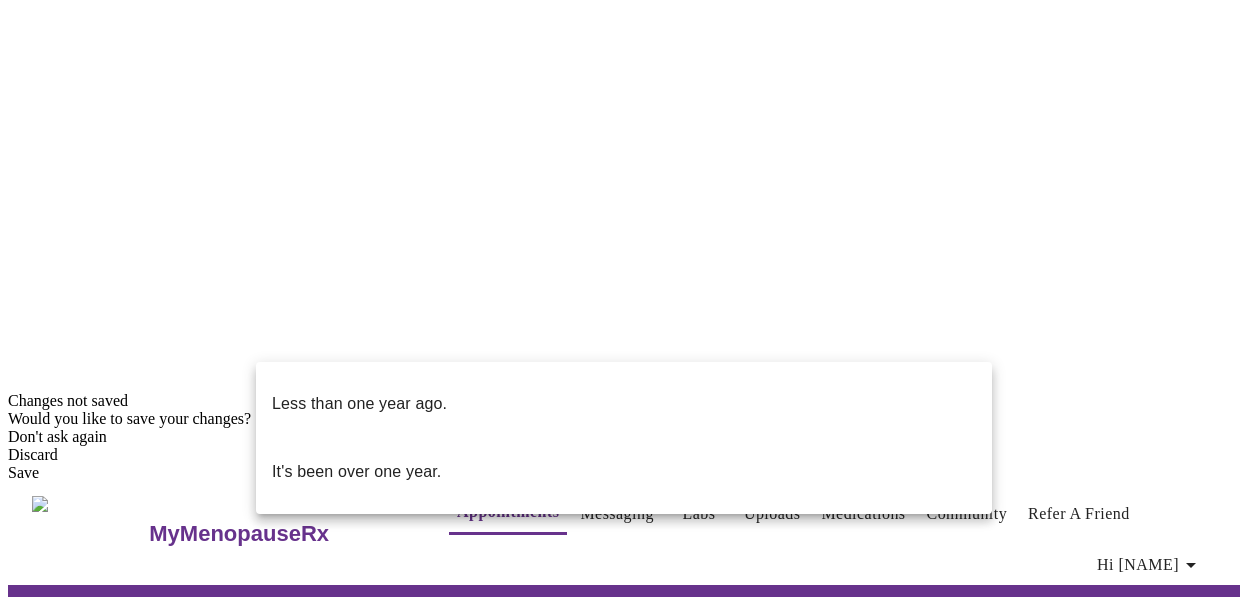 click on "Less than one year ago." at bounding box center [624, 404] 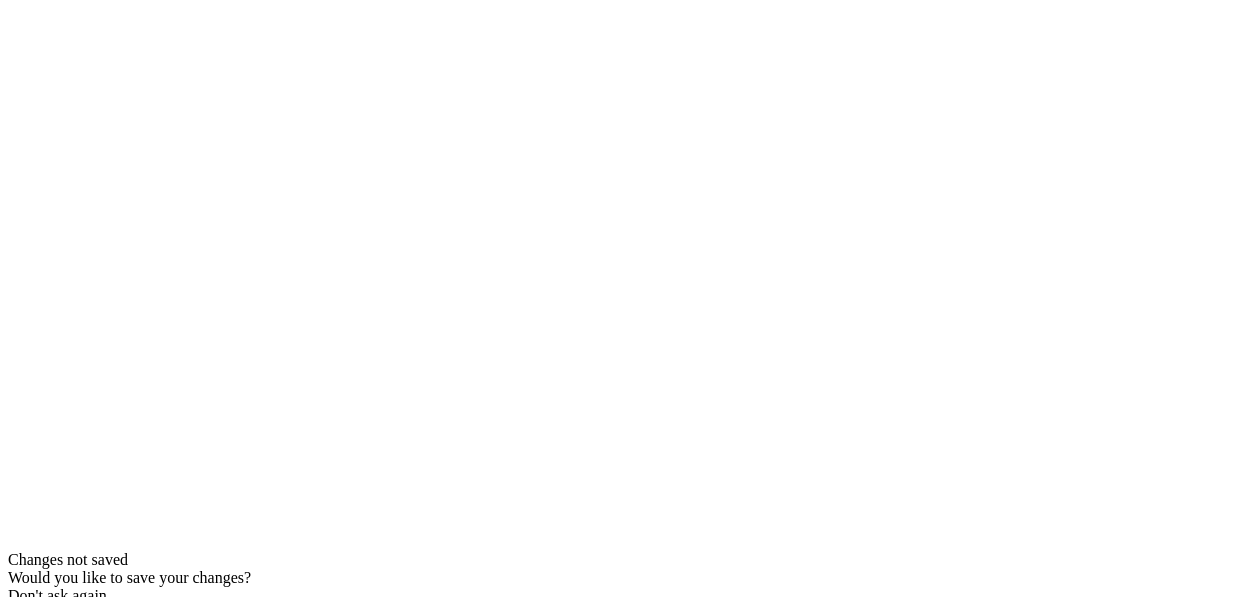 scroll, scrollTop: 78, scrollLeft: 0, axis: vertical 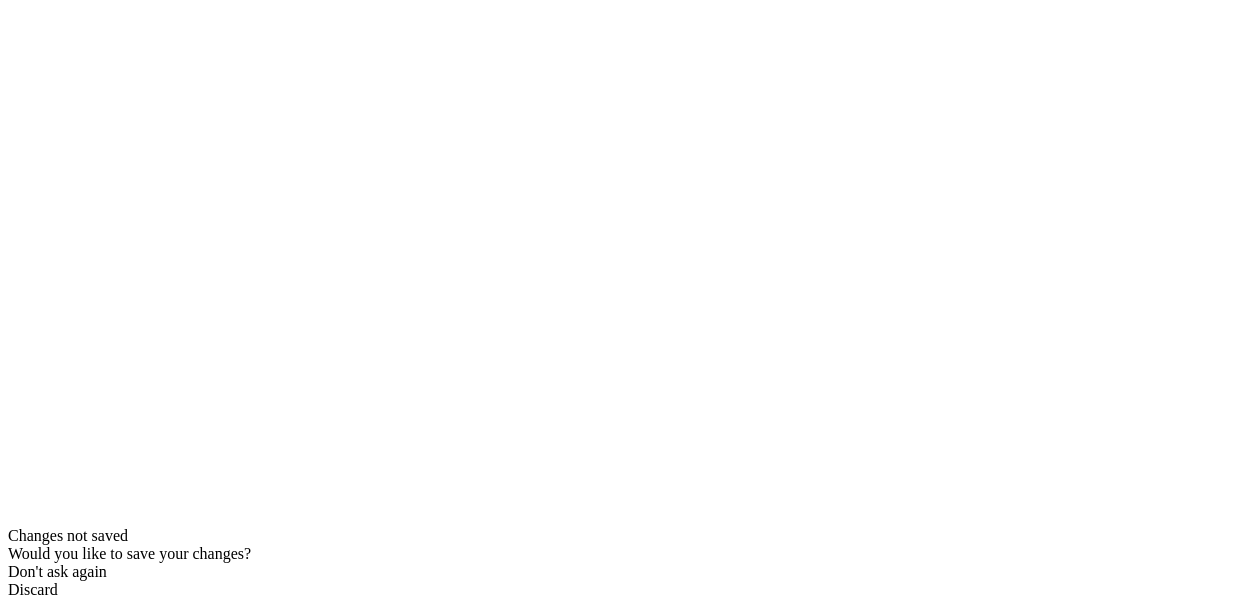 click on "MyMenopauseRx Appointments Messaging Labs Uploads Medications Community Refer a Friend Hi Christy    Intake Questions for Wed, Aug 6th 2025 @ 9:40am-10:00am 6  /  13 Settings Billing Invoices Log out" at bounding box center [624, 821] 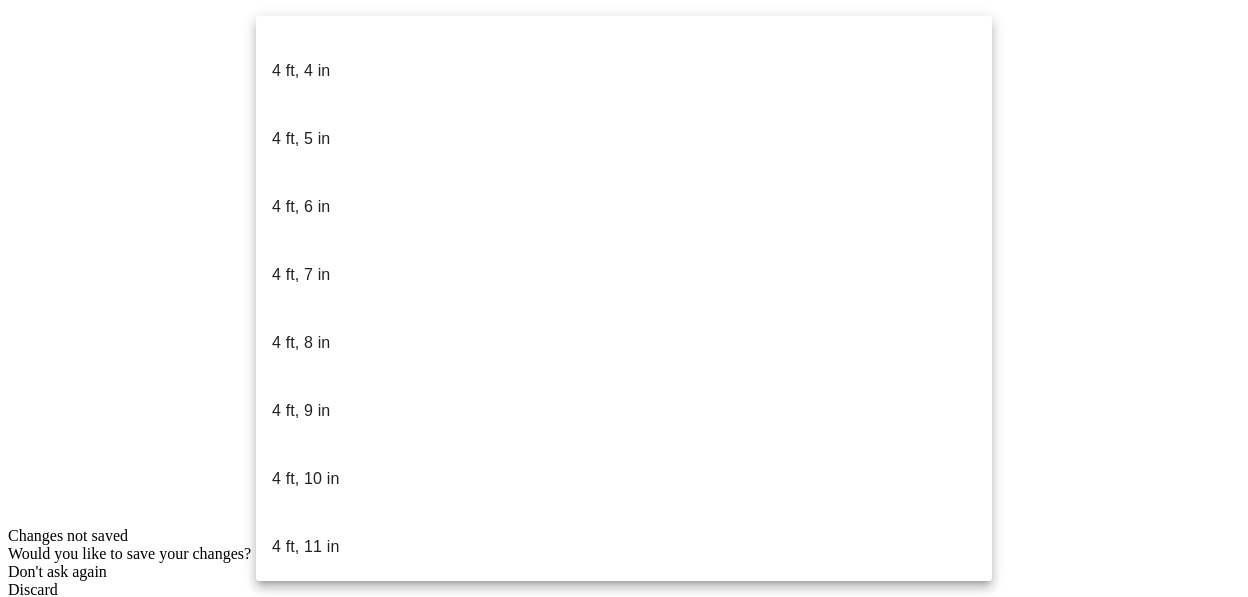 scroll, scrollTop: 1079, scrollLeft: 0, axis: vertical 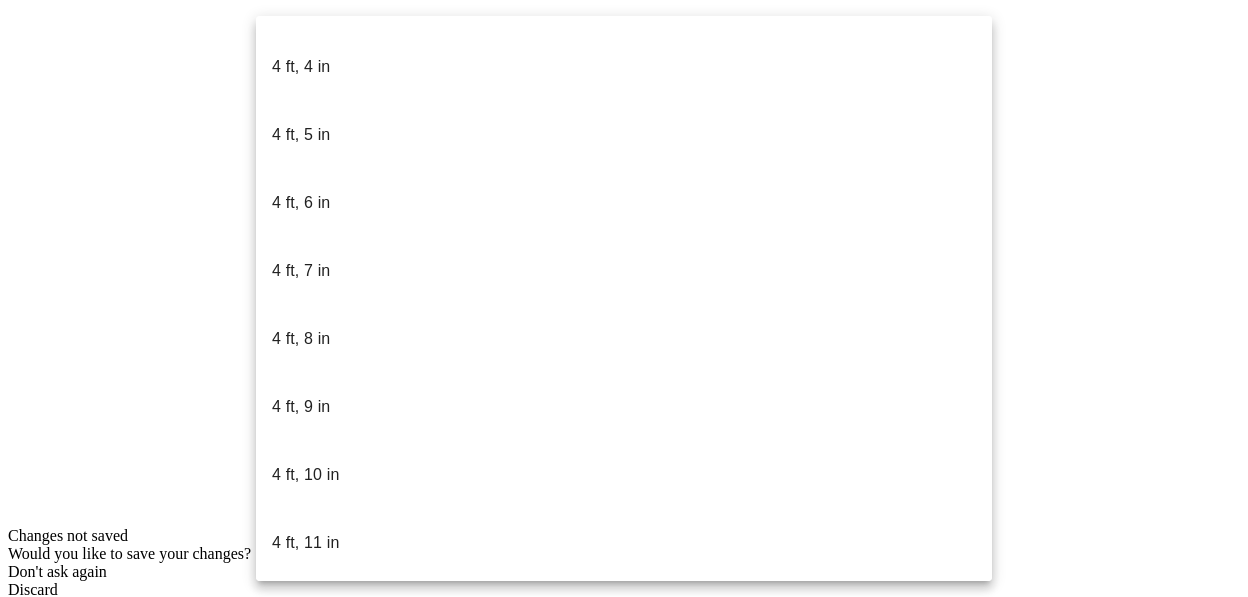 click on "5 ft, 4 in" at bounding box center [624, 883] 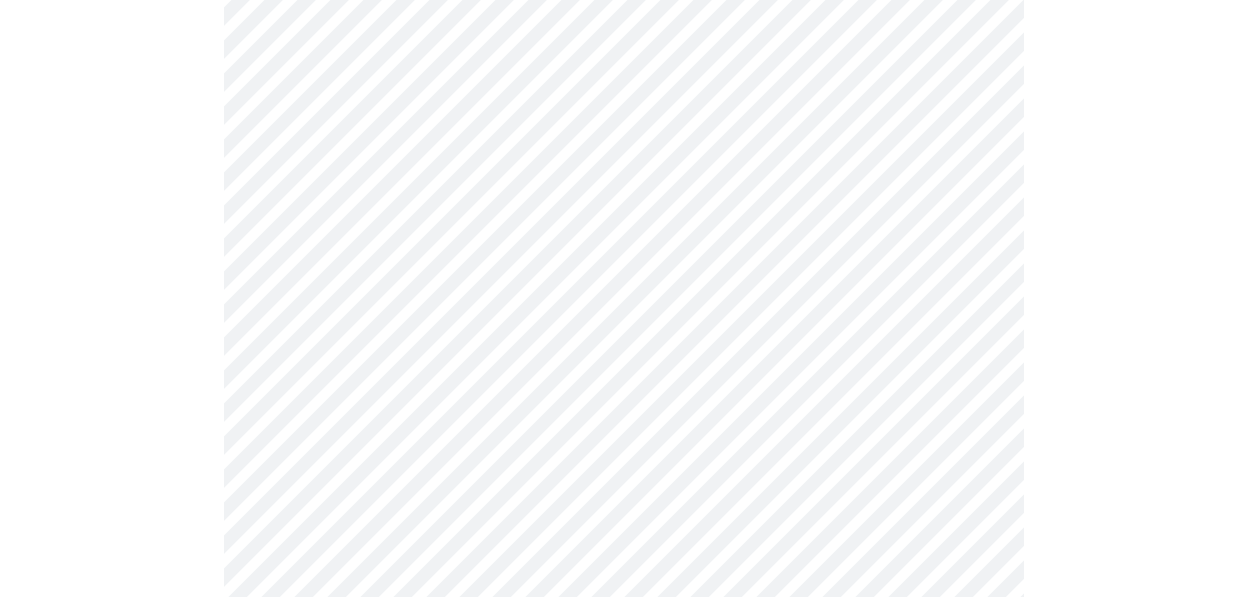 scroll, scrollTop: 5318, scrollLeft: 0, axis: vertical 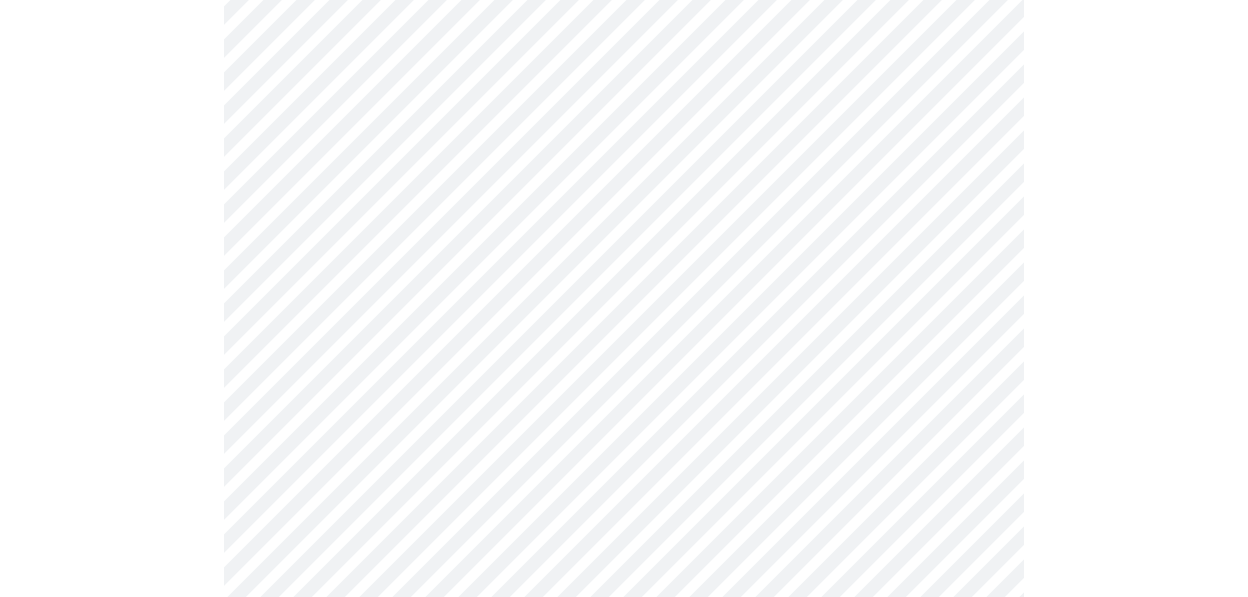 click on "MyMenopauseRx Appointments Messaging Labs Uploads Medications Community Refer a Friend Hi Christy    Intake Questions for Wed, Aug 6th 2025 @ 9:40am-10:00am 7  /  13 Settings Billing Invoices Log out" at bounding box center [624, -1768] 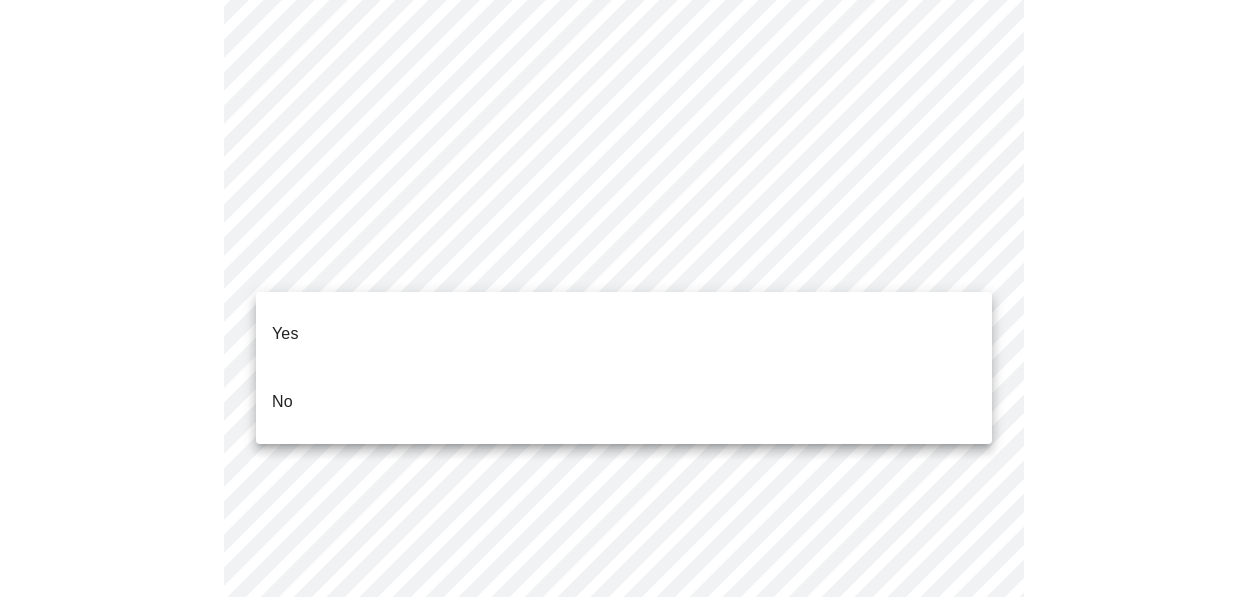 click on "No" at bounding box center (624, 402) 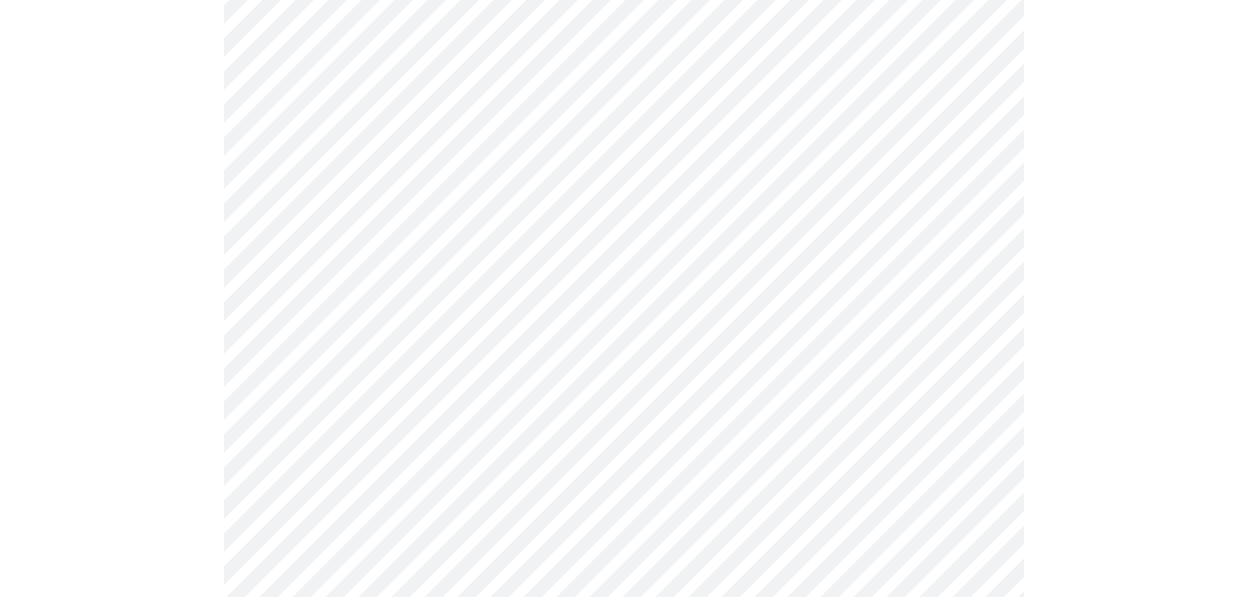 scroll, scrollTop: 1384, scrollLeft: 0, axis: vertical 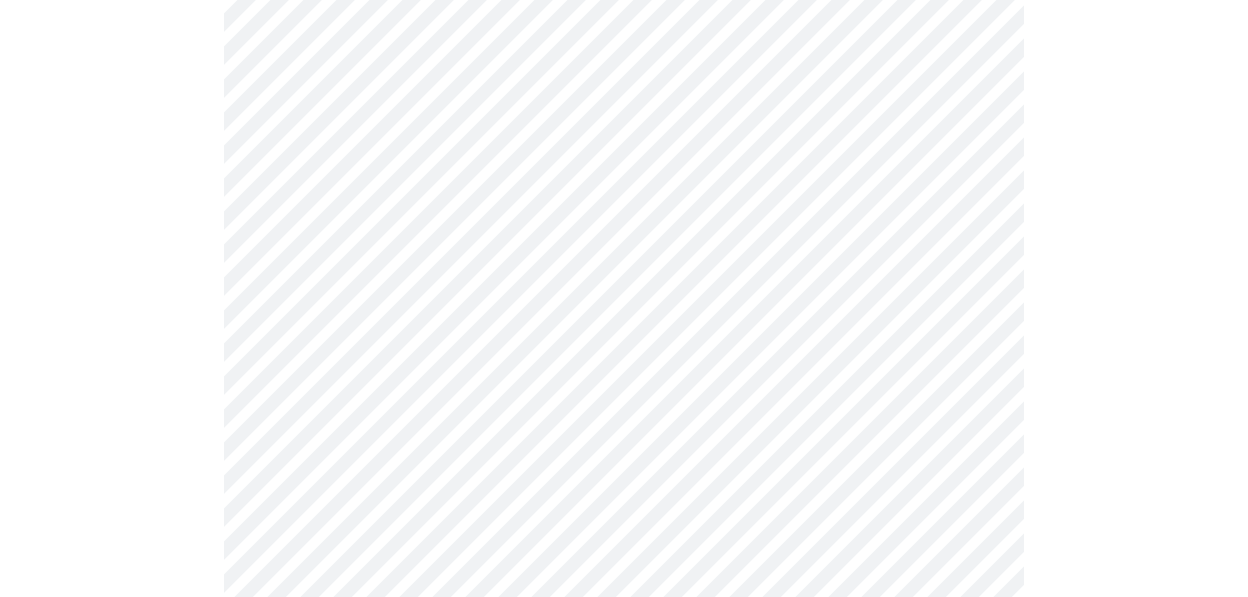 click on "MyMenopauseRx Appointments Messaging Labs Uploads Medications Community Refer a Friend Hi Christy    Intake Questions for Wed, Aug 6th 2025 @ 9:40am-10:00am 8  /  13 Settings Billing Invoices Log out" at bounding box center [624, -42] 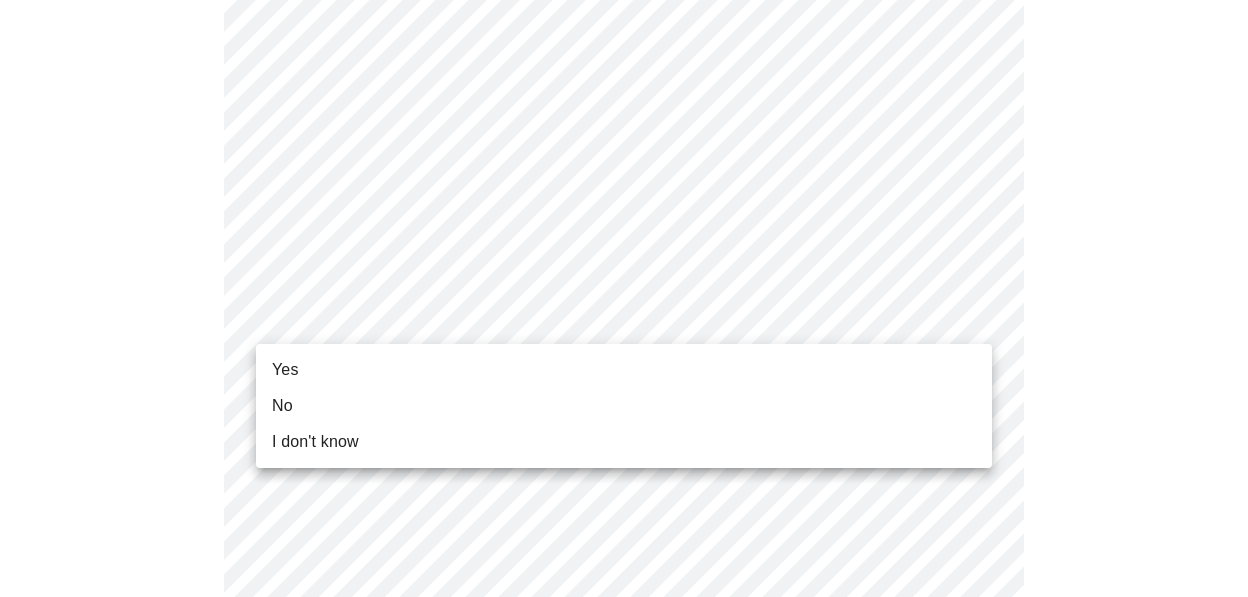 click on "Yes" at bounding box center (624, 370) 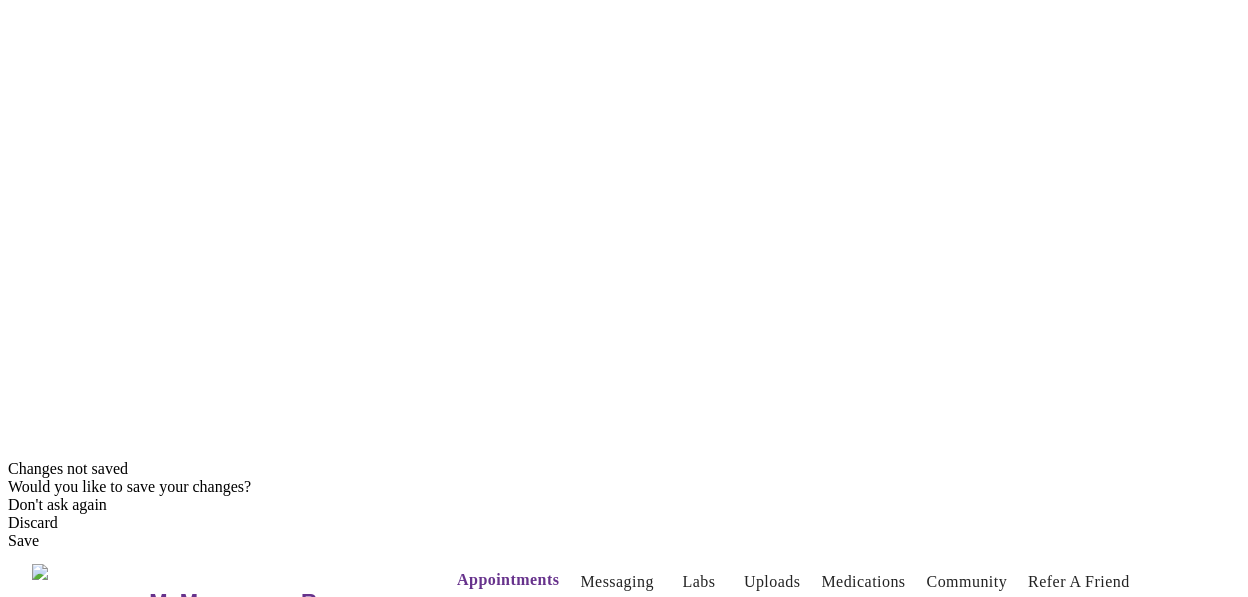 scroll, scrollTop: 146, scrollLeft: 0, axis: vertical 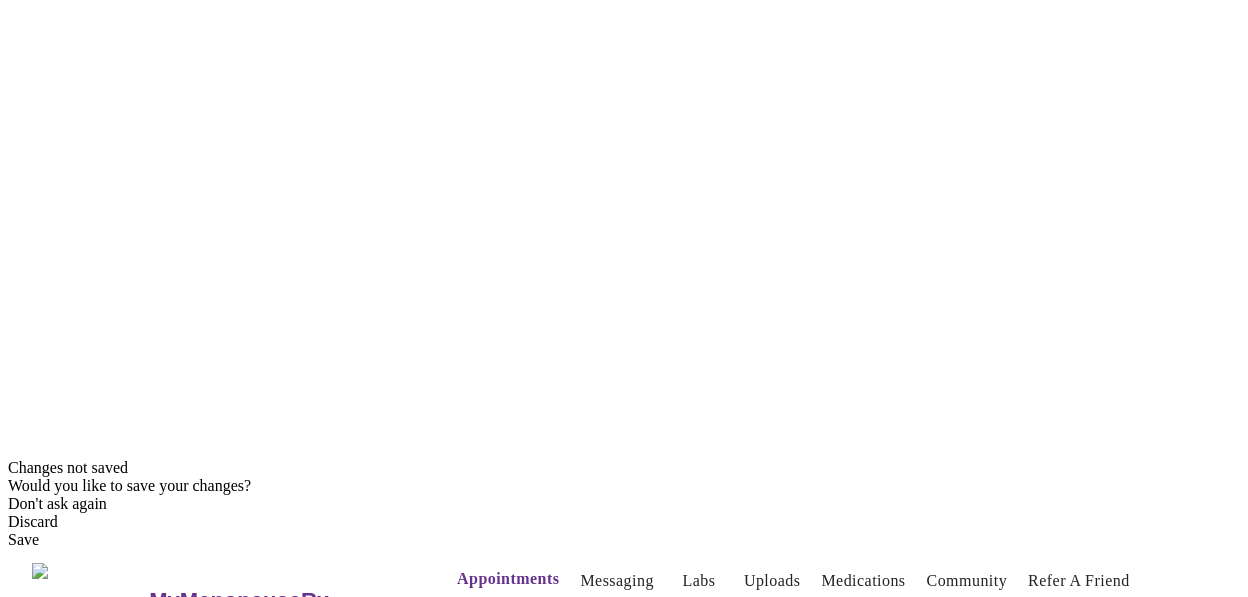 click on "MyMenopauseRx Appointments Messaging Labs Uploads Medications Community Refer a Friend Hi Christy    Intake Questions for Wed, Aug 6th 2025 @ 9:40am-10:00am 10  /  13 Settings Billing Invoices Log out" at bounding box center (624, 1543) 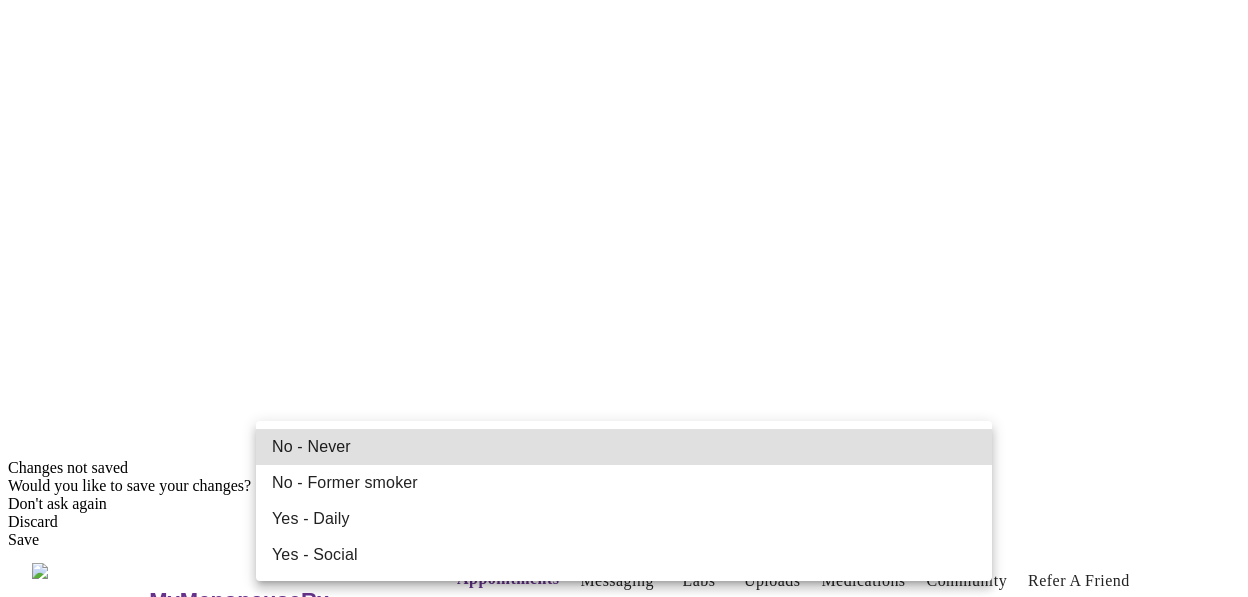 click on "No - Never" at bounding box center (624, 447) 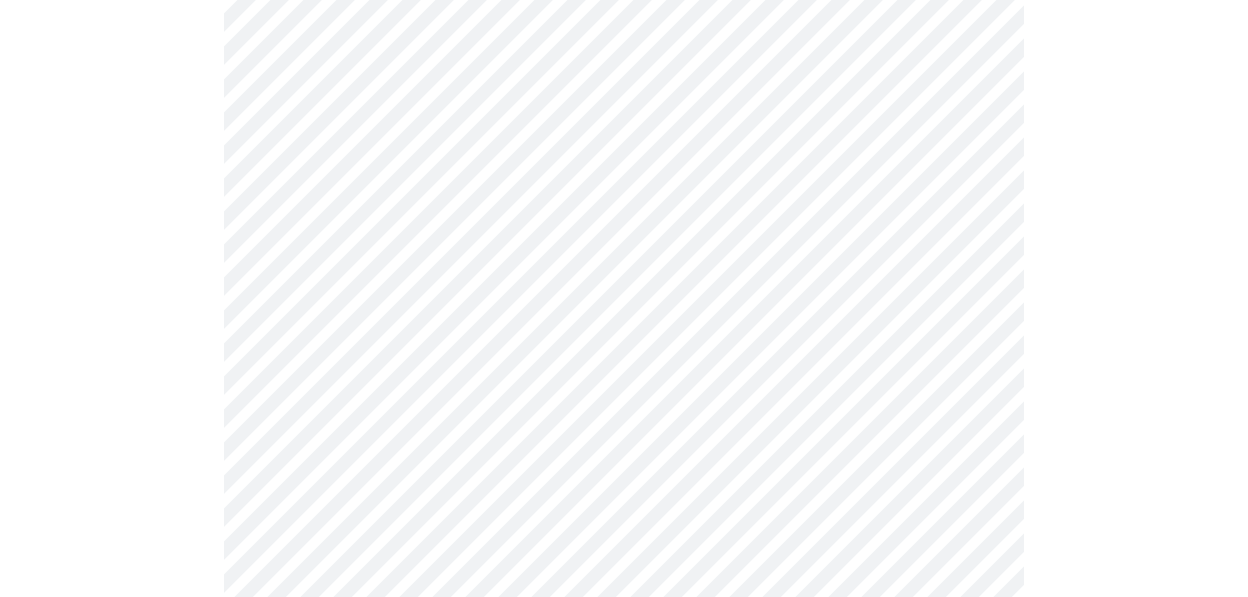 scroll, scrollTop: 1684, scrollLeft: 0, axis: vertical 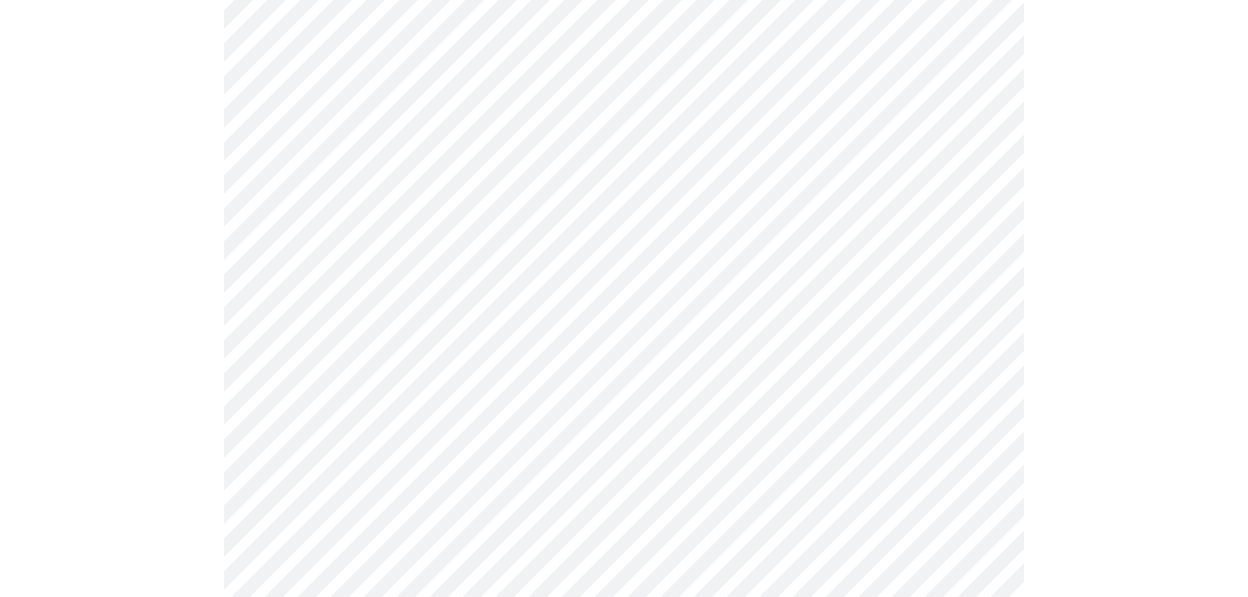 click on "MyMenopauseRx Appointments Messaging Labs Uploads Medications Community Refer a Friend Hi Christy    Intake Questions for Wed, Aug 6th 2025 @ 9:40am-10:00am 10  /  13 Settings Billing Invoices Log out" at bounding box center (624, -9) 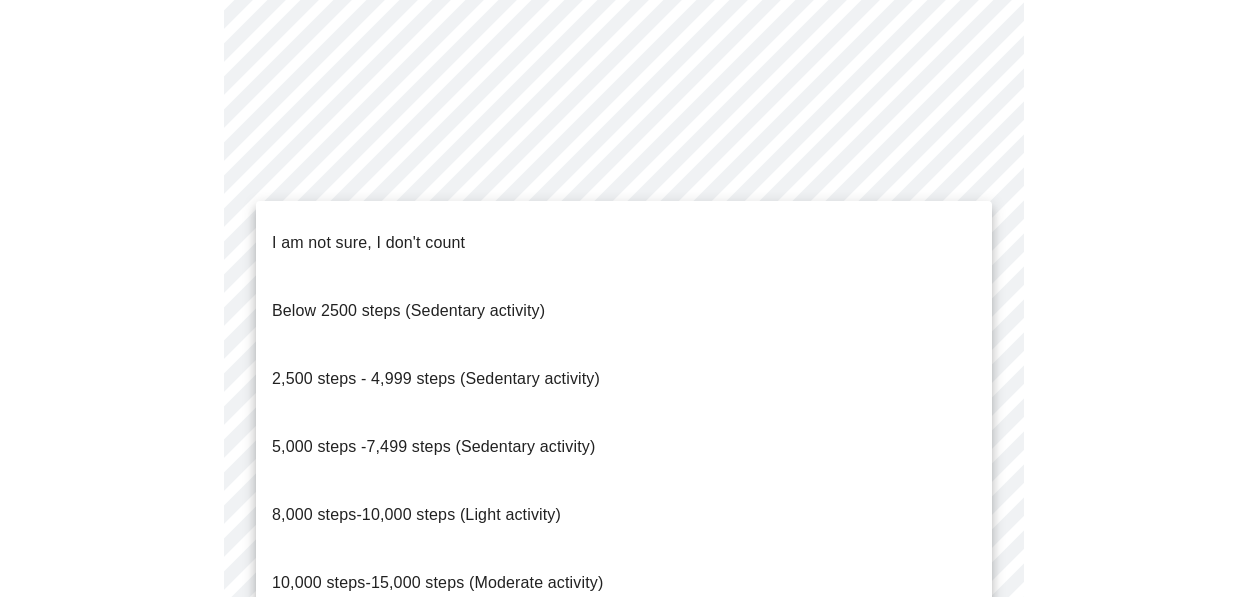 click on "5,000 steps -7,499 steps (Sedentary activity)" at bounding box center (433, 446) 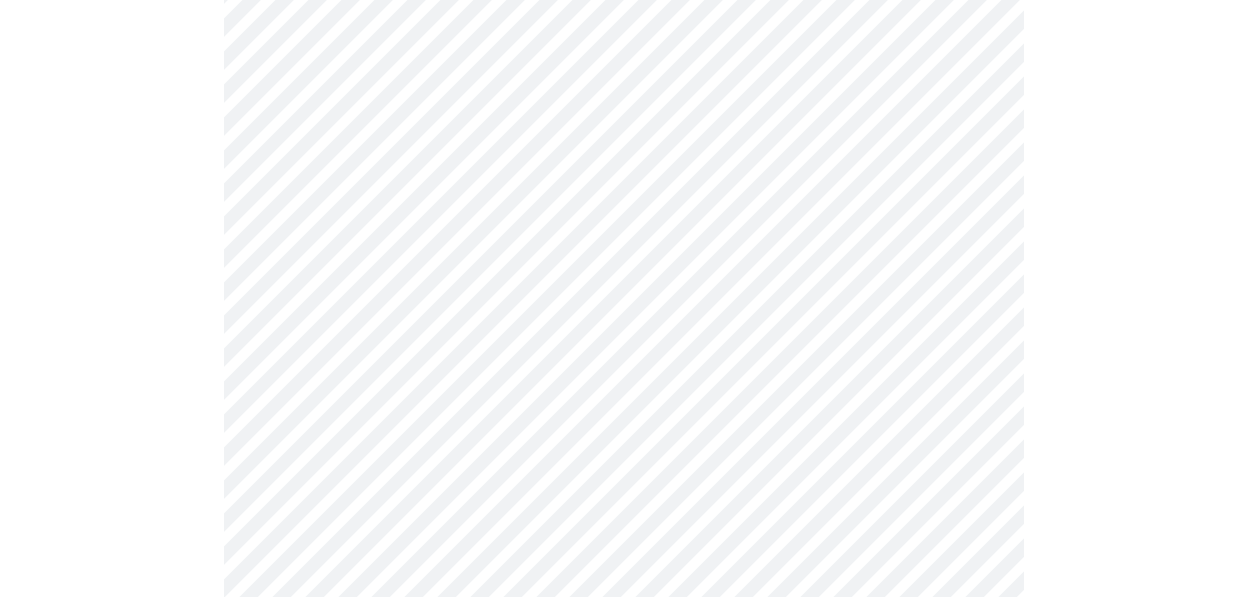 scroll, scrollTop: 1781, scrollLeft: 0, axis: vertical 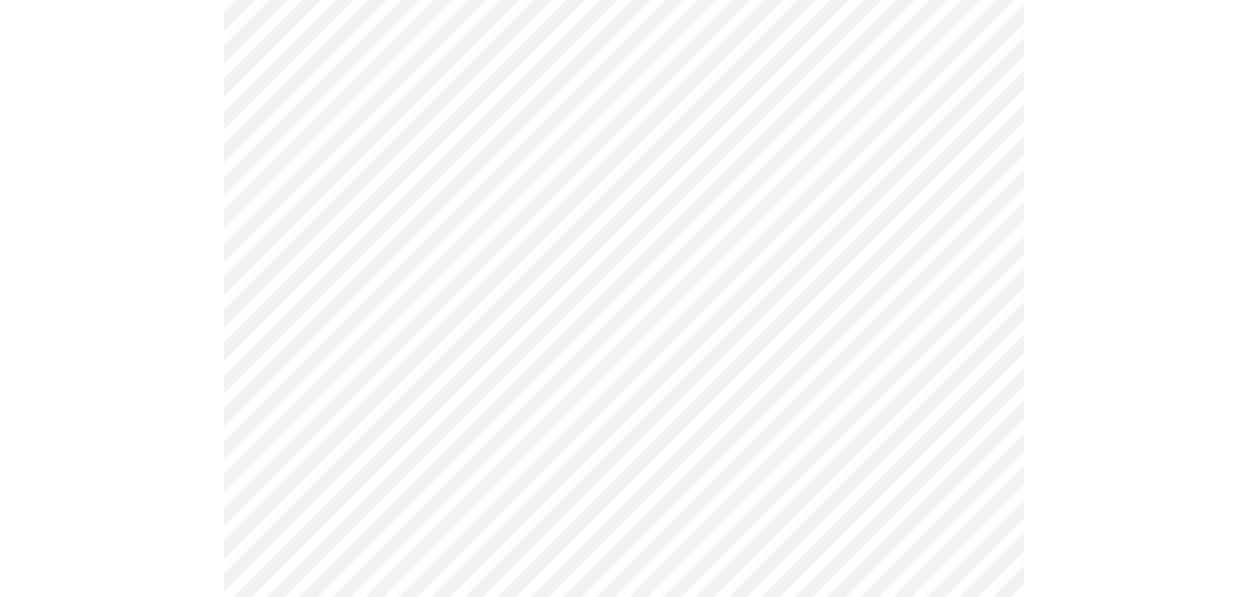 click on "MyMenopauseRx Appointments Messaging Labs Uploads Medications Community Refer a Friend Hi Christy    Intake Questions for Wed, Aug 6th 2025 @ 9:40am-10:00am 10  /  13 Settings Billing Invoices Log out" at bounding box center [624, -112] 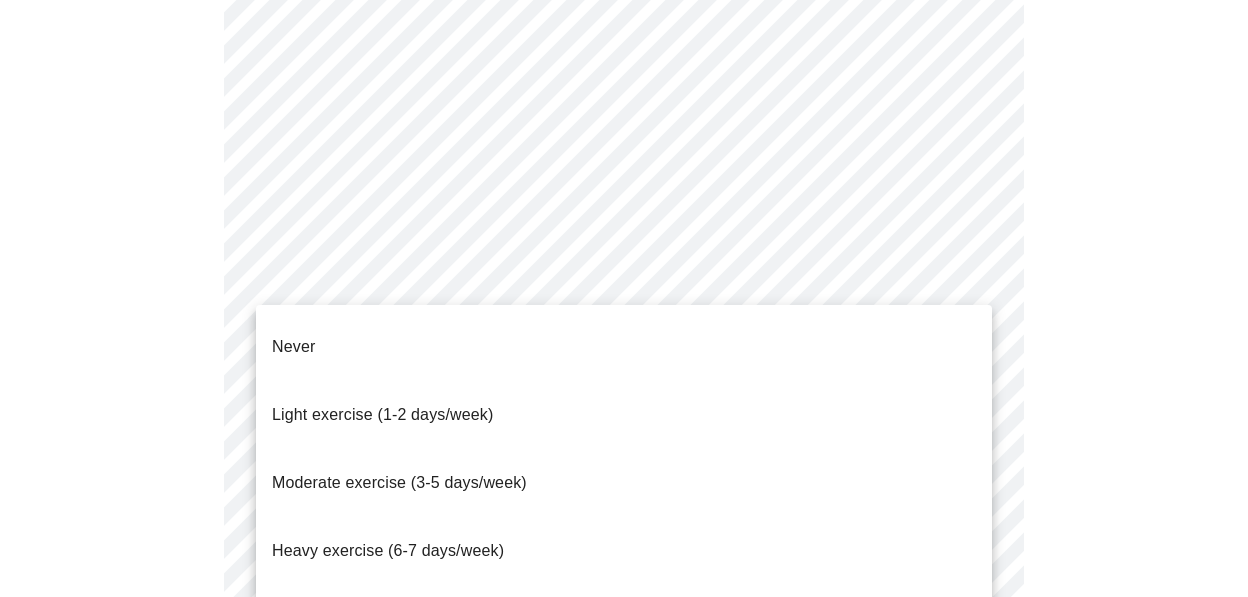 click on "Moderate exercise (3-5 days/week)" at bounding box center (624, 483) 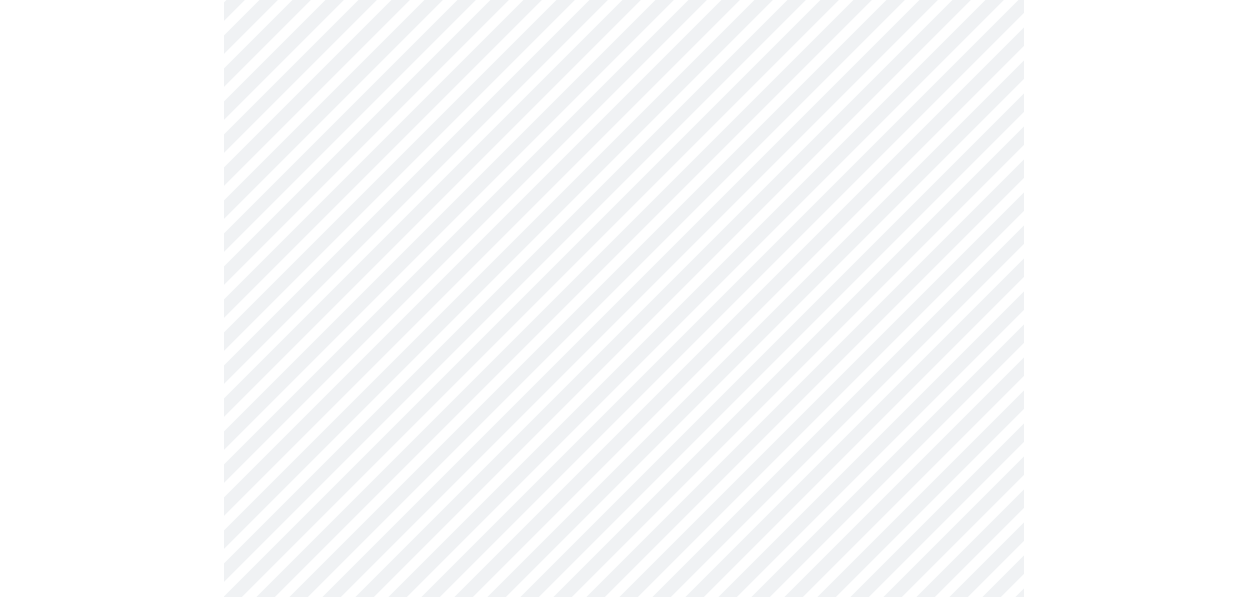 scroll, scrollTop: 1895, scrollLeft: 0, axis: vertical 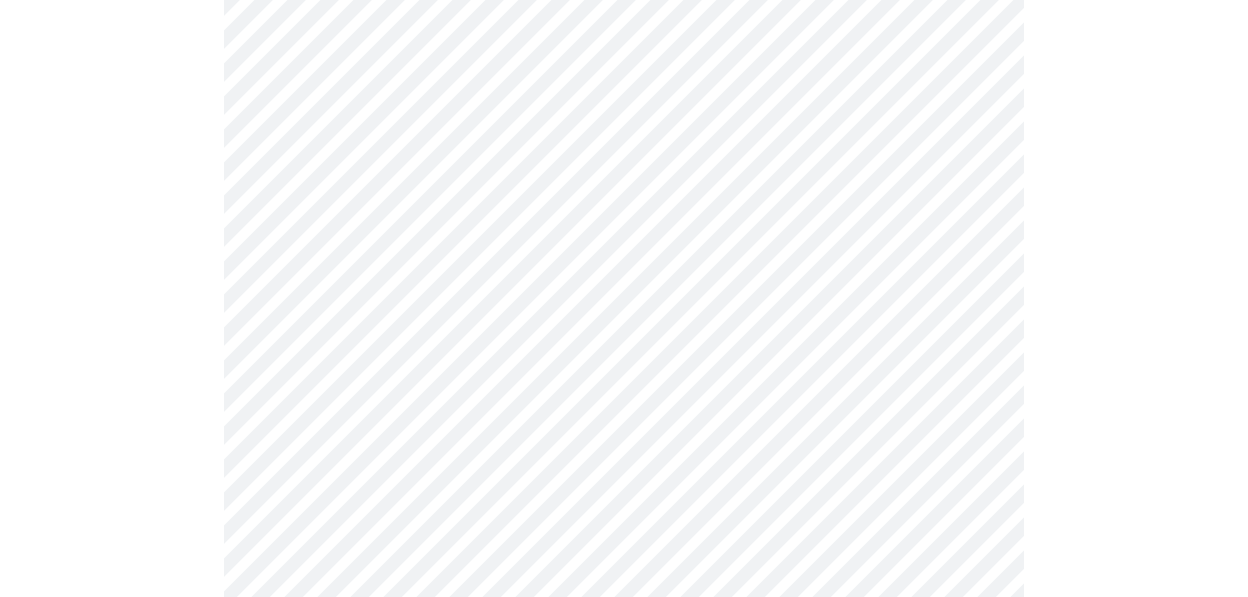 click on "MyMenopauseRx Appointments Messaging Labs Uploads Medications Community Refer a Friend Hi Christy    Intake Questions for Wed, Aug 6th 2025 @ 9:40am-10:00am 10  /  13 Settings Billing Invoices Log out" at bounding box center [624, -232] 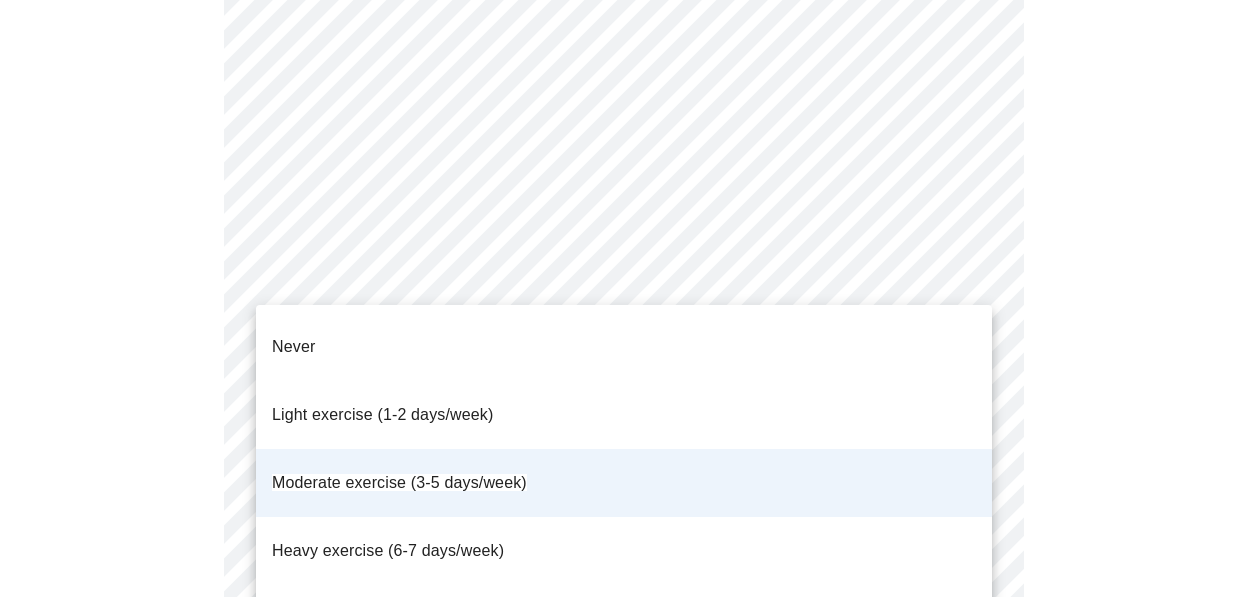 click on "Light exercise (1-2 days/week)" at bounding box center [624, 415] 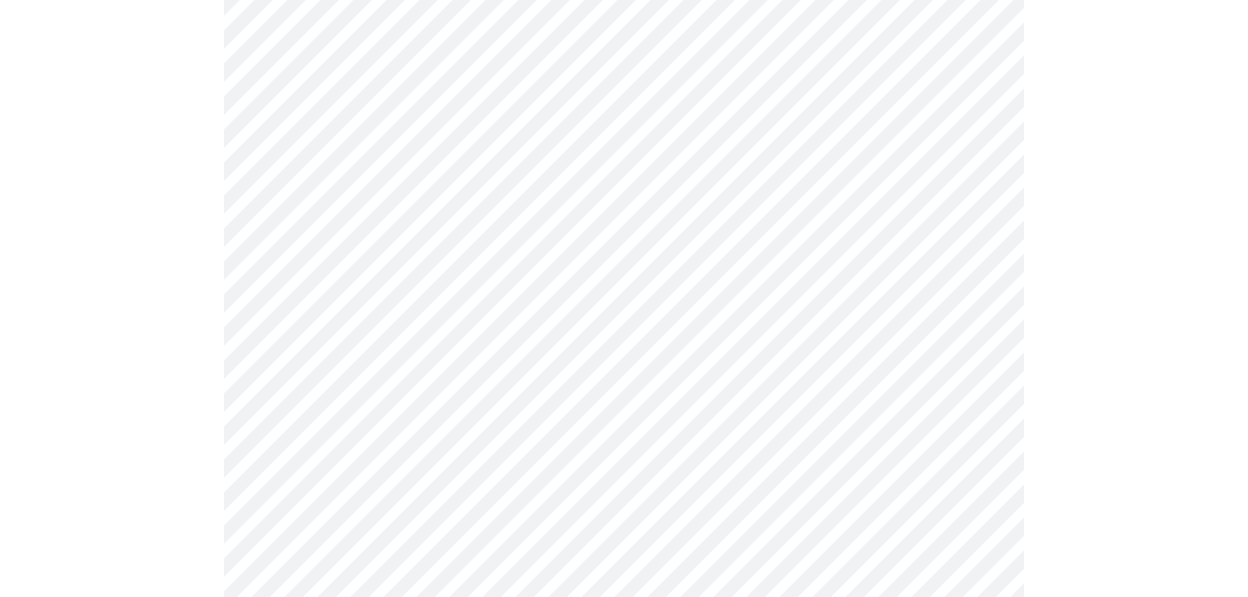 click on "MyMenopauseRx Appointments Messaging Labs Uploads Medications Community Refer a Friend Hi Christy    Intake Questions for Wed, Aug 6th 2025 @ 9:40am-10:00am 10  /  13 Settings Billing Invoices Log out" at bounding box center [624, -232] 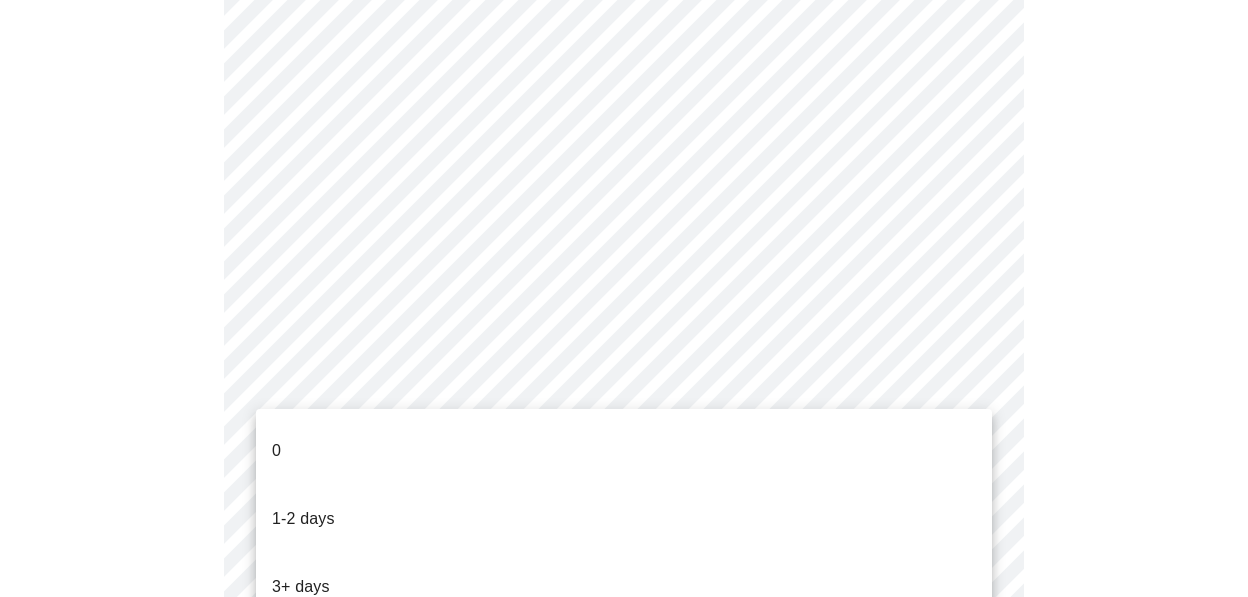 click on "3+ days" at bounding box center [624, 587] 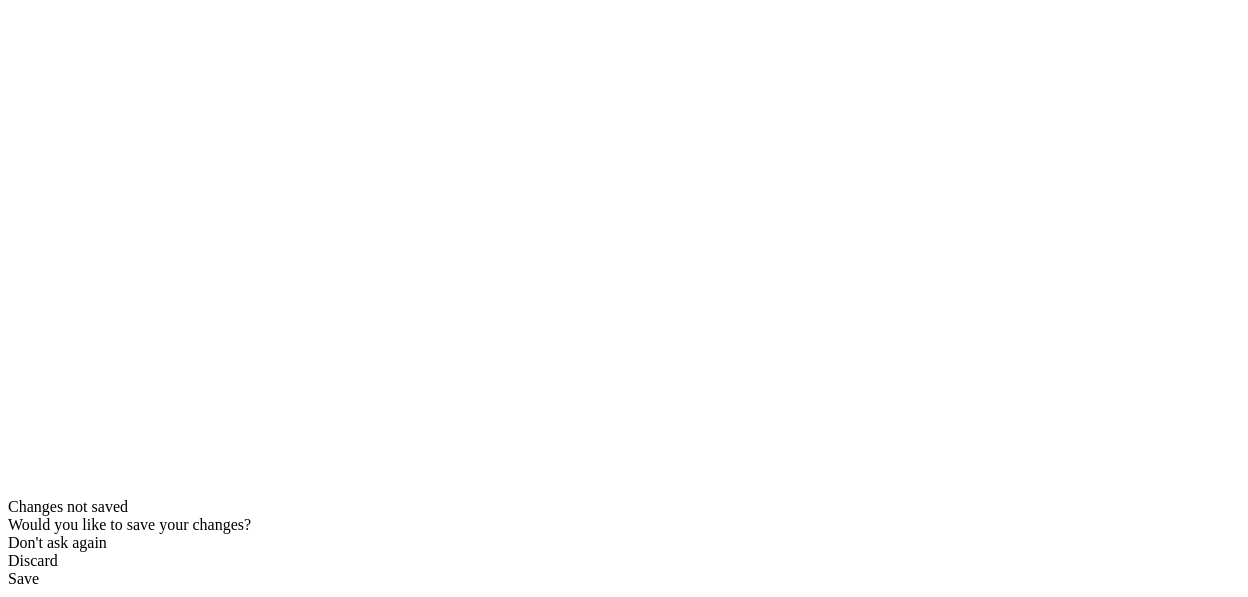 scroll, scrollTop: 0, scrollLeft: 0, axis: both 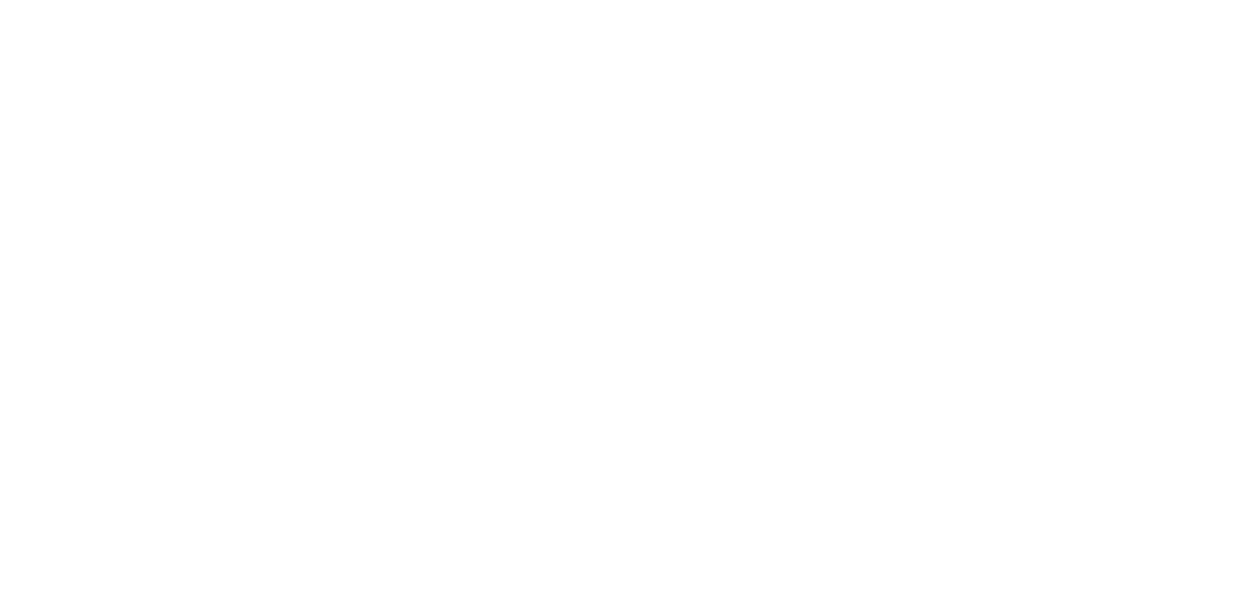 click on "MyMenopauseRx Appointments Messaging Labs Uploads Medications Community Refer a Friend Hi Christy    Intake Questions for Wed, Aug 6th 2025 @ 9:40am-10:00am 12  /  13 Settings Billing Invoices Log out" at bounding box center (624, 698) 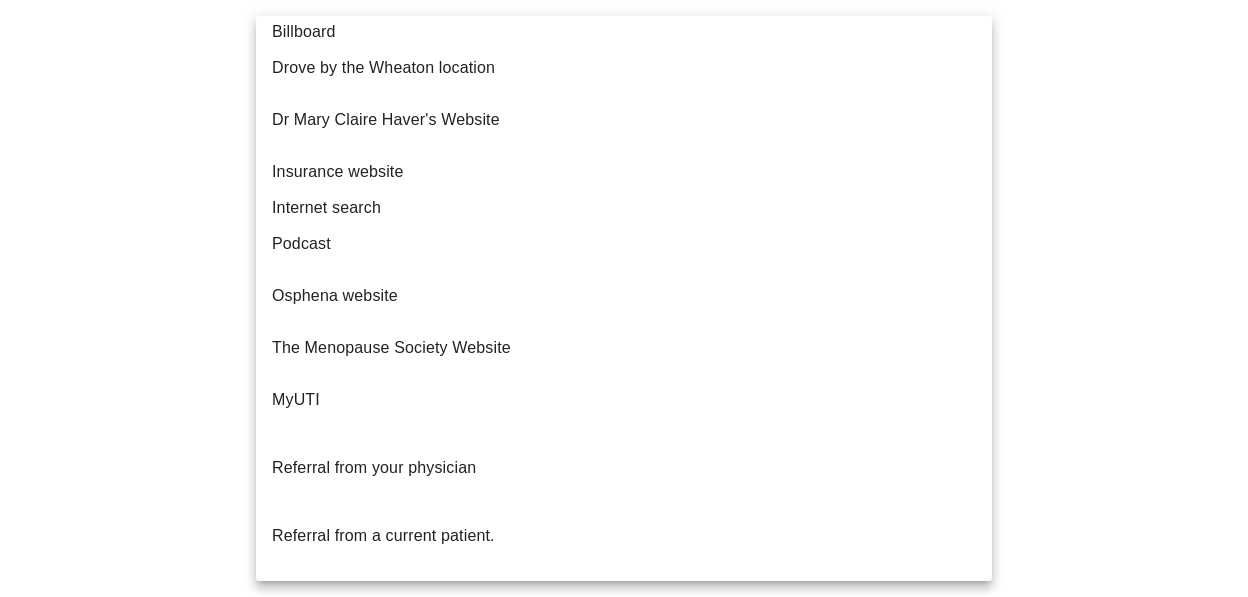 scroll, scrollTop: 250, scrollLeft: 0, axis: vertical 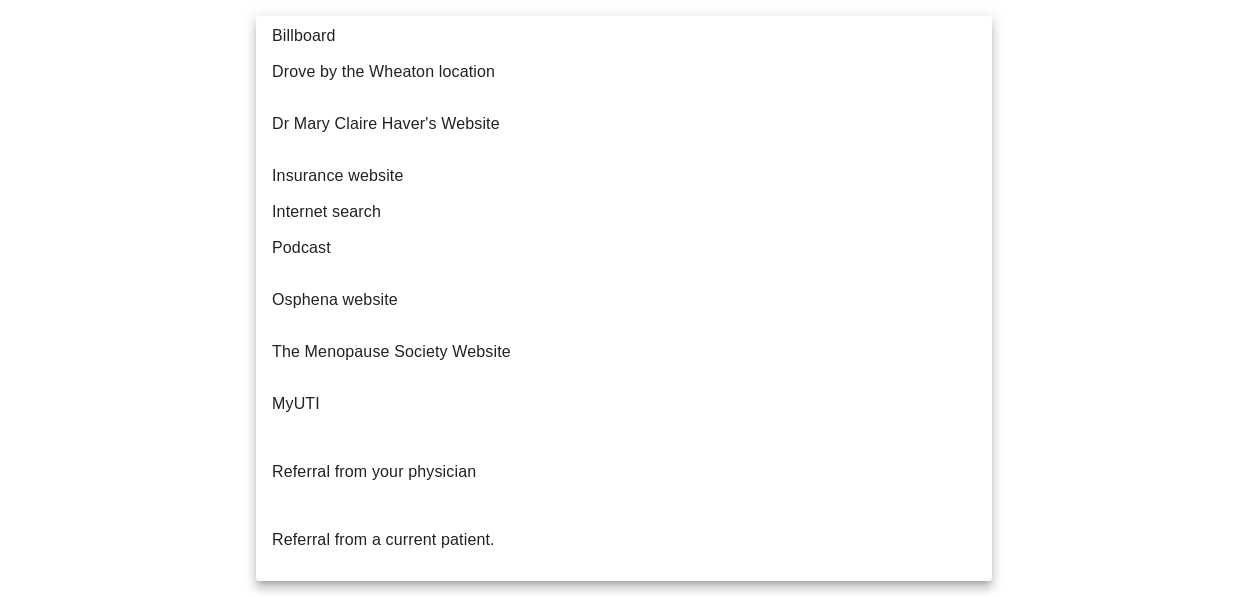click on "Referral from your physician" at bounding box center [374, 471] 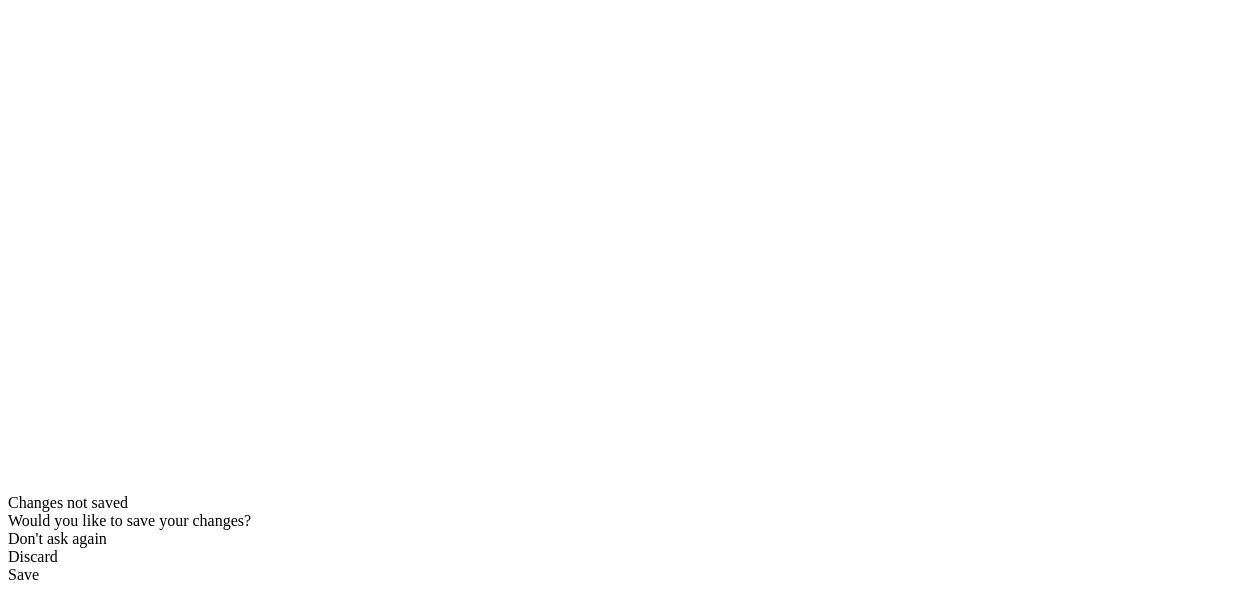 scroll, scrollTop: 0, scrollLeft: 0, axis: both 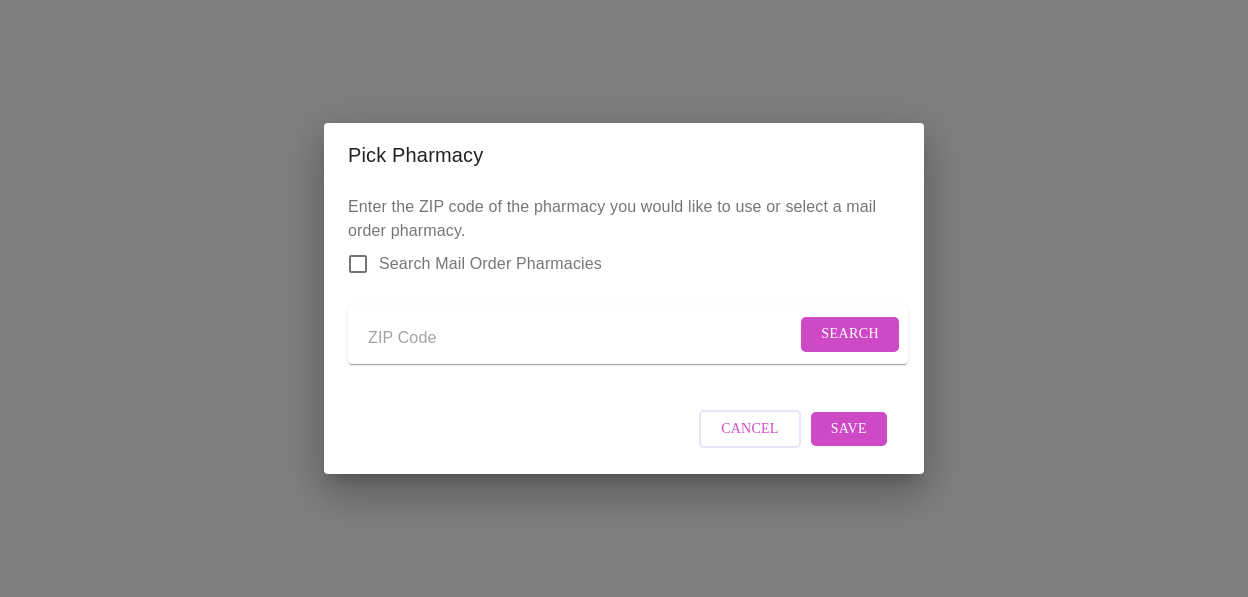click at bounding box center [582, 338] 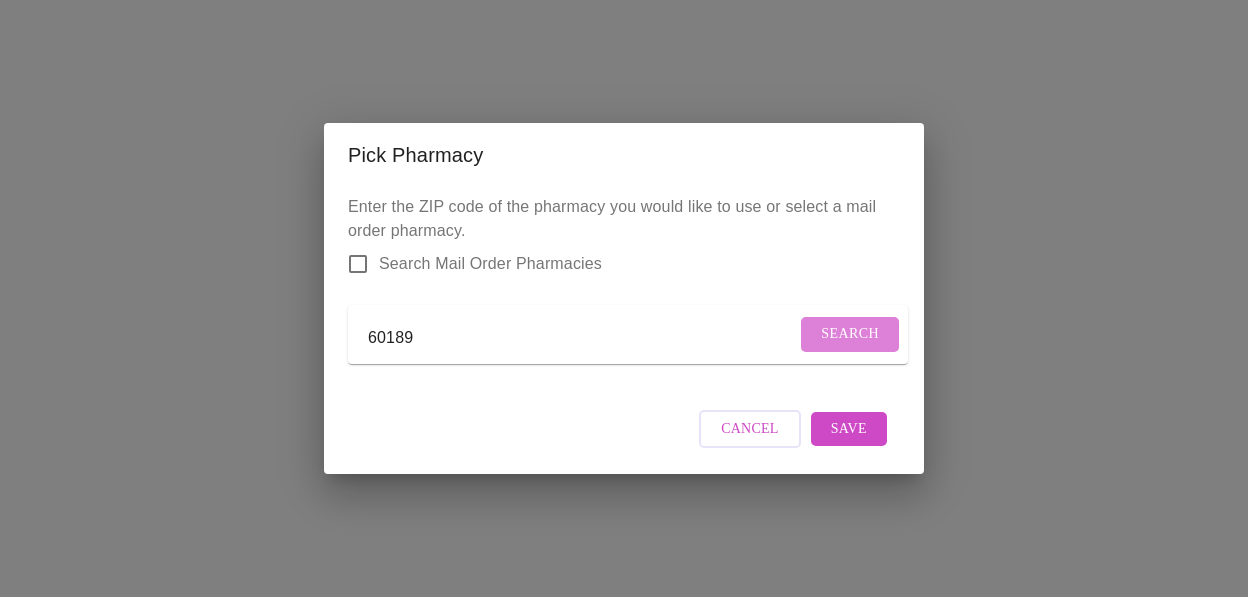 click on "Search" at bounding box center [850, 334] 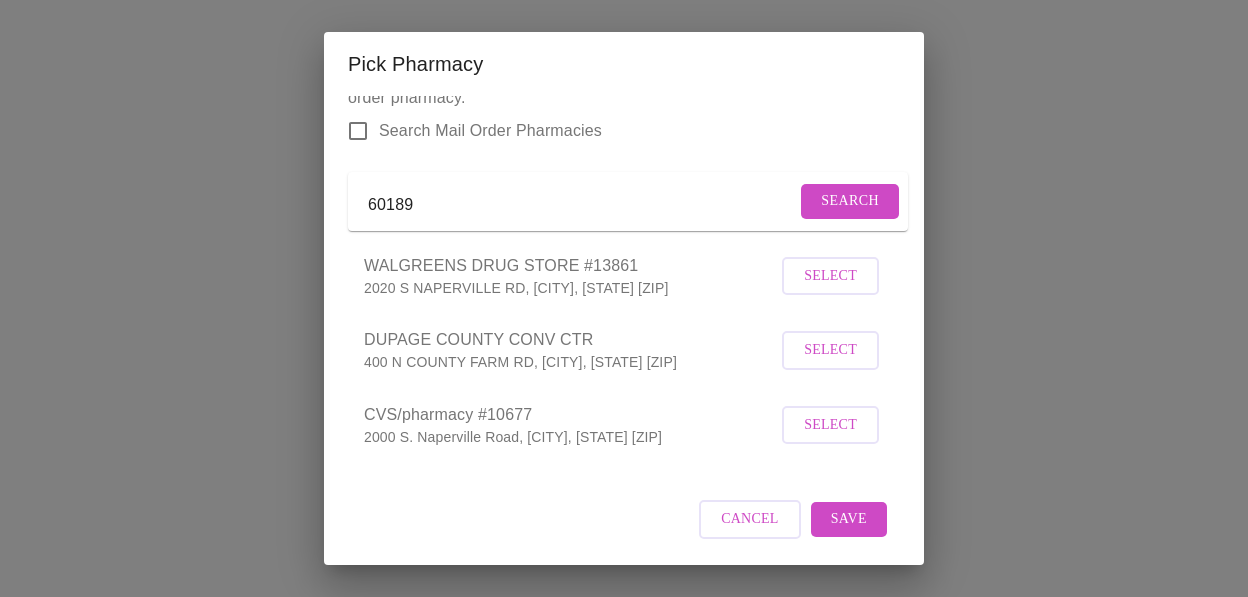 scroll, scrollTop: 0, scrollLeft: 0, axis: both 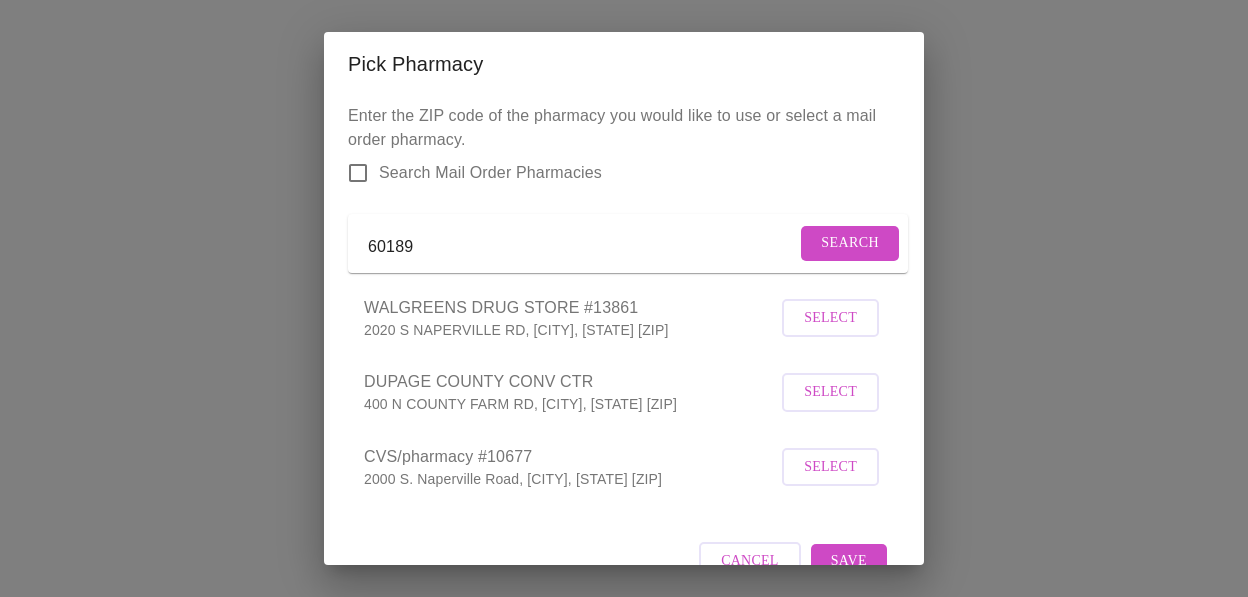click on "60189" at bounding box center (582, 247) 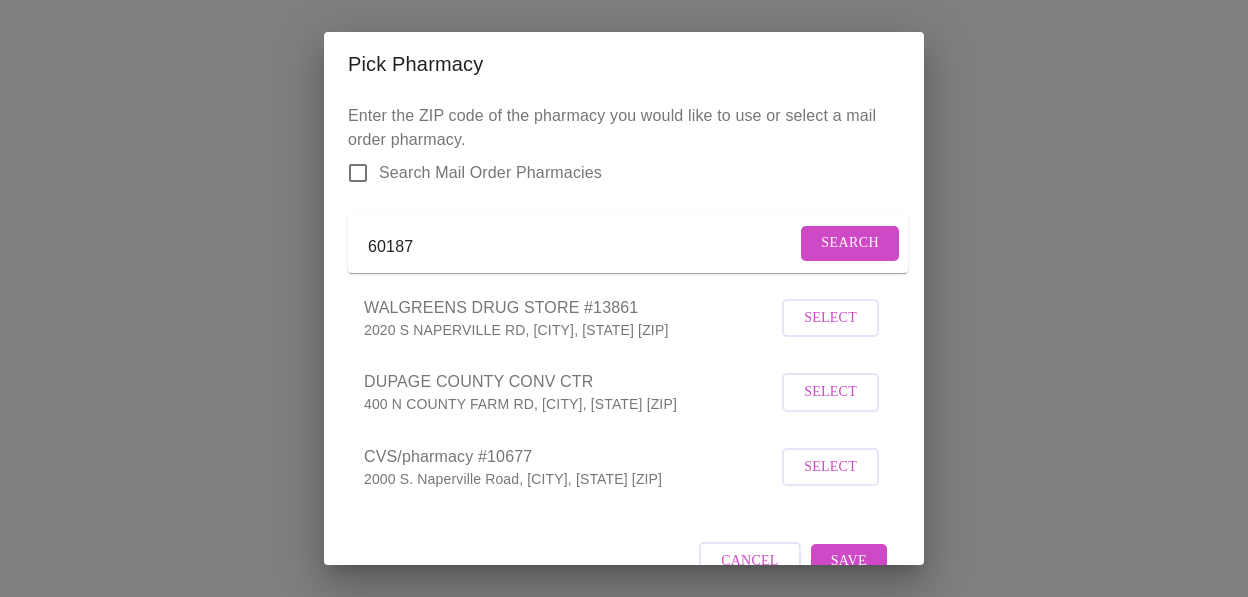 type on "60187" 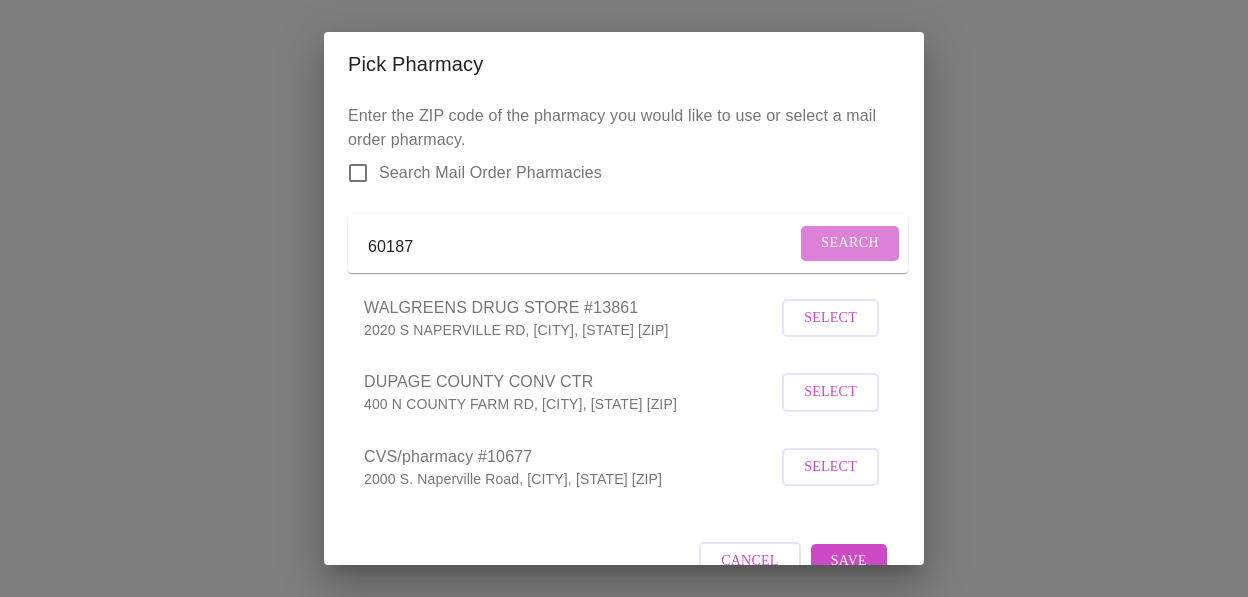 click on "Search" at bounding box center (850, 243) 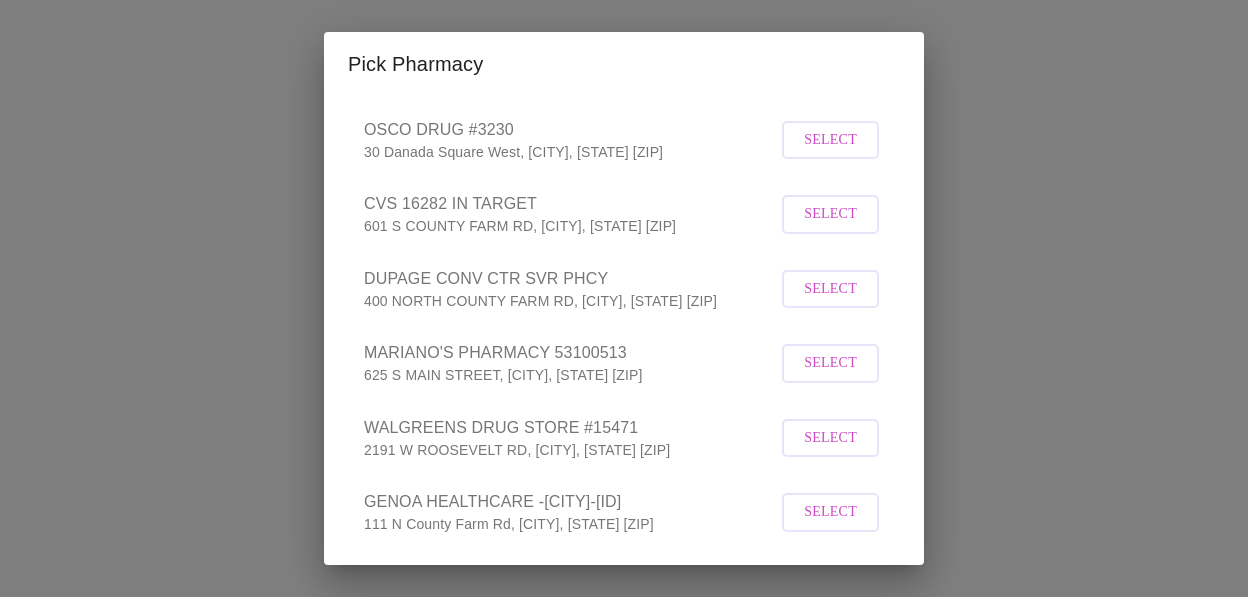 scroll, scrollTop: 328, scrollLeft: 0, axis: vertical 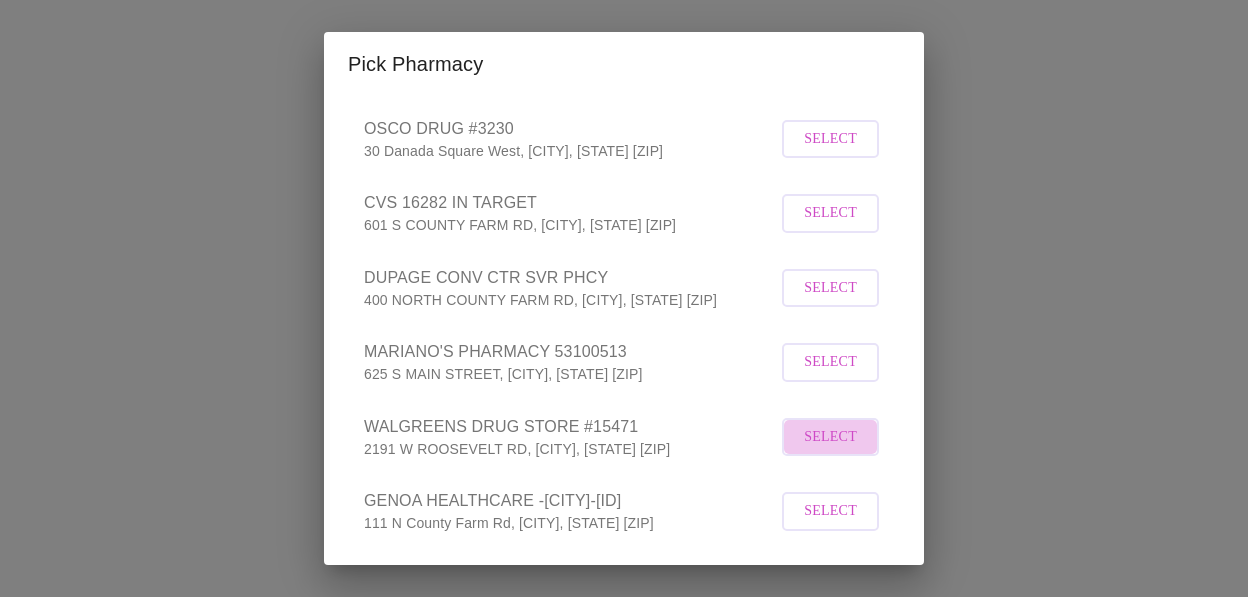 click on "Select" at bounding box center [830, 437] 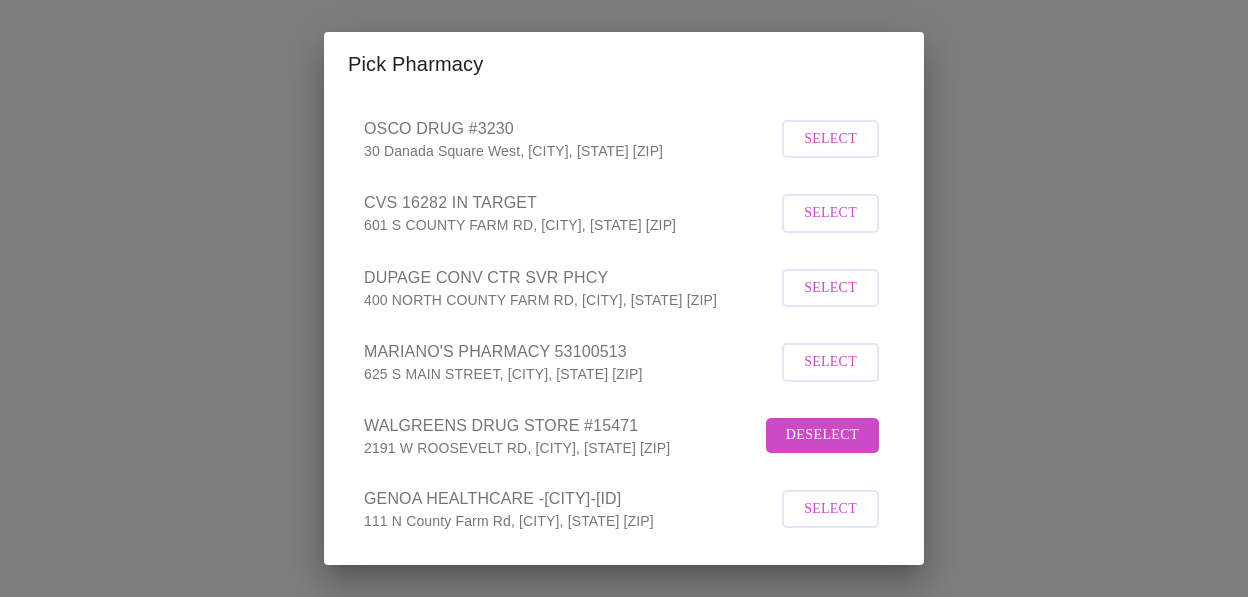 scroll, scrollTop: 439, scrollLeft: 0, axis: vertical 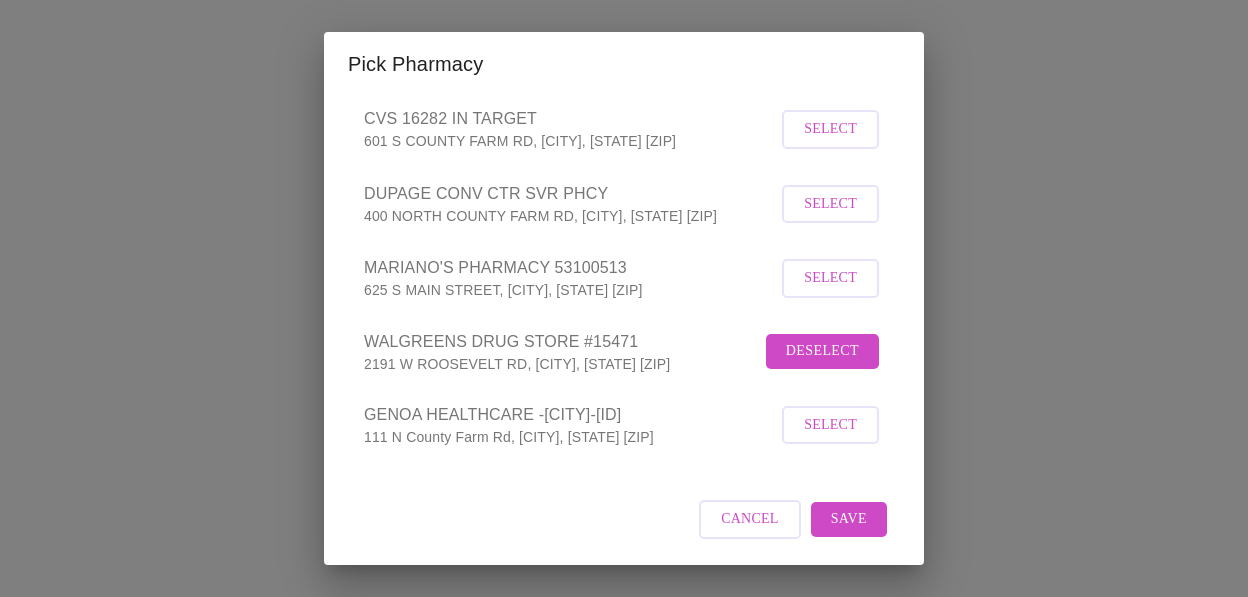 click on "Save" at bounding box center (849, 519) 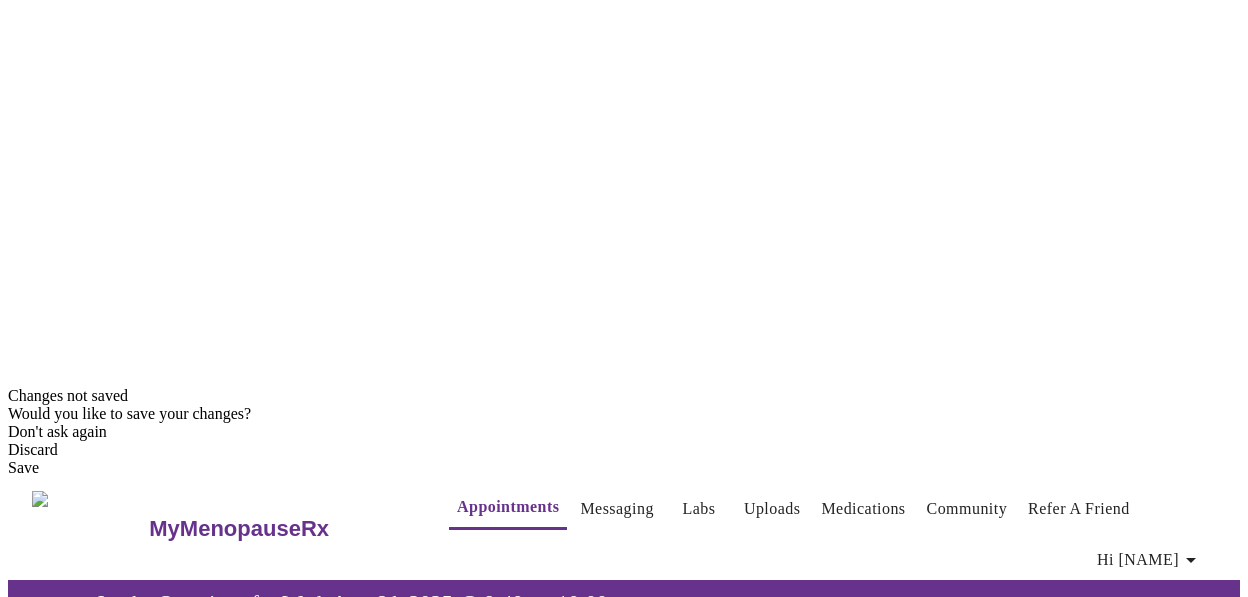 scroll, scrollTop: 226, scrollLeft: 0, axis: vertical 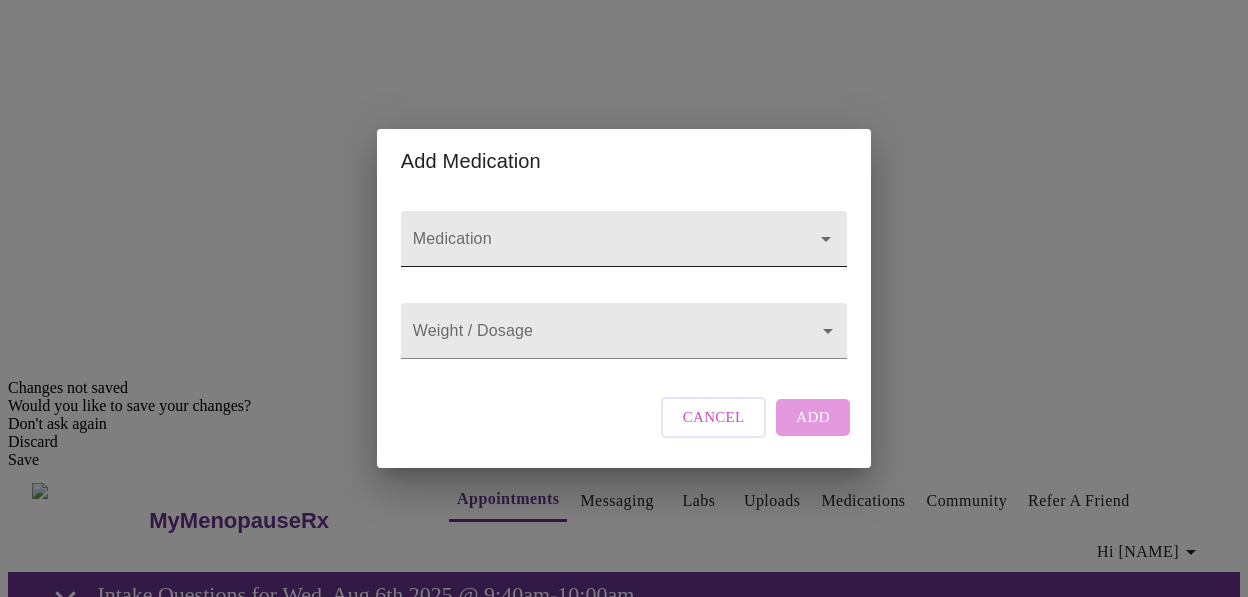 click on "Medication" at bounding box center (595, 248) 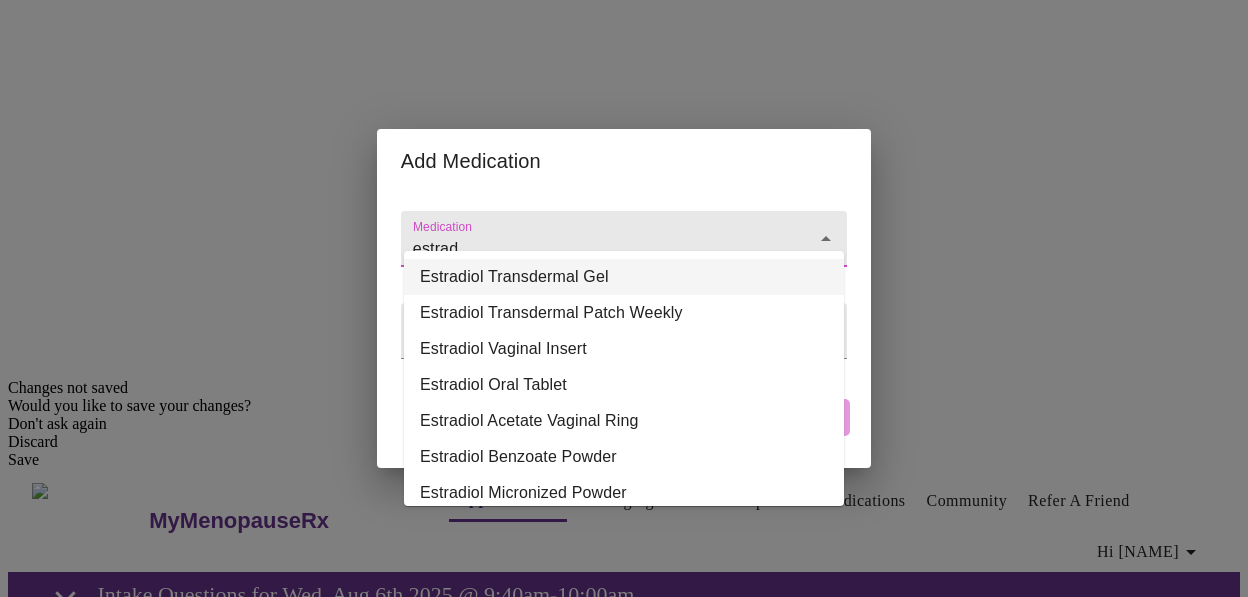 click on "Estradiol Transdermal Gel" at bounding box center (624, 277) 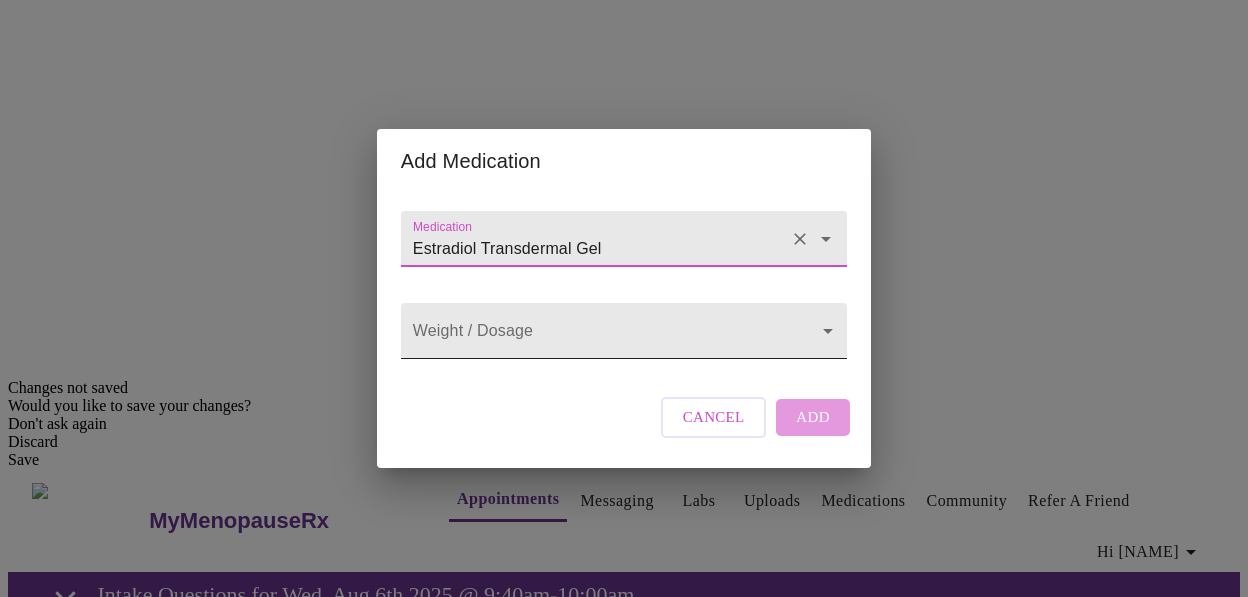 type on "Estradiol Transdermal Gel" 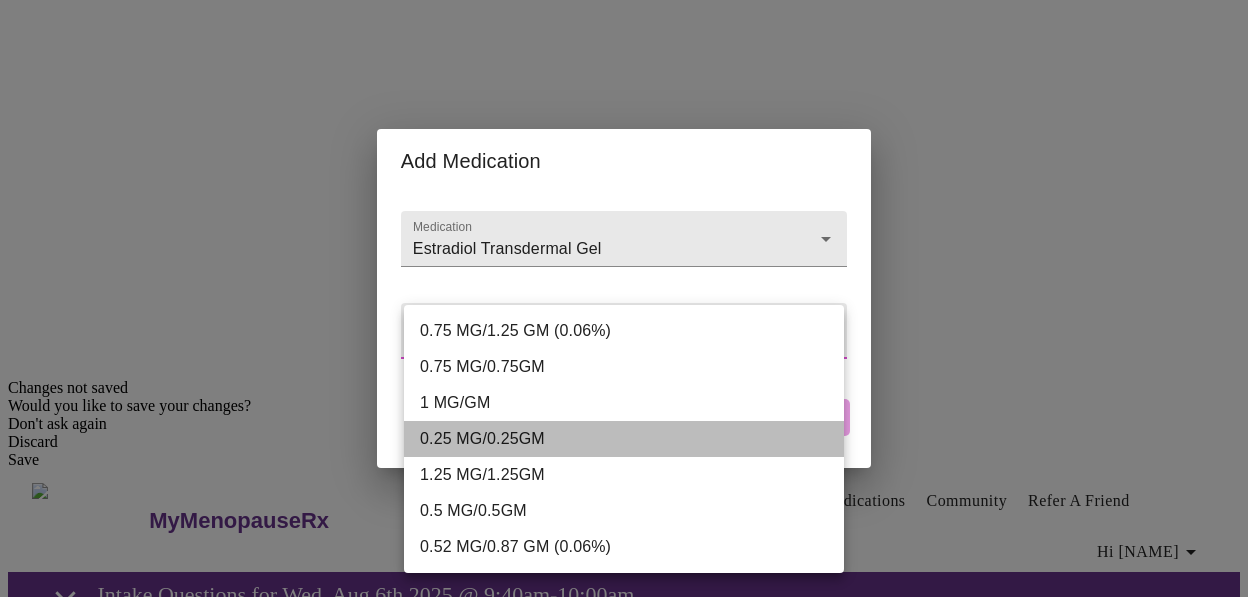 click on "0.25 MG/0.25GM" at bounding box center (624, 439) 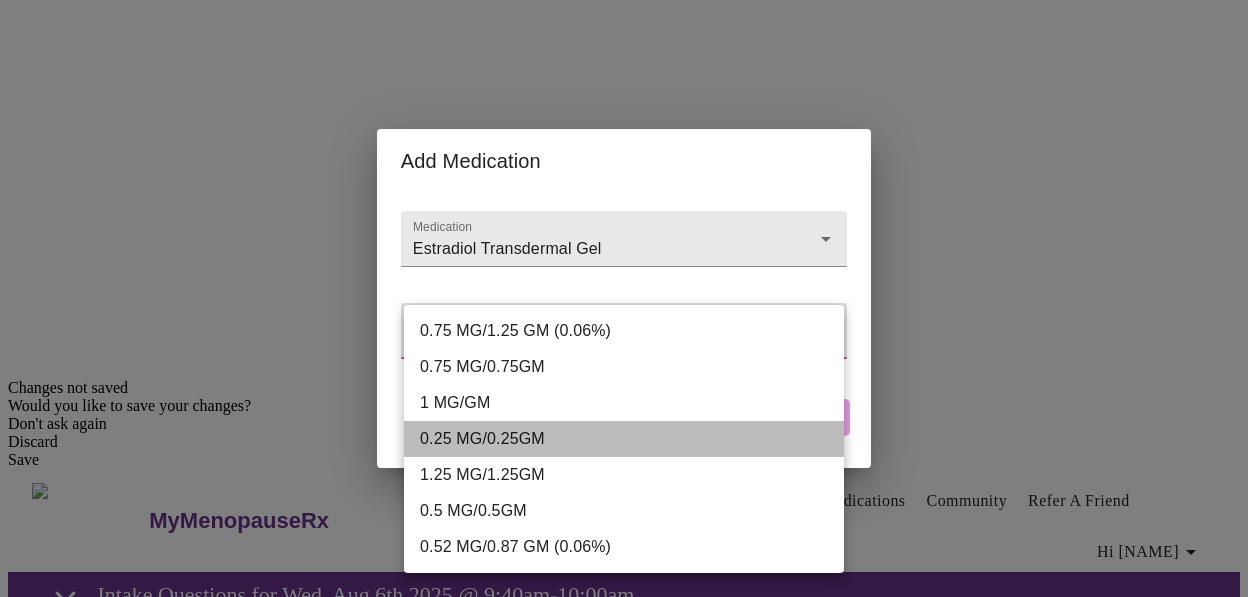 type on "0.25 MG/0.25GM" 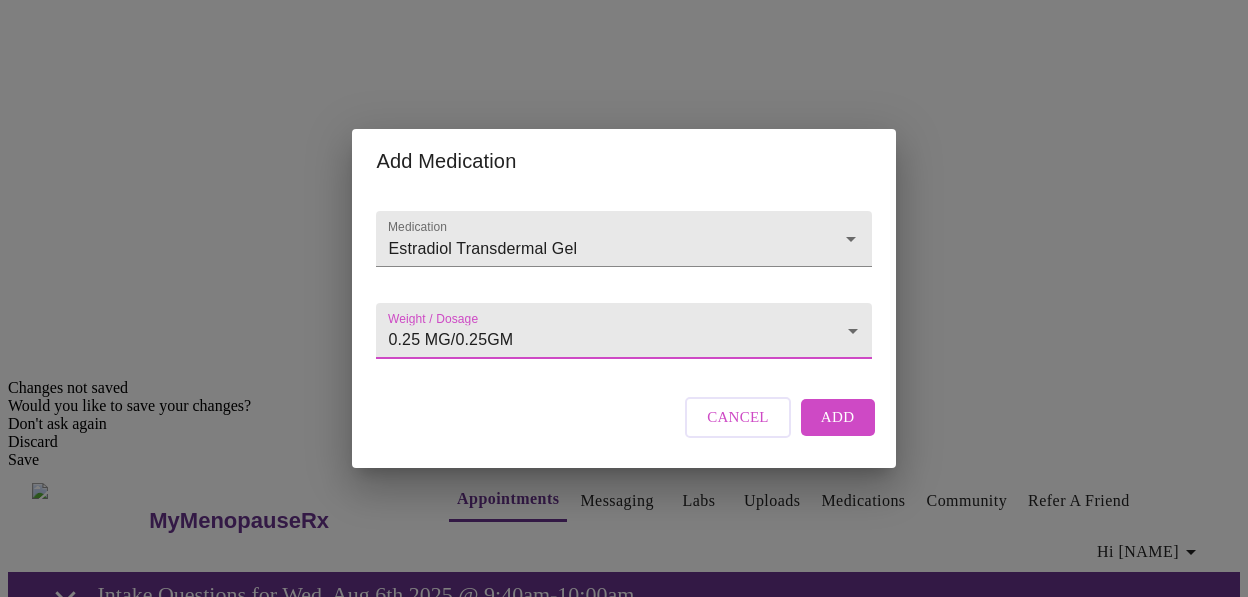 click on "Add" at bounding box center (838, 417) 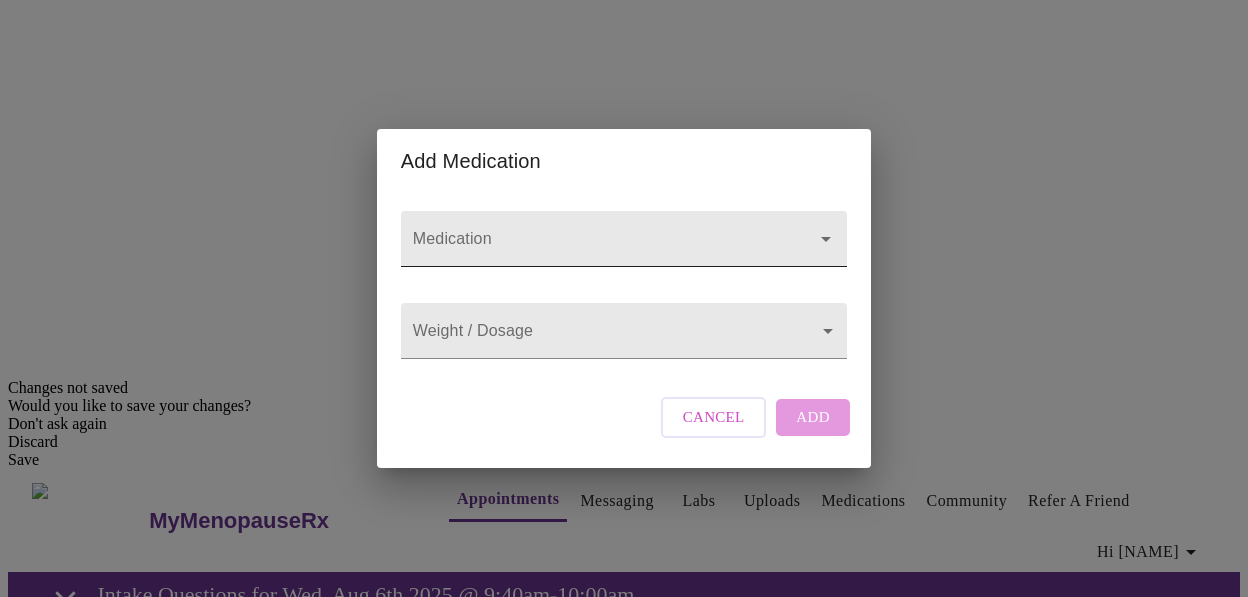 click on "Medication" at bounding box center [595, 248] 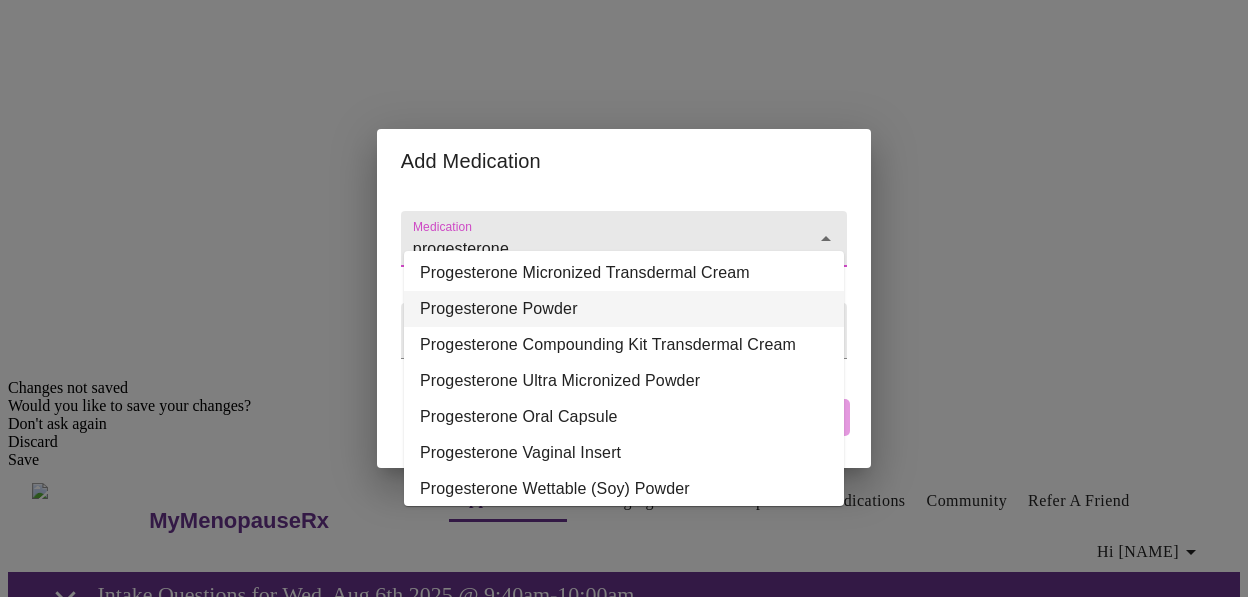 scroll, scrollTop: 226, scrollLeft: 0, axis: vertical 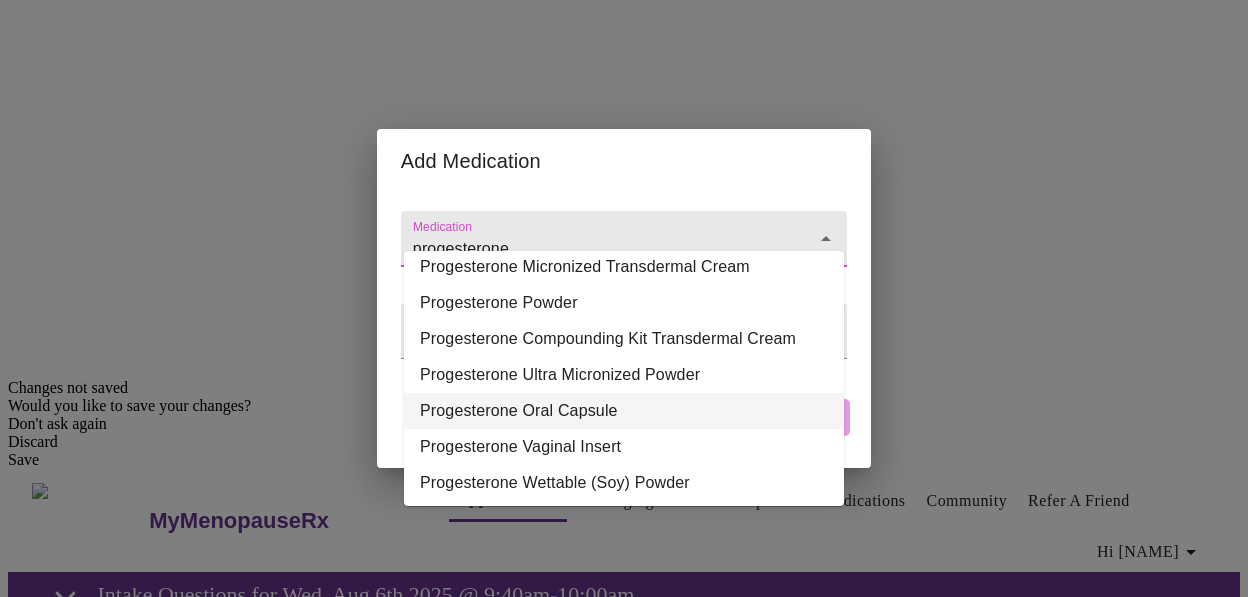 click on "Progesterone Oral Capsule" at bounding box center [624, 411] 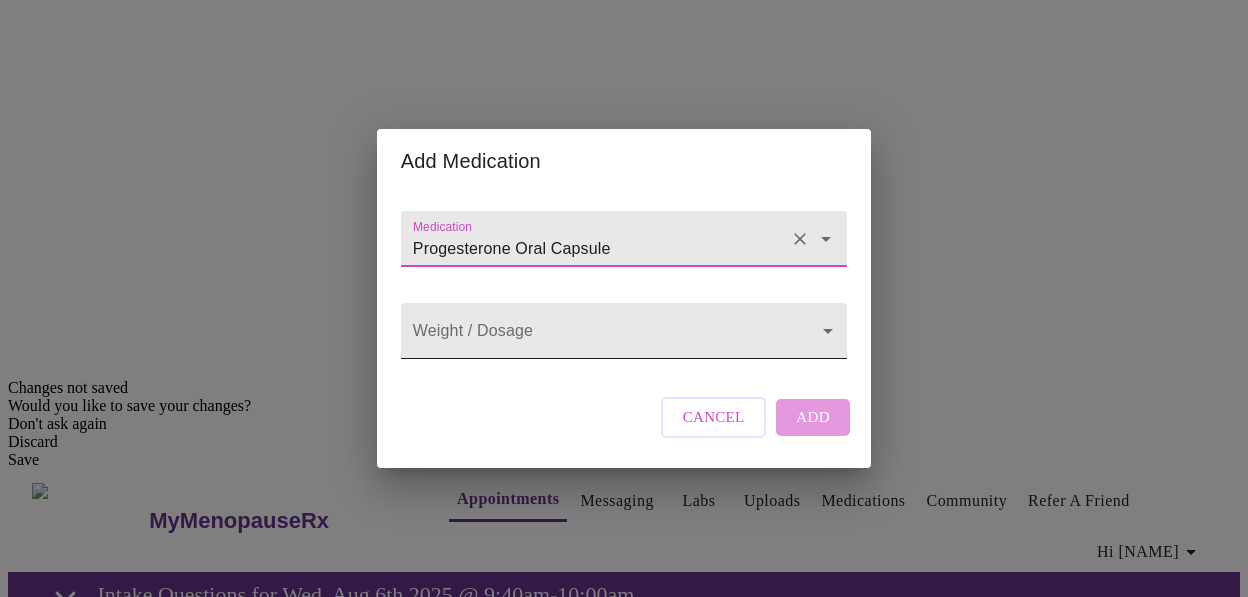 type on "Progesterone Oral Capsule" 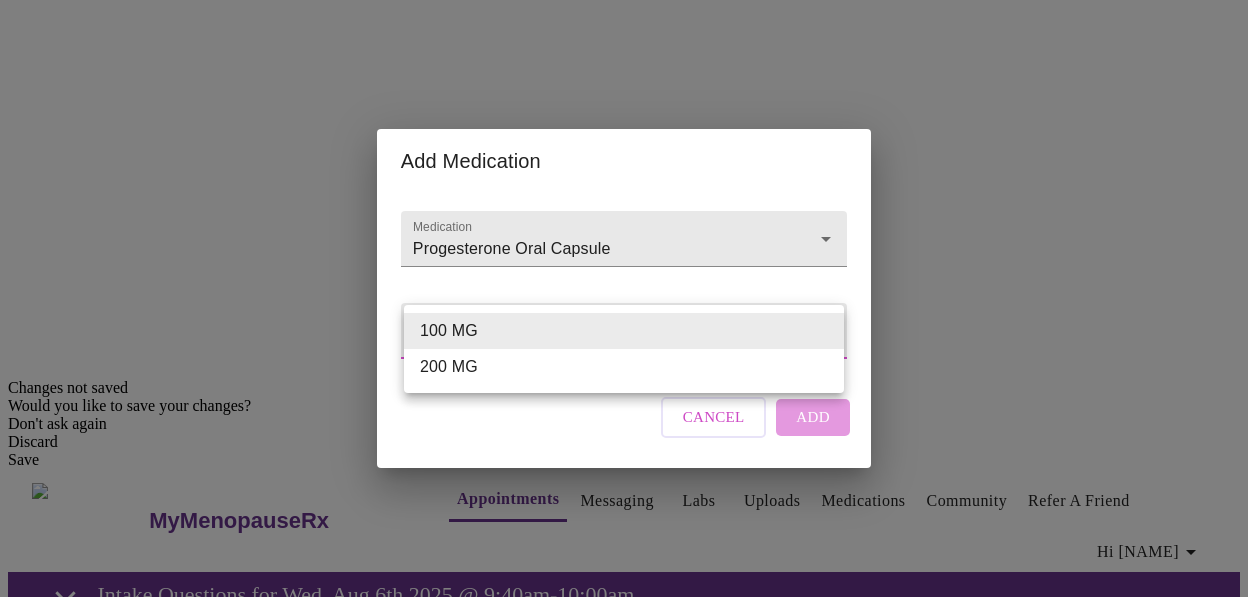 click on "200 MG" at bounding box center (624, 367) 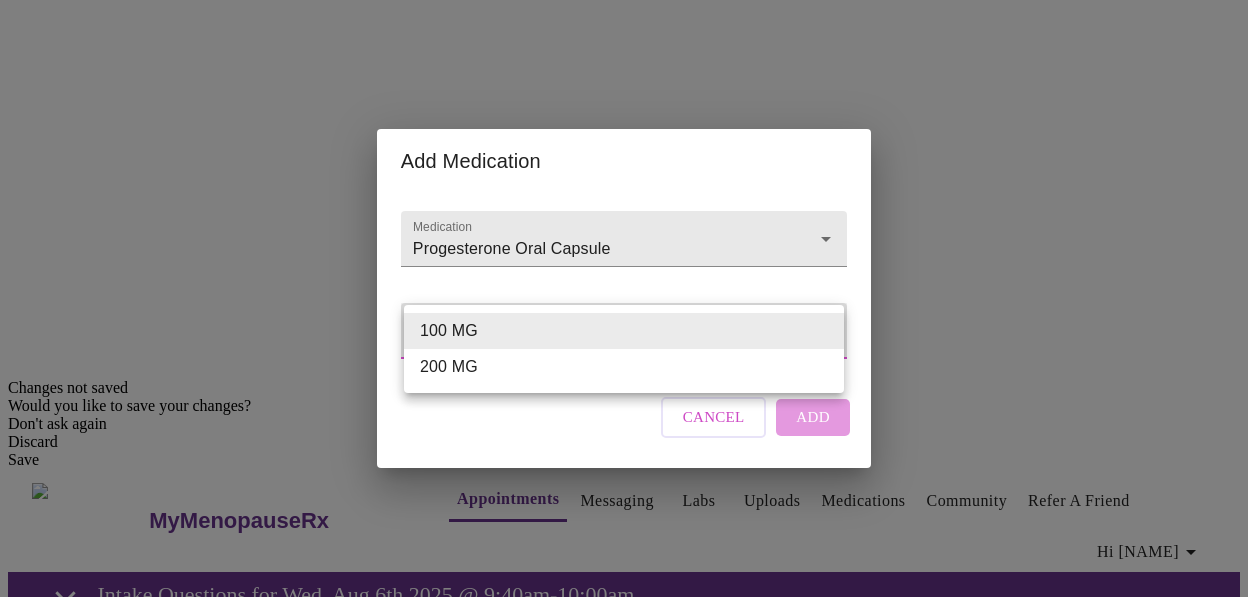 type on "200 MG" 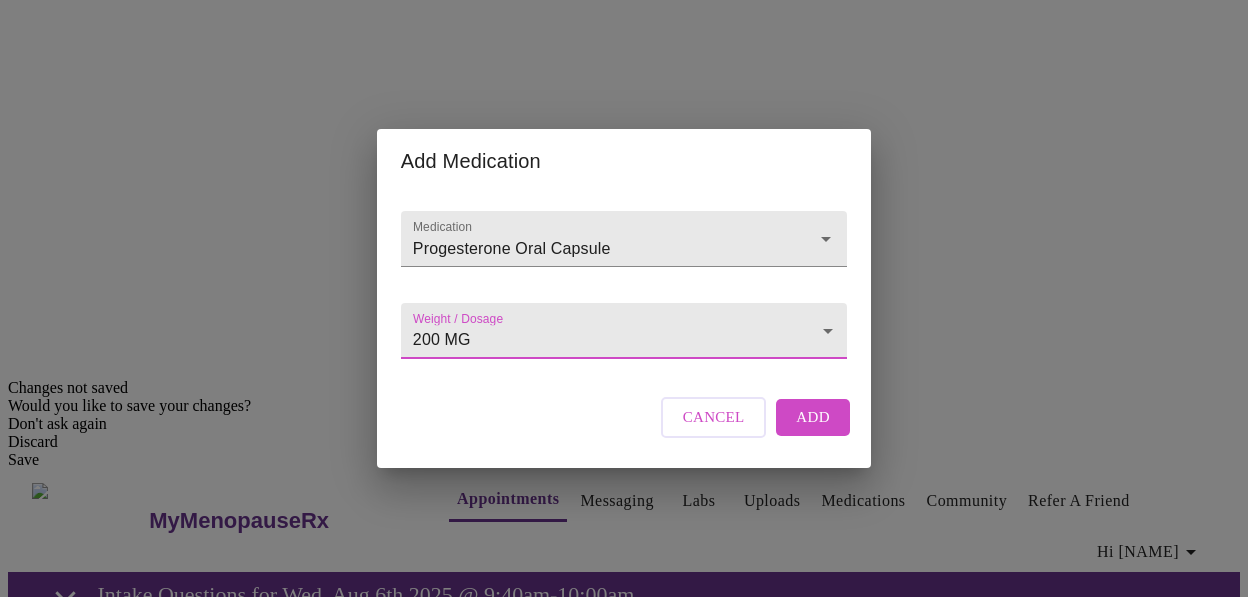 click on "Add" at bounding box center [813, 417] 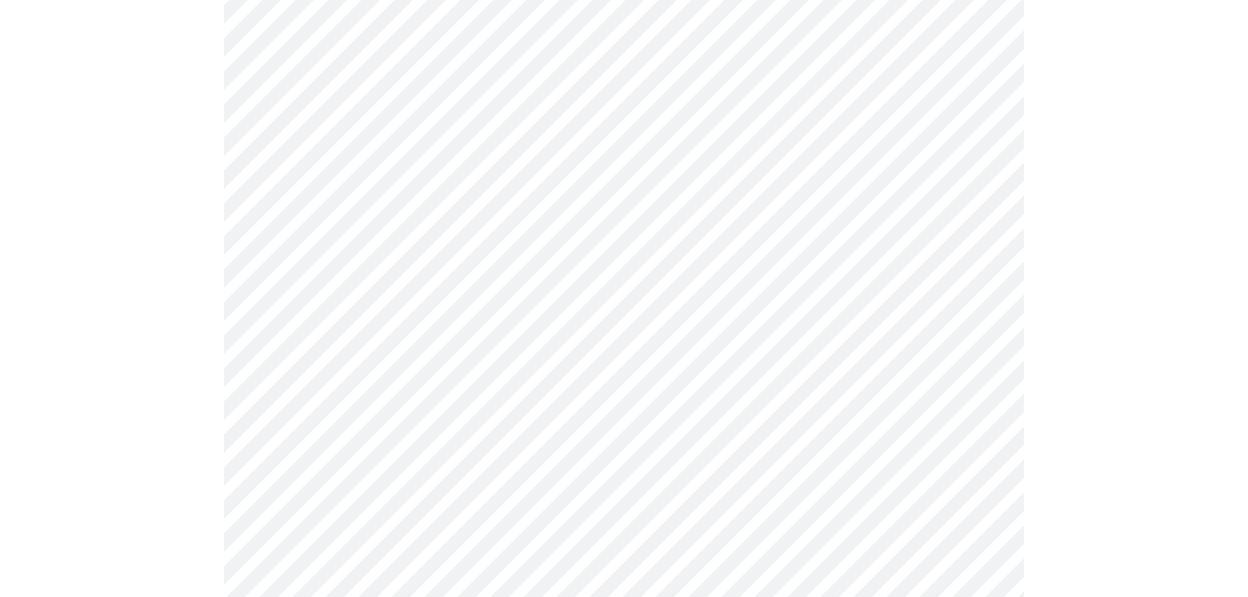 scroll, scrollTop: 1127, scrollLeft: 0, axis: vertical 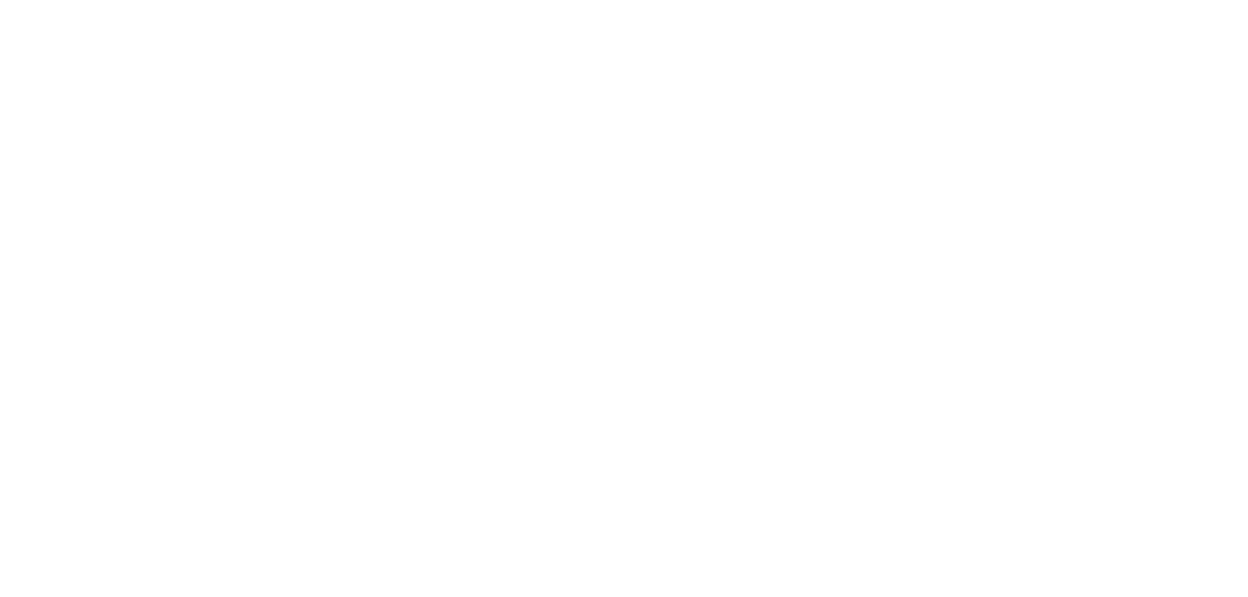 click on "Messaging" at bounding box center [616, 727] 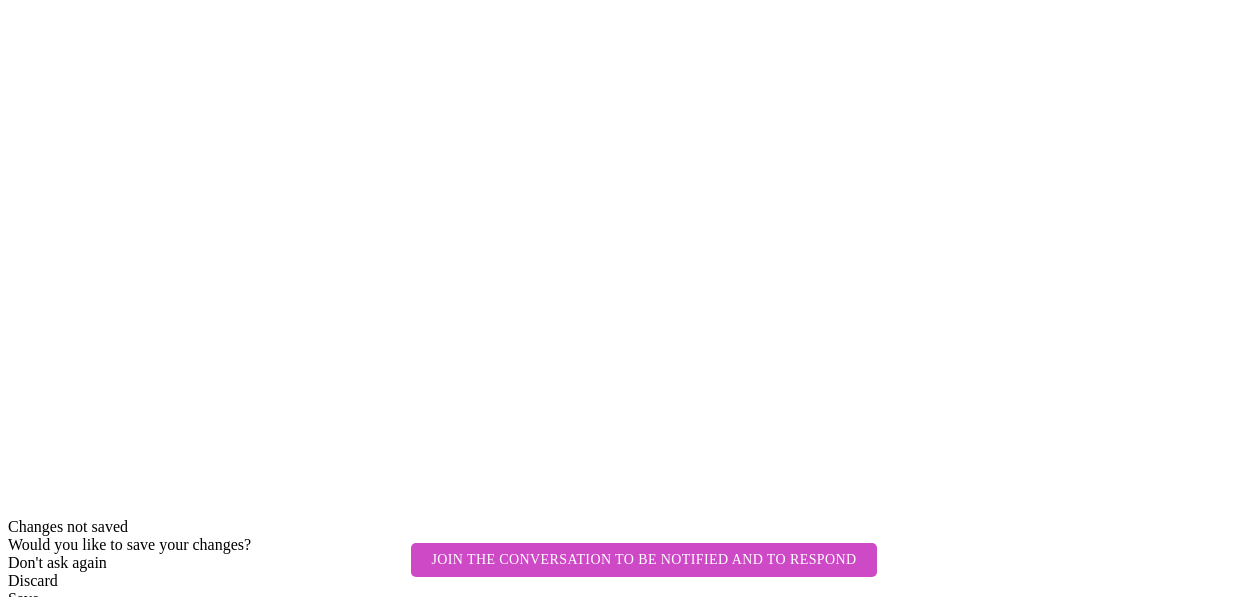 scroll, scrollTop: 103, scrollLeft: 0, axis: vertical 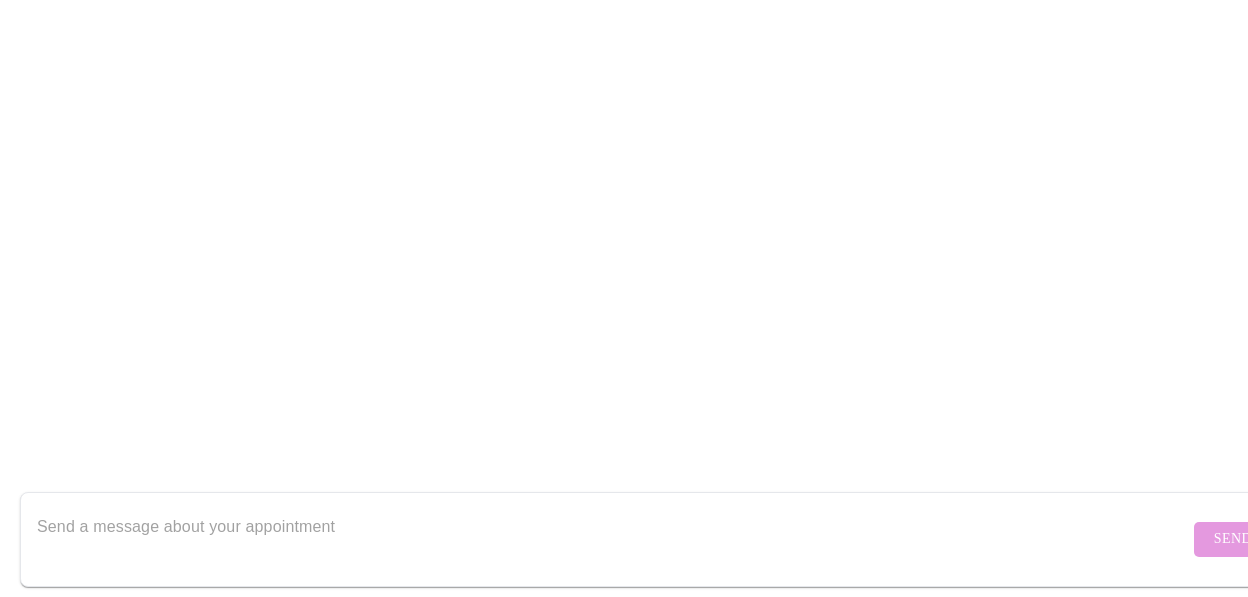 click on "Labs" at bounding box center [695, 727] 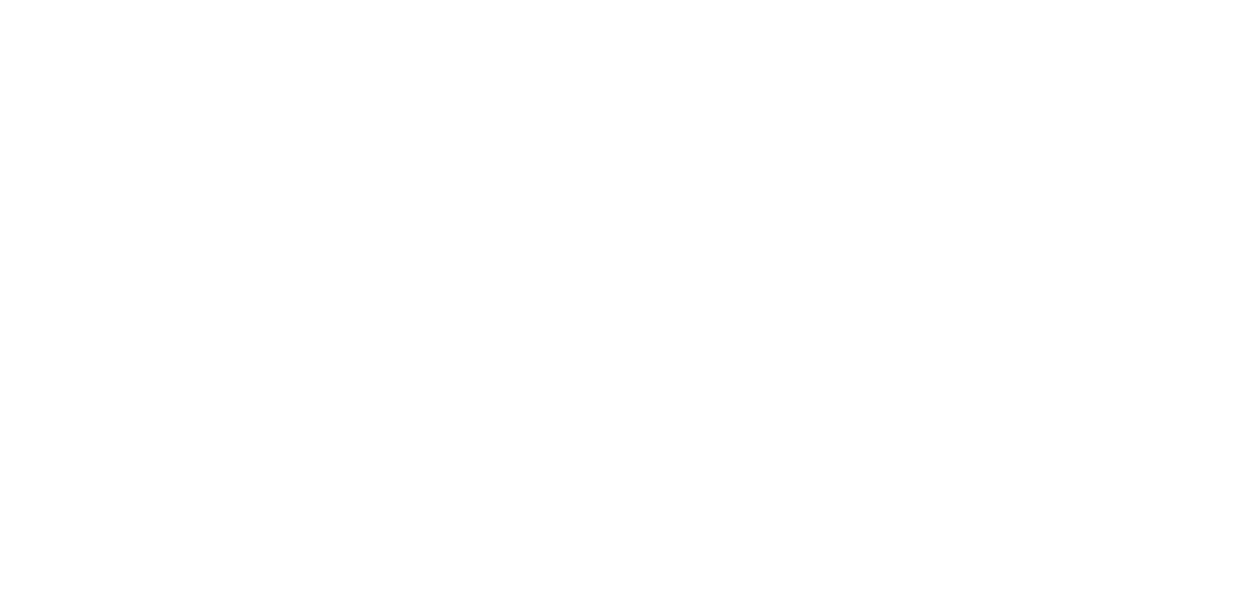 click on "Uploads" at bounding box center (766, 727) 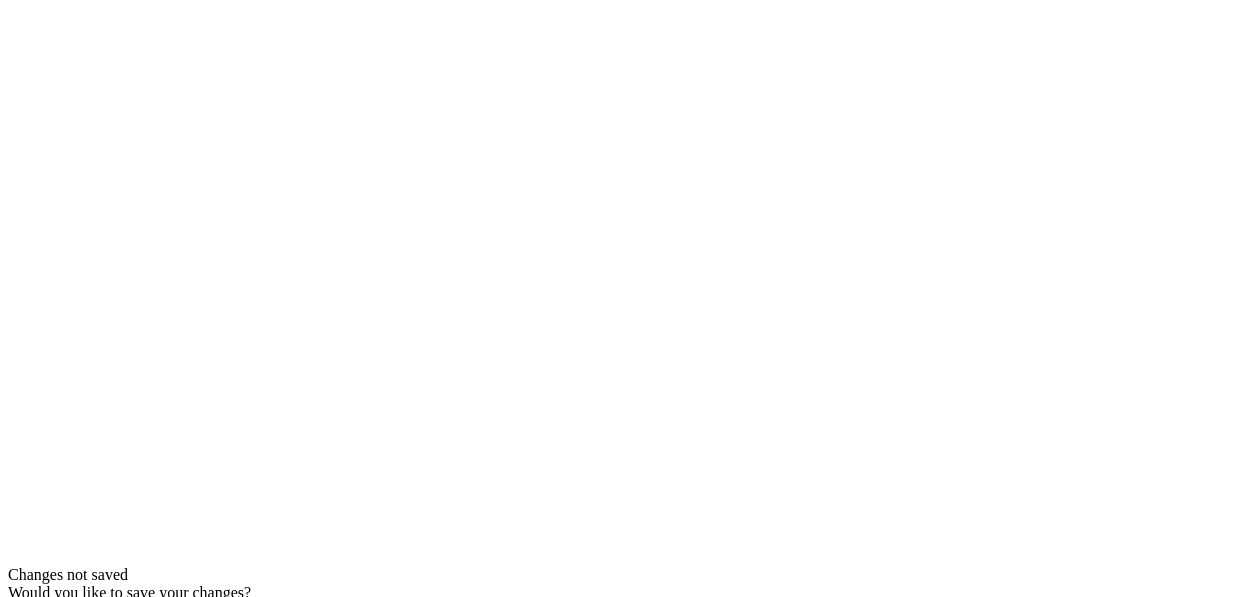 scroll, scrollTop: 0, scrollLeft: 0, axis: both 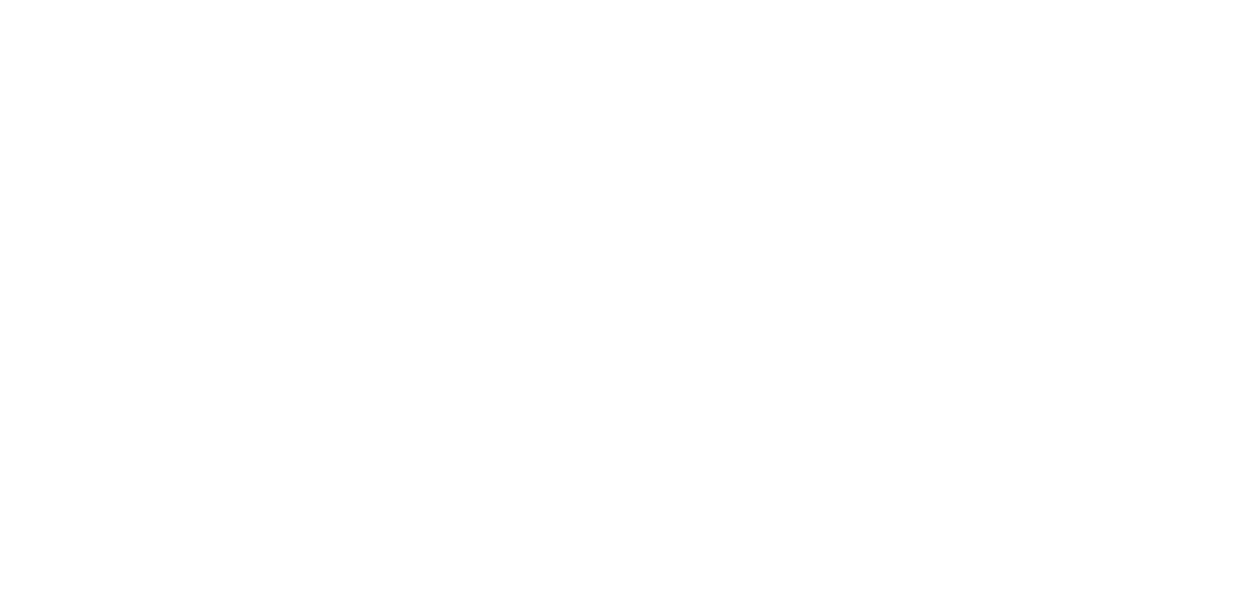 click on "Community" at bounding box center (965, 727) 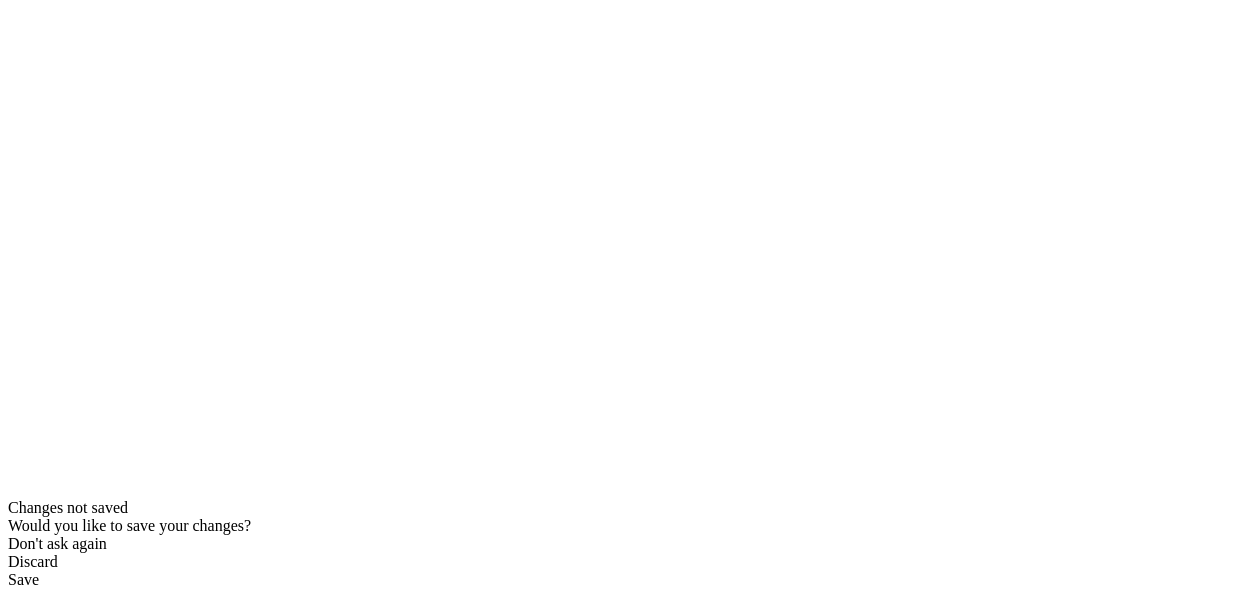 scroll, scrollTop: 0, scrollLeft: 0, axis: both 